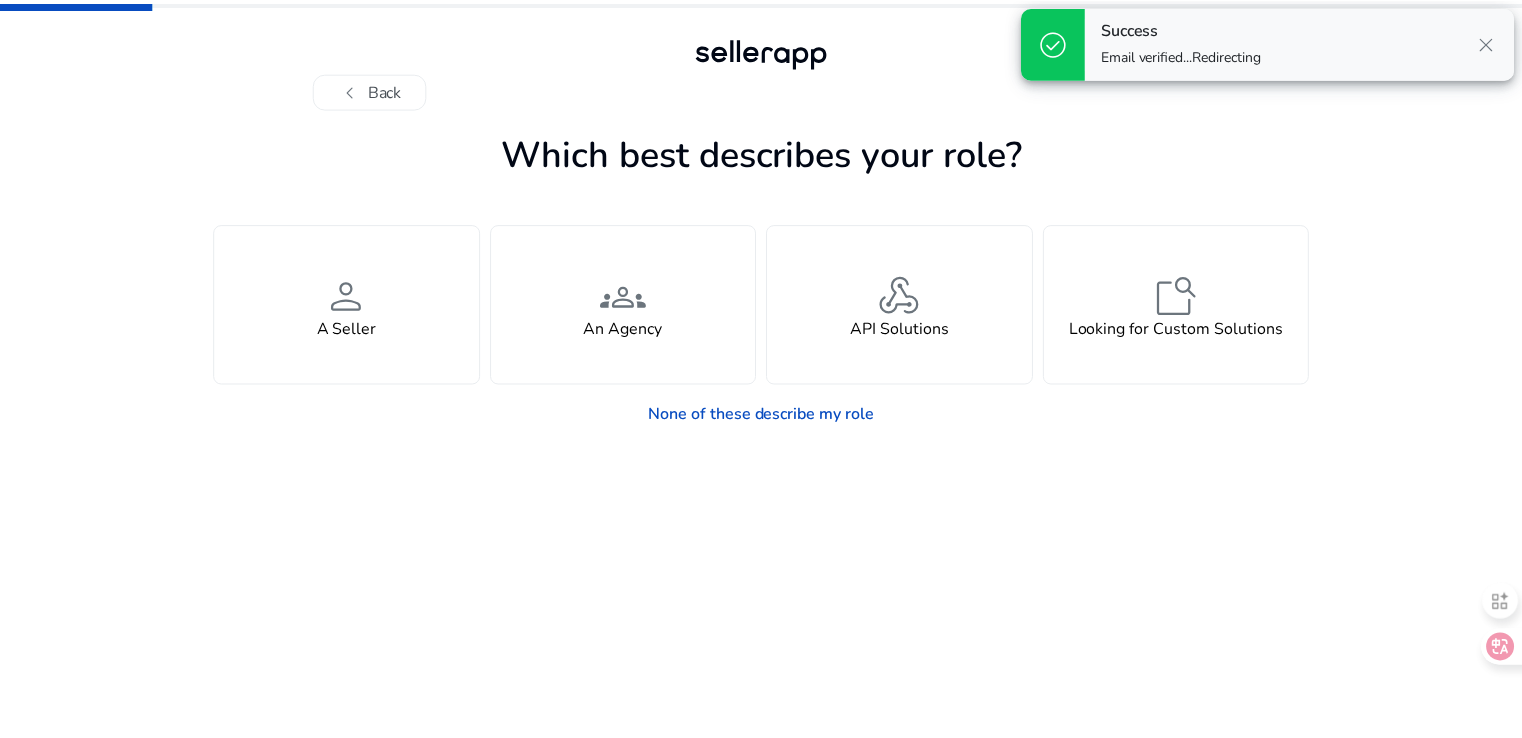 scroll, scrollTop: 0, scrollLeft: 0, axis: both 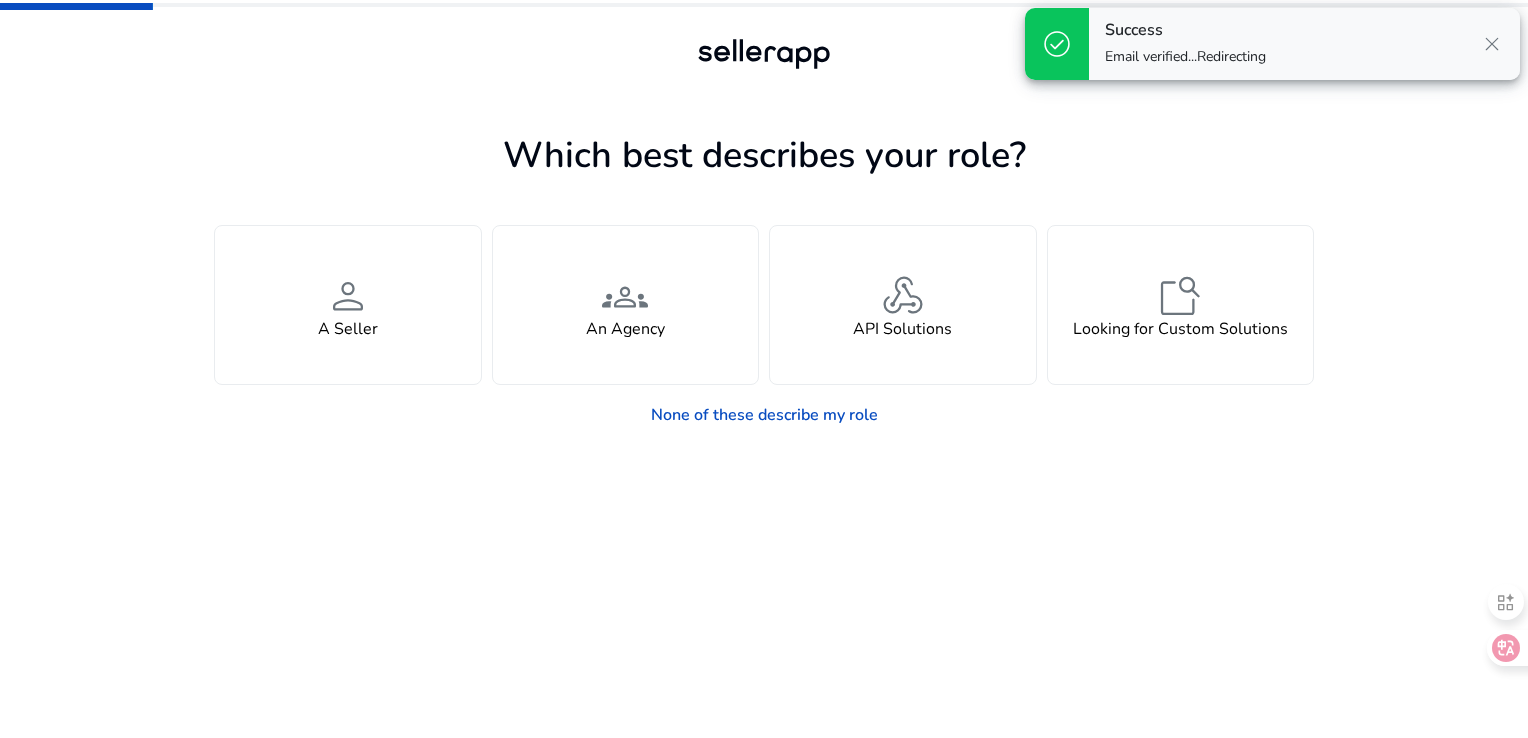 click on "Which best describes your role? You manage your own brand or store and are looking for insights, tools, advertising solutions, and support to grow faster.  person  A Seller You represent multiple brands and need scalable solutions across client portfolios.  groups  An Agency You’re building or integrating with our data and need access to developer tools and endpoints.  webhook  API Solutions You have unique needs and are exploring tailored analytics or enterprise options.  feature_search  Looking for Custom Solutions  None of these describe my role" 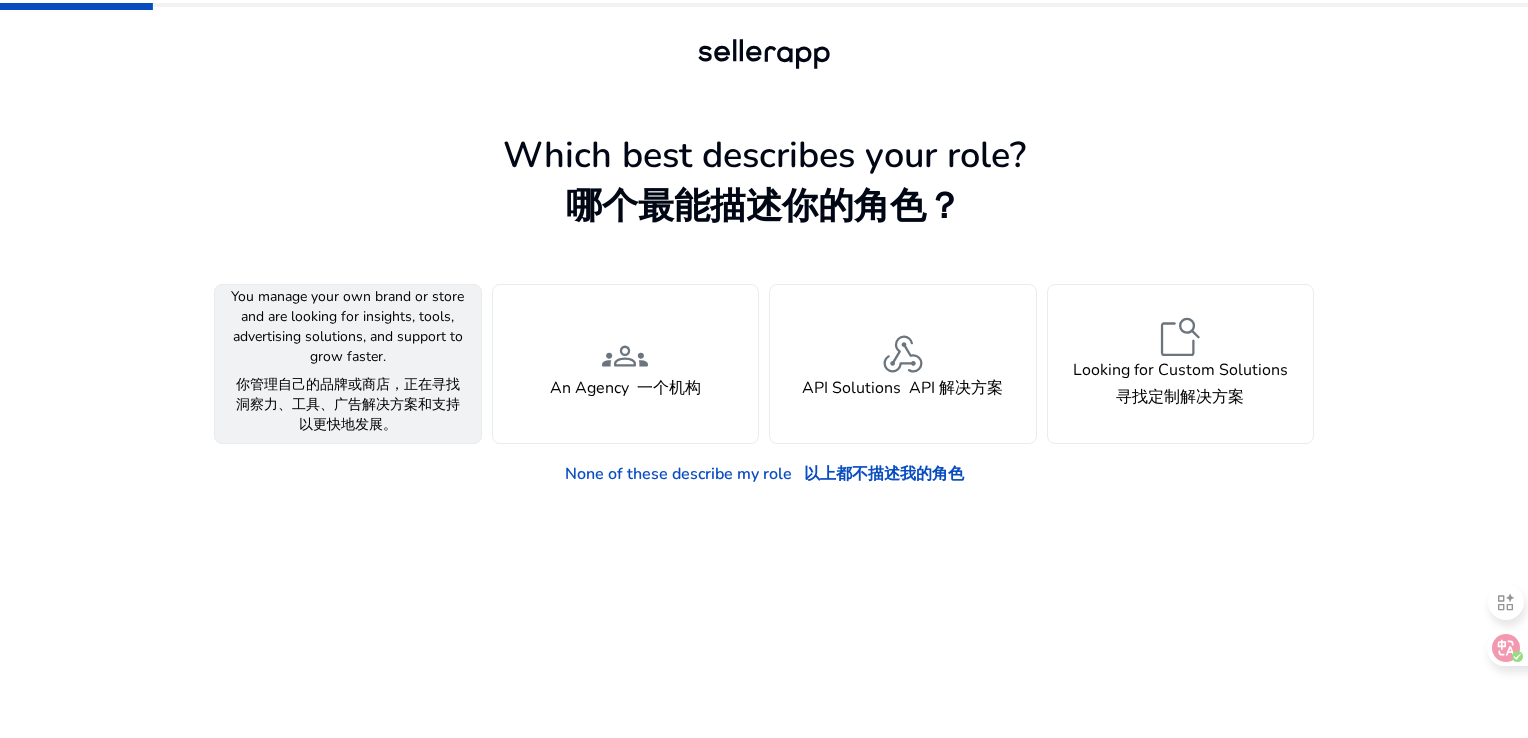 click on "person  A Seller    一个卖家" 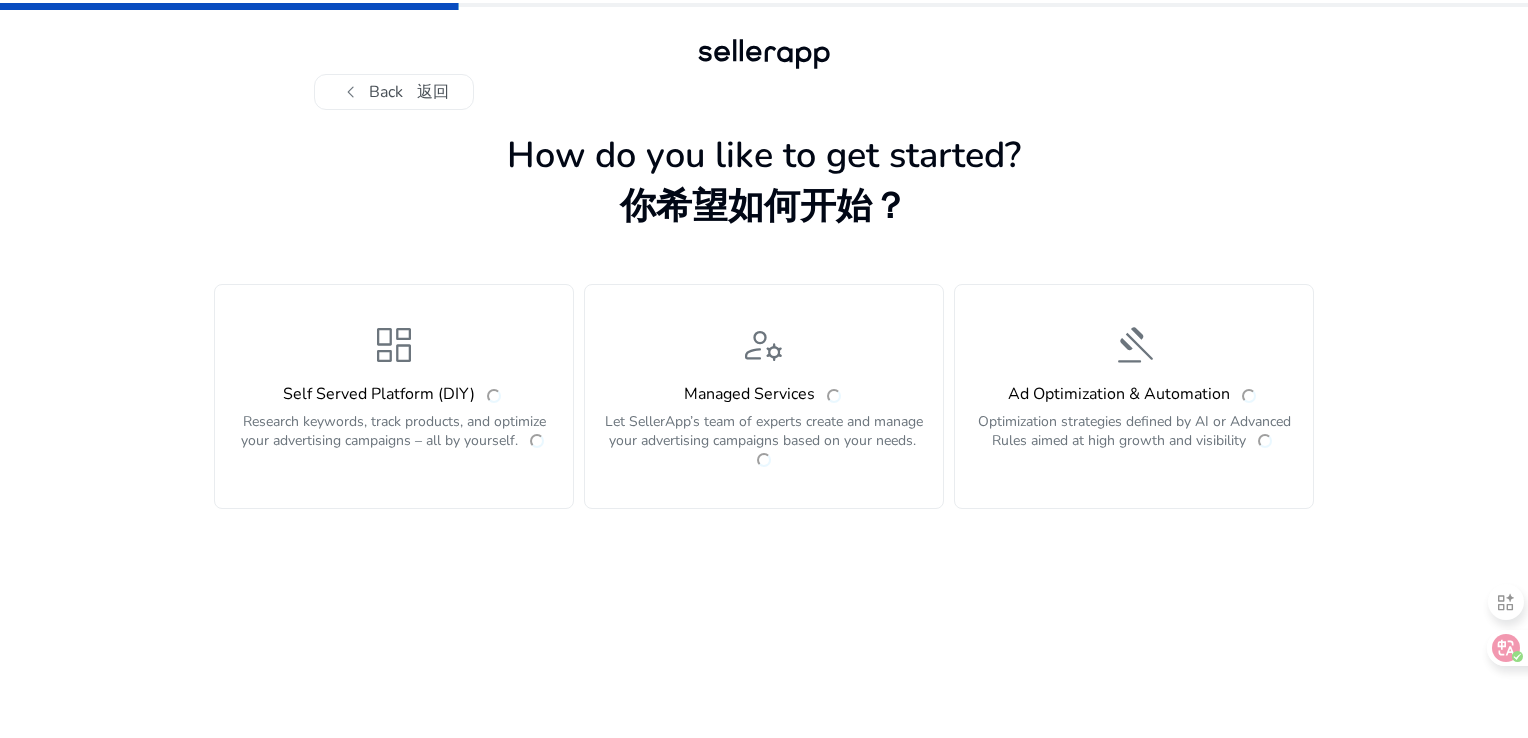 click on "How do you like to get started? 你希望如何开始？" 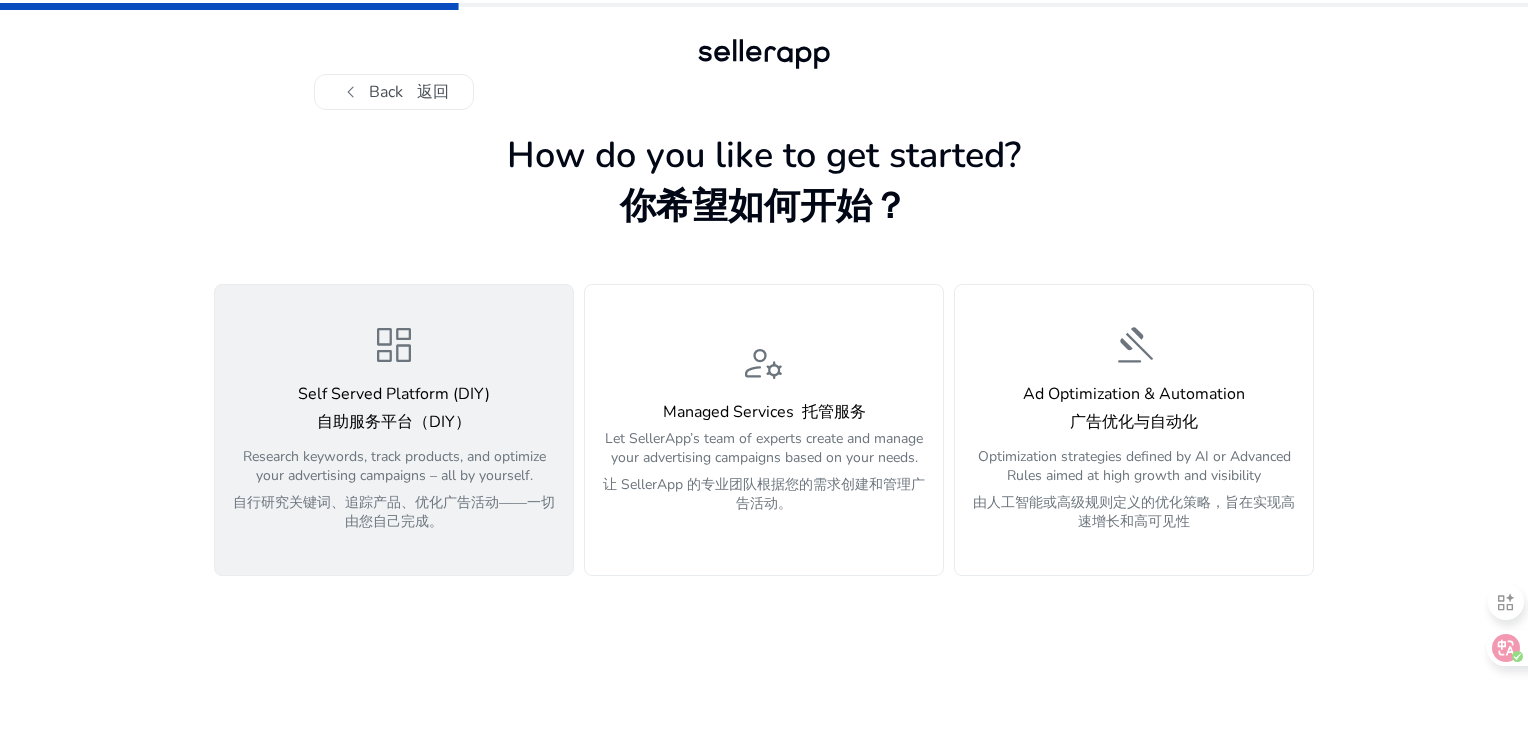 click on "dashboard" 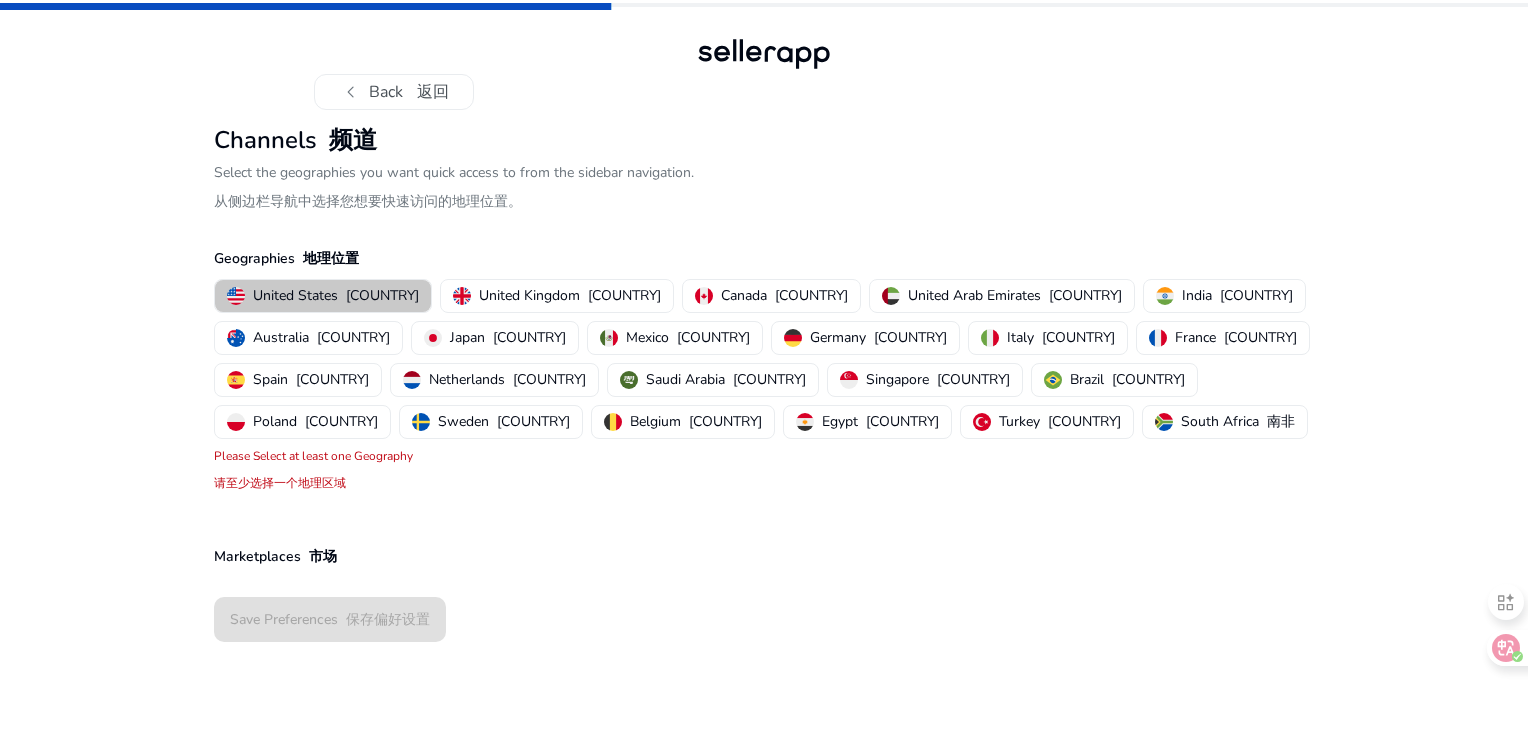 click on "美国" at bounding box center (382, 295) 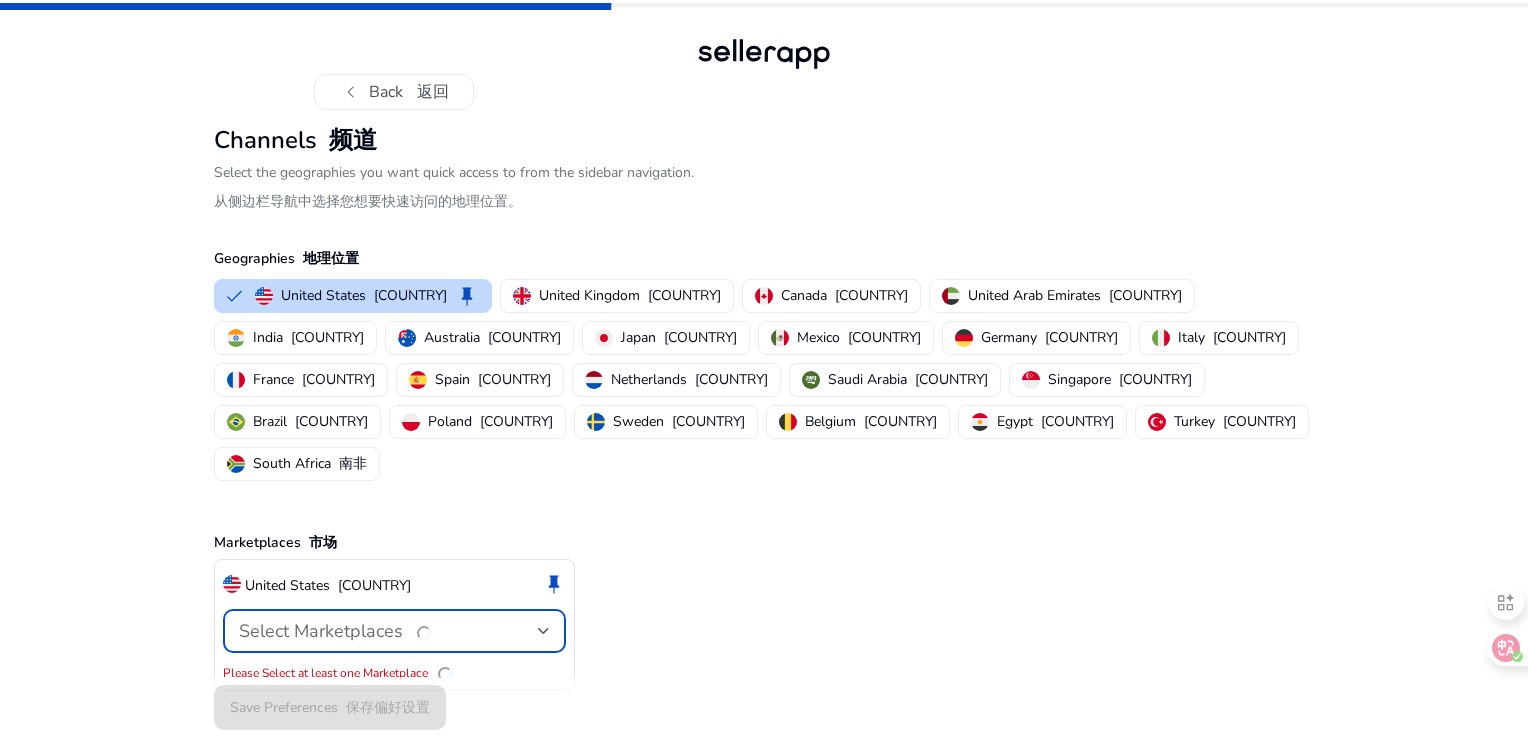 click on "Select Marketplaces" at bounding box center (388, 631) 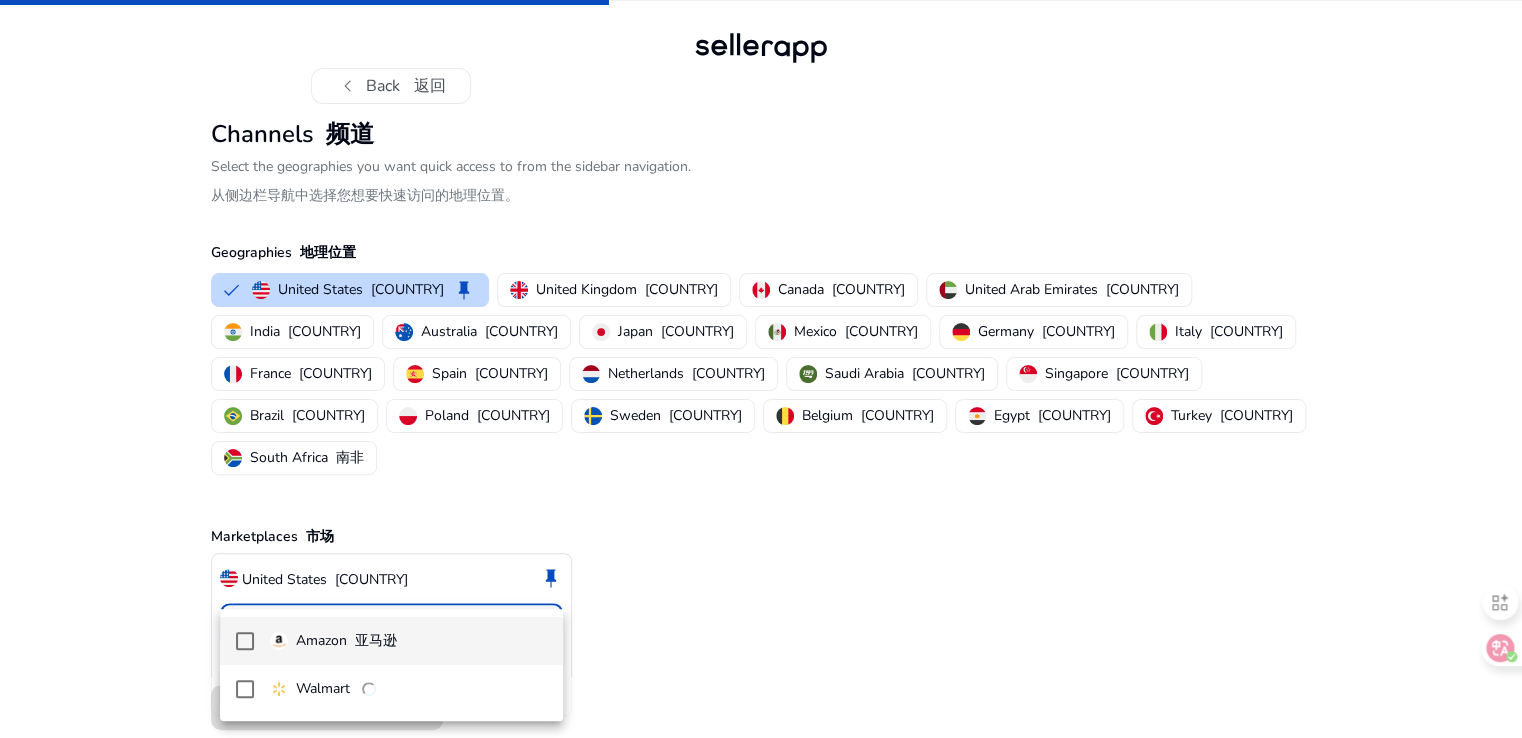 scroll, scrollTop: 16, scrollLeft: 0, axis: vertical 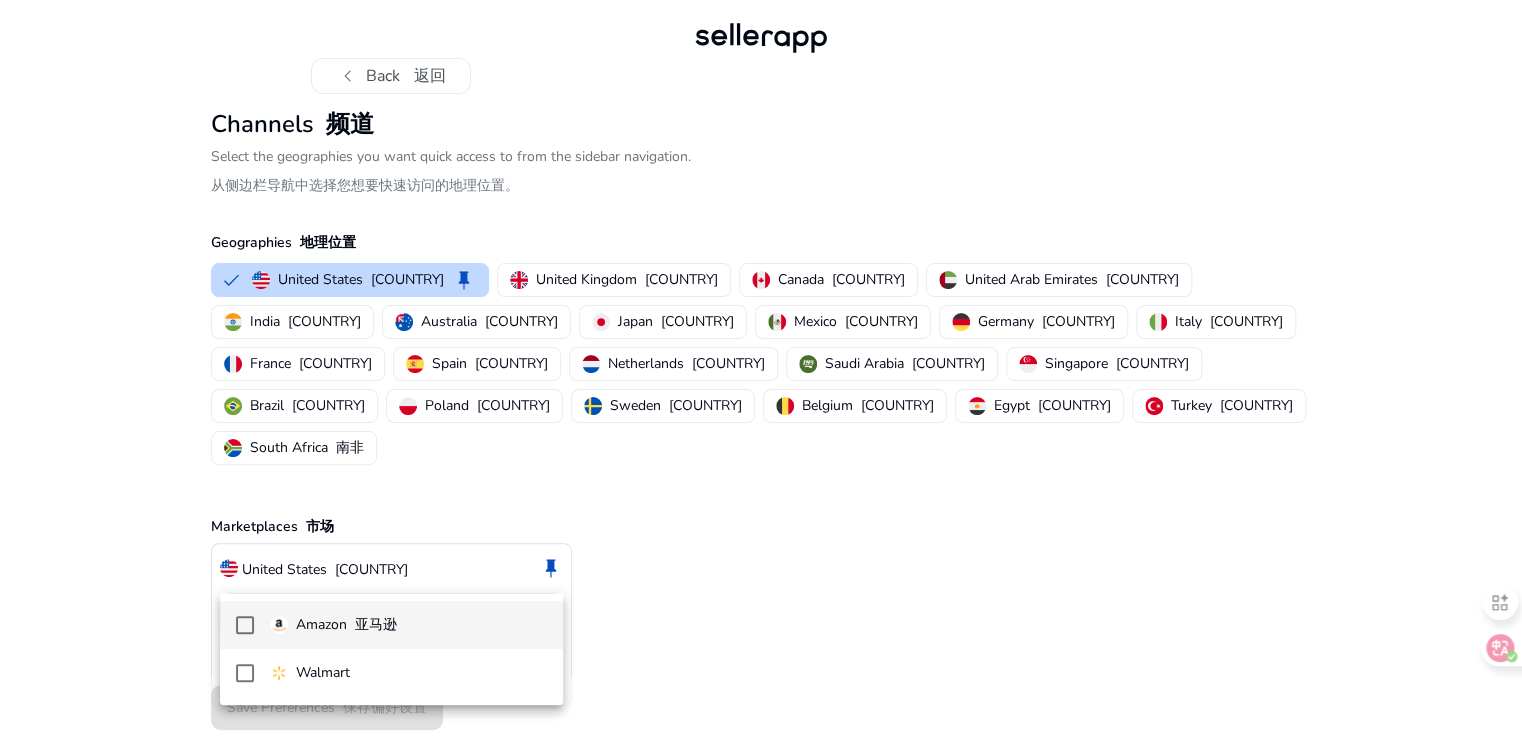 click at bounding box center [761, 369] 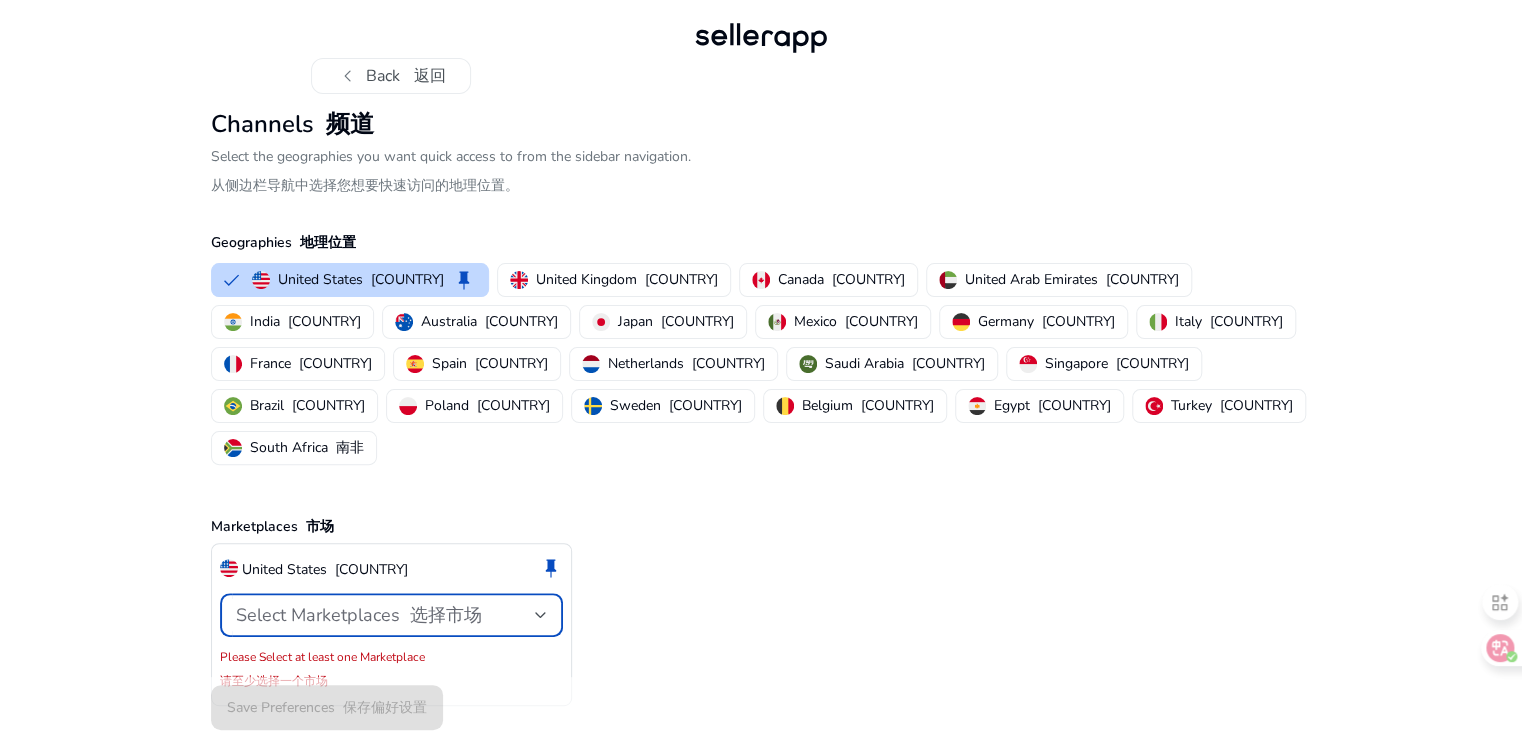 click on "Select Marketplaces    选择市场" at bounding box center (359, 615) 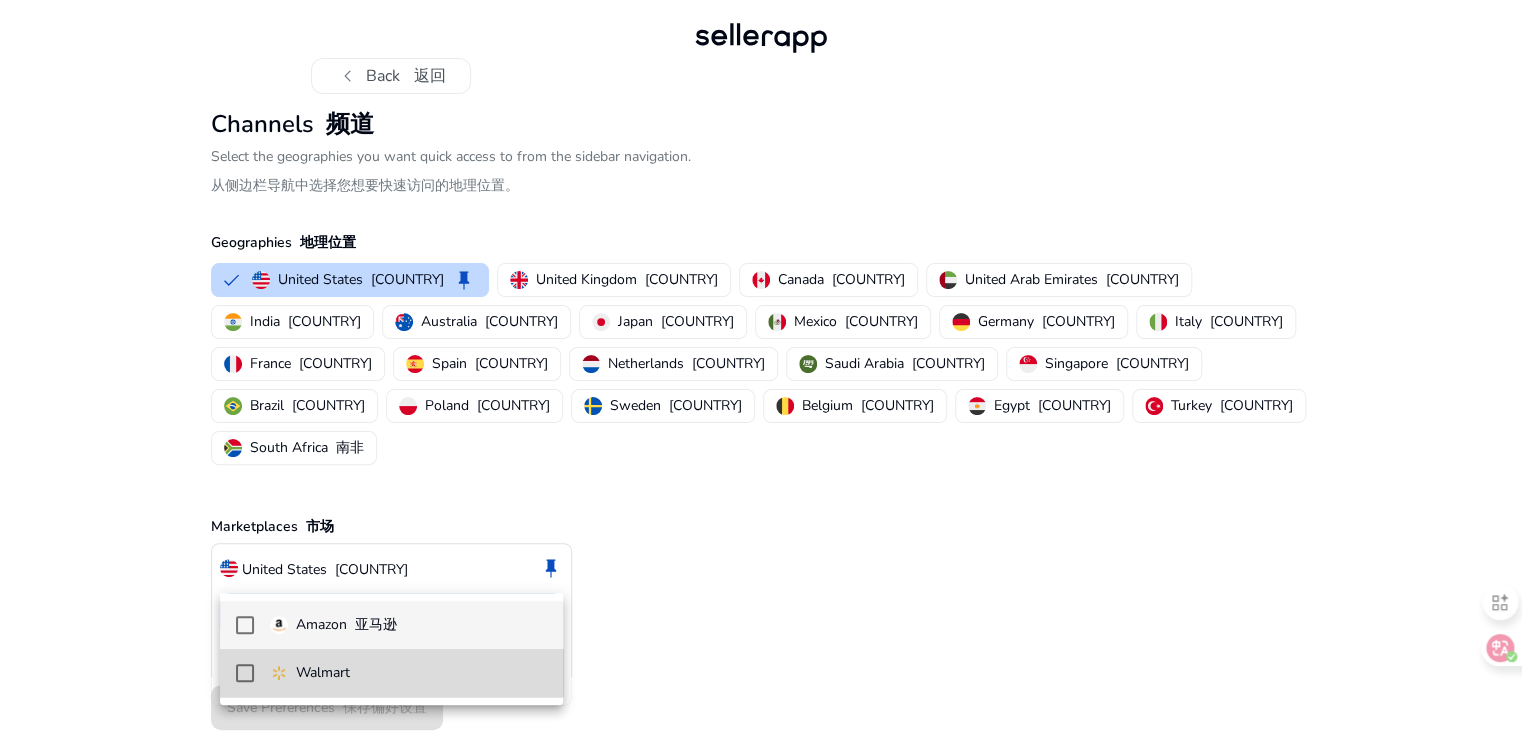 click on "Walmart" at bounding box center [392, 673] 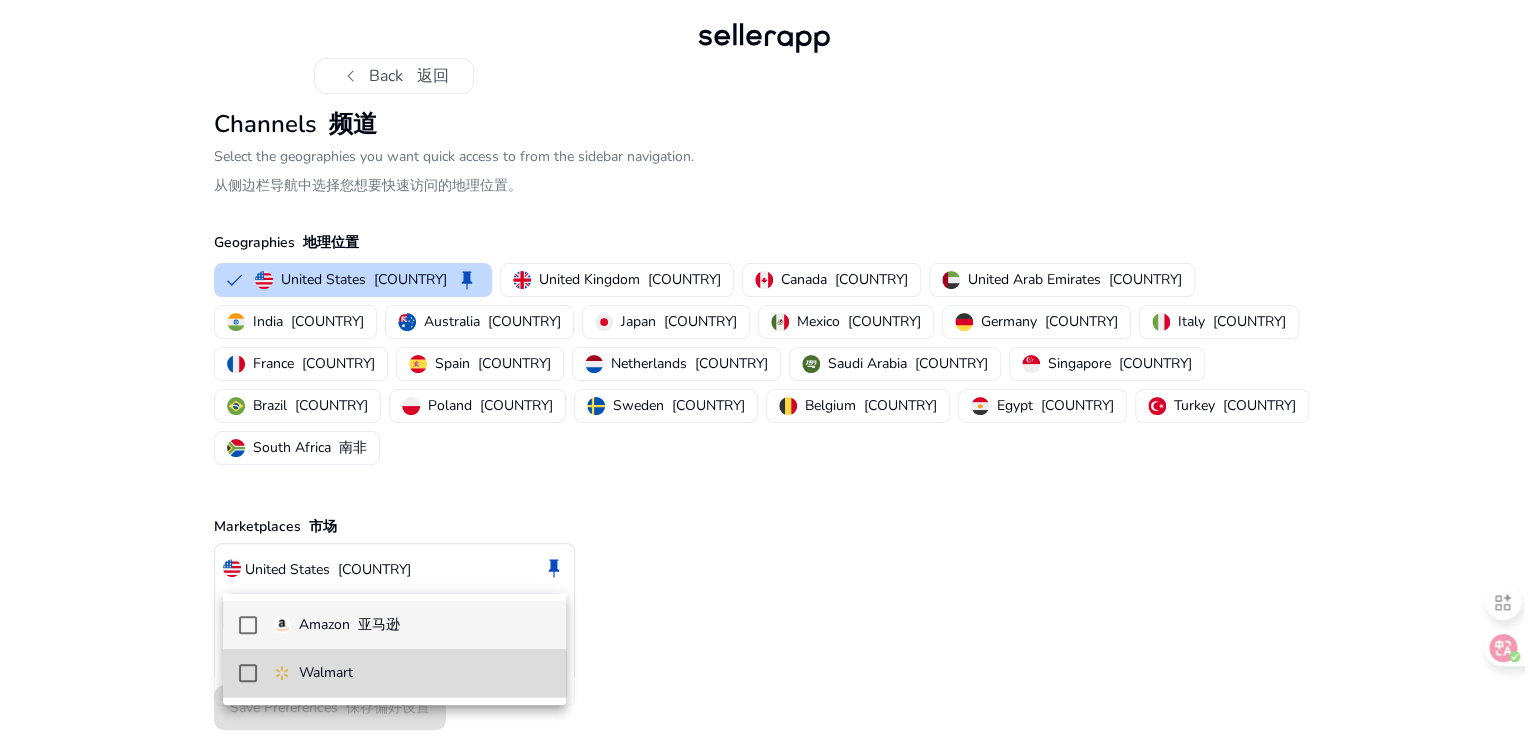 scroll, scrollTop: 0, scrollLeft: 0, axis: both 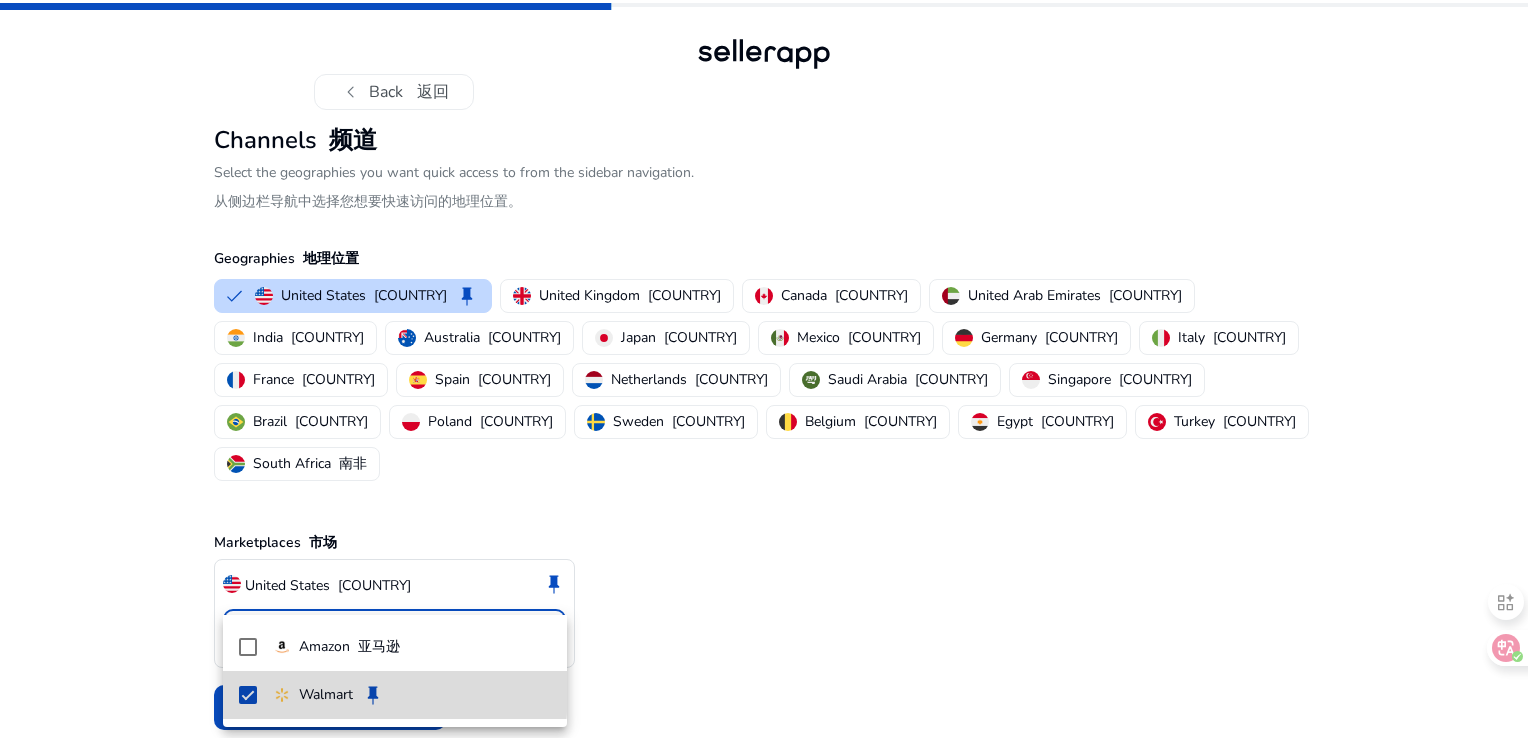 click on "Walmart" at bounding box center [313, 695] 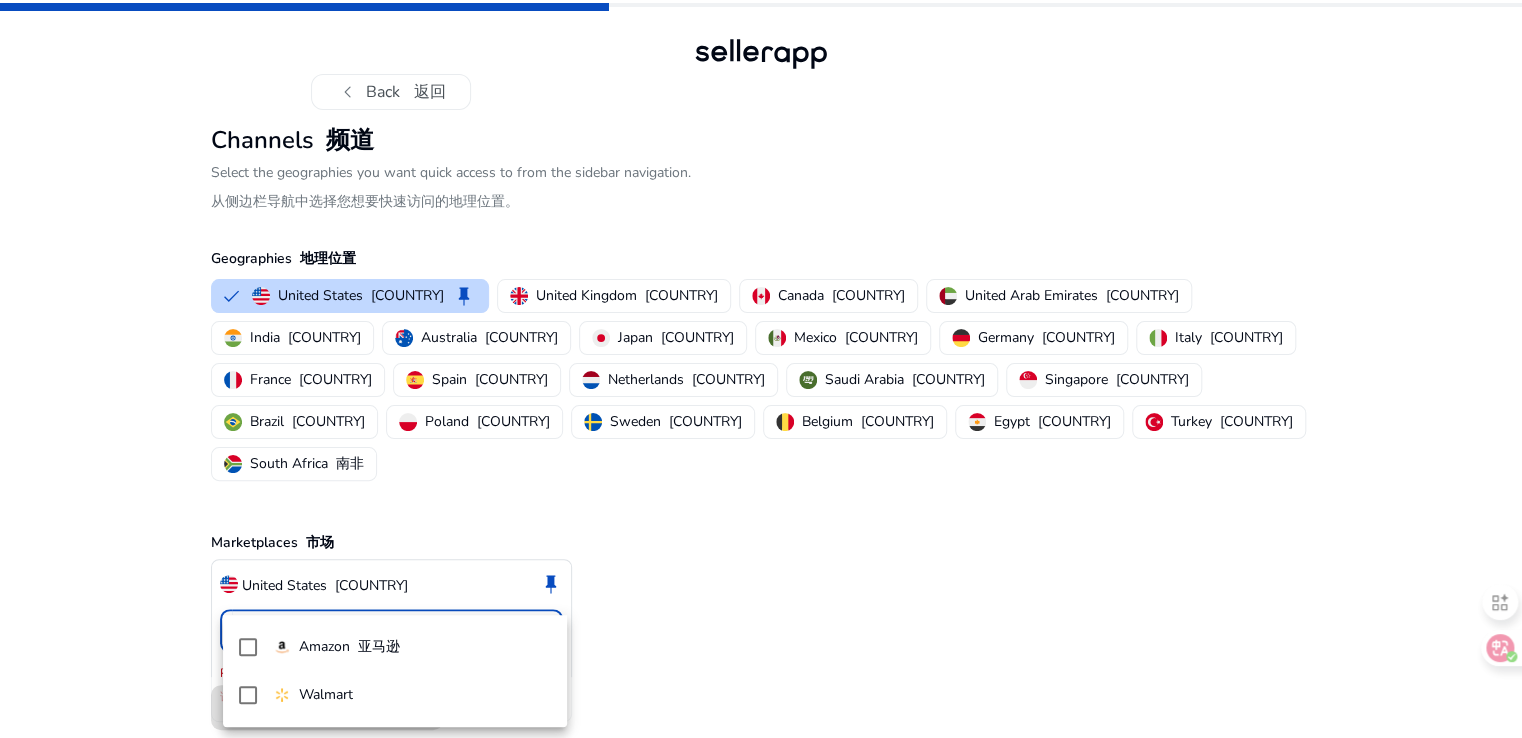 click at bounding box center [761, 369] 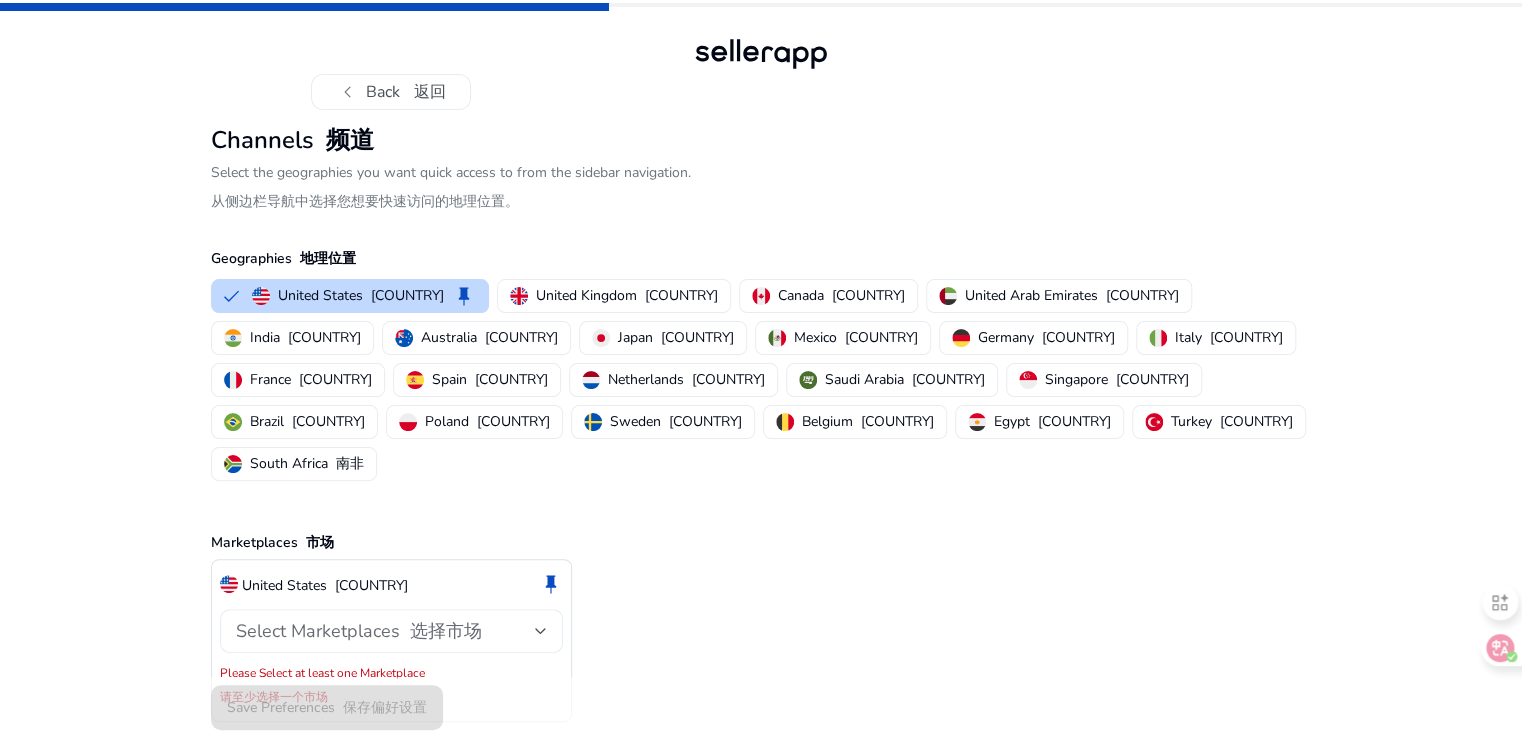 click on "Select Marketplaces    选择市场" at bounding box center (359, 631) 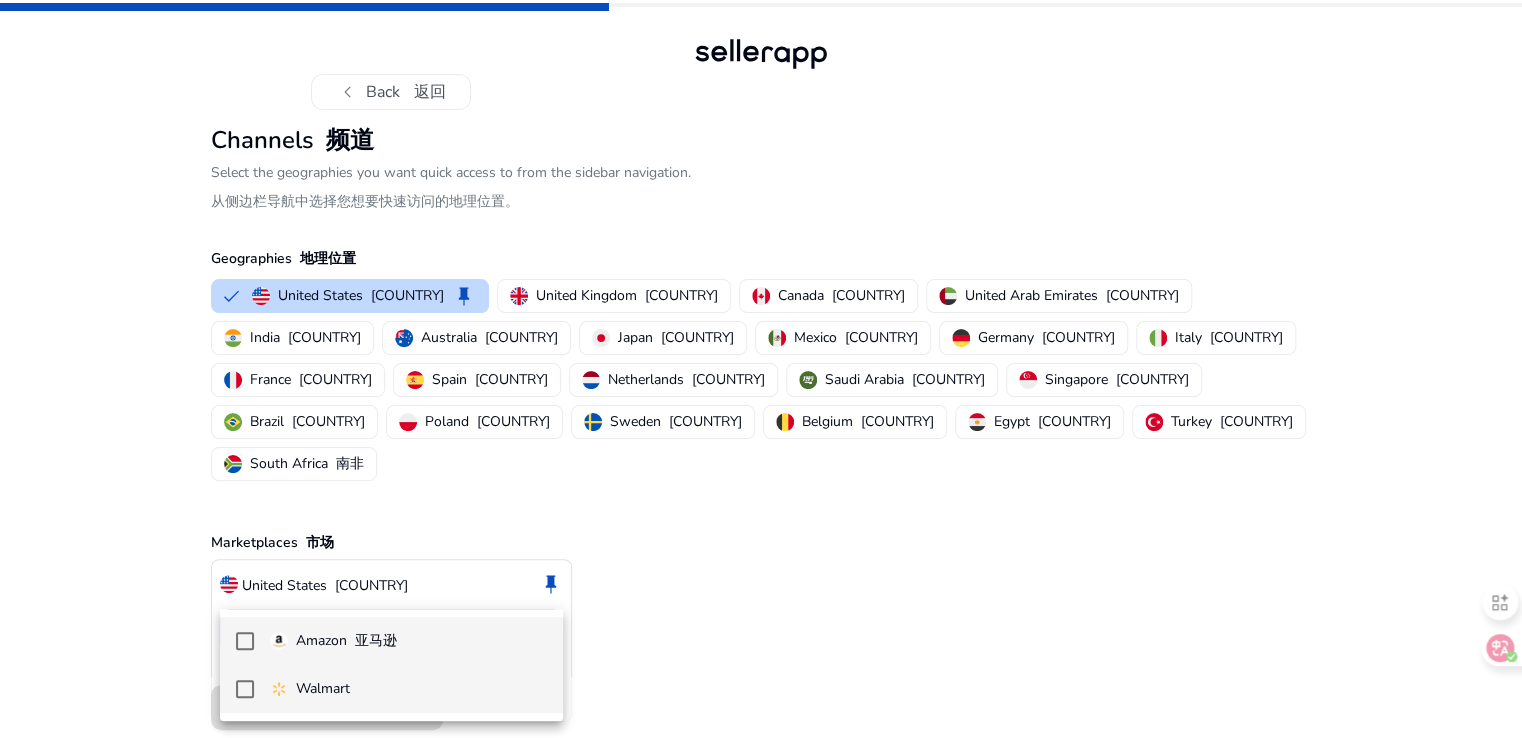 click on "Walmart" at bounding box center [392, 689] 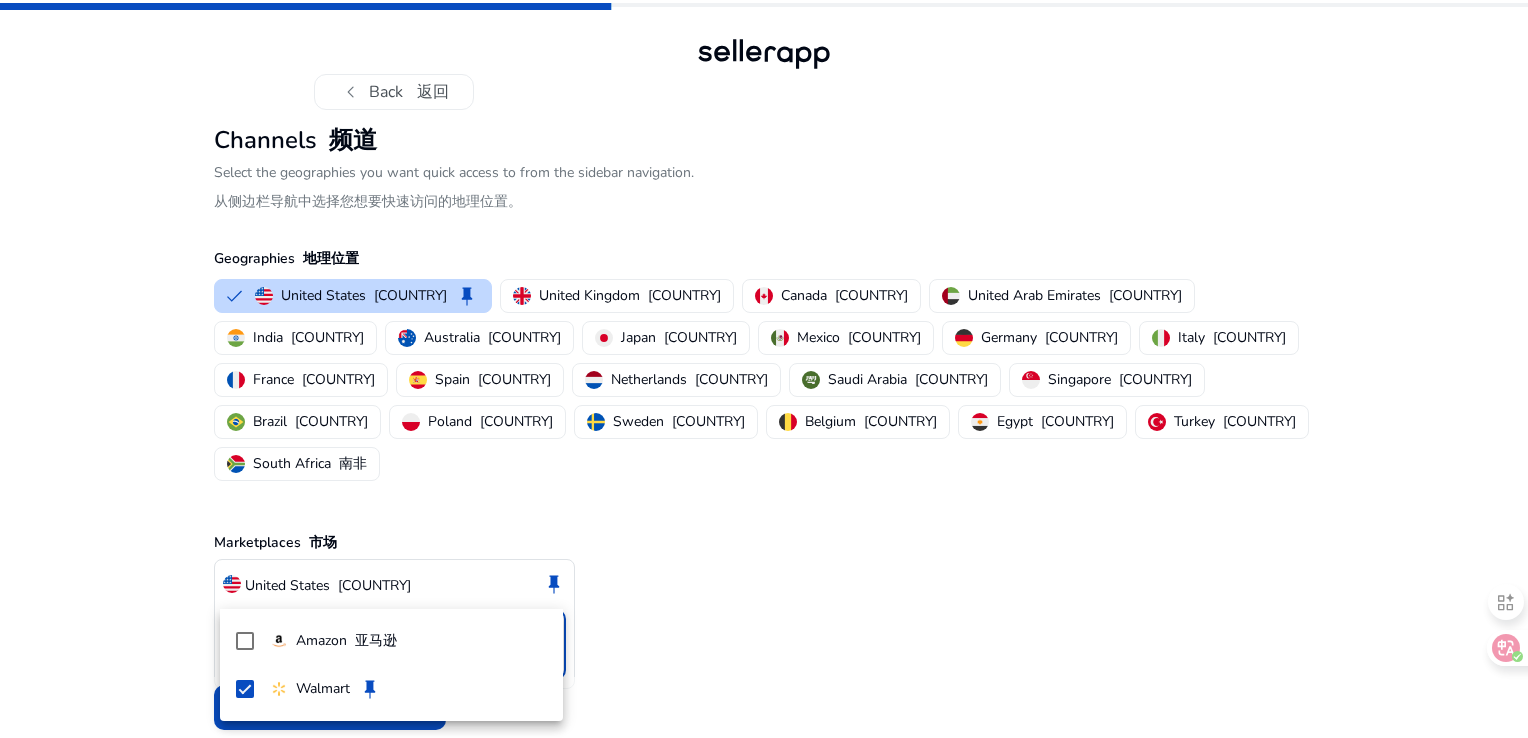 click at bounding box center [764, 369] 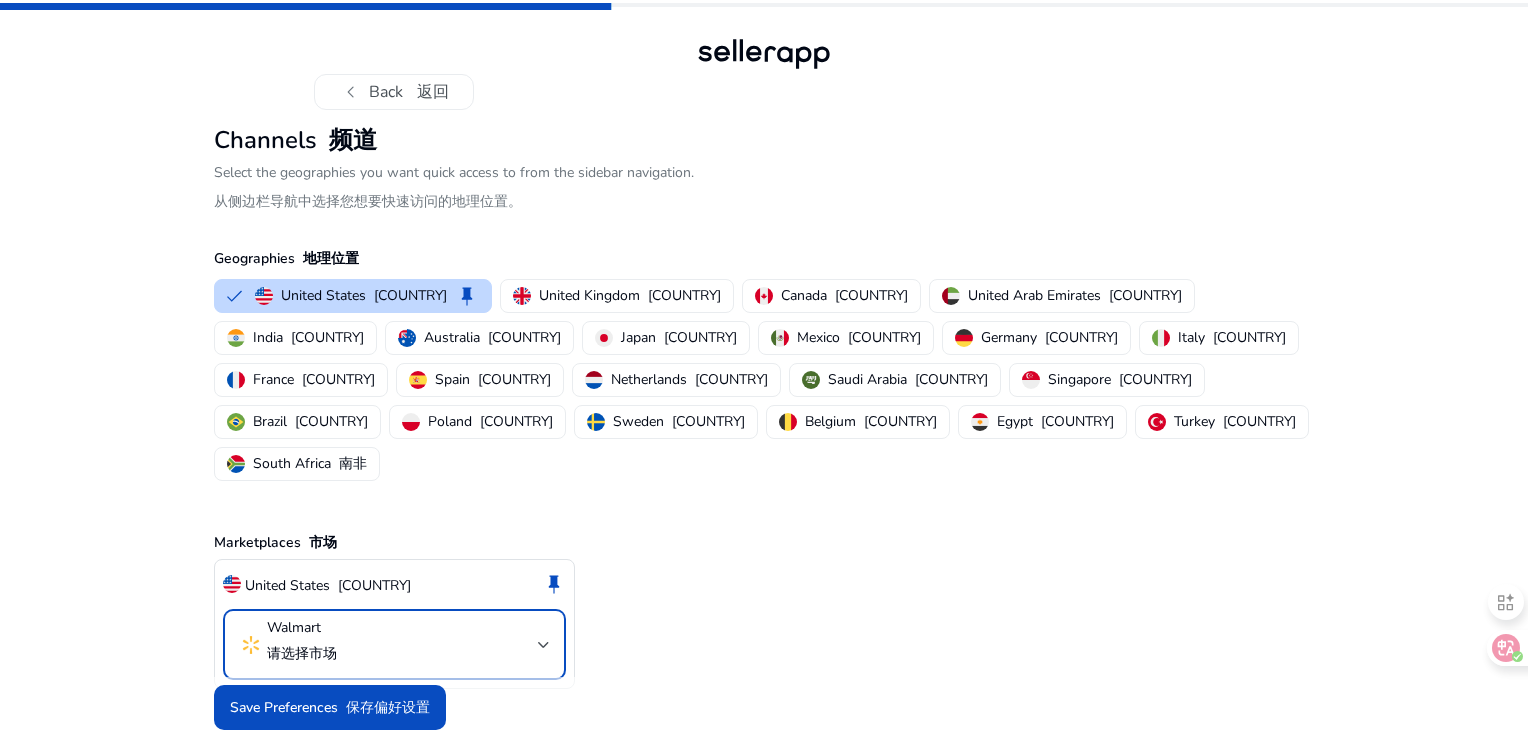 click on "Walmart  请选择市场" at bounding box center (302, 644) 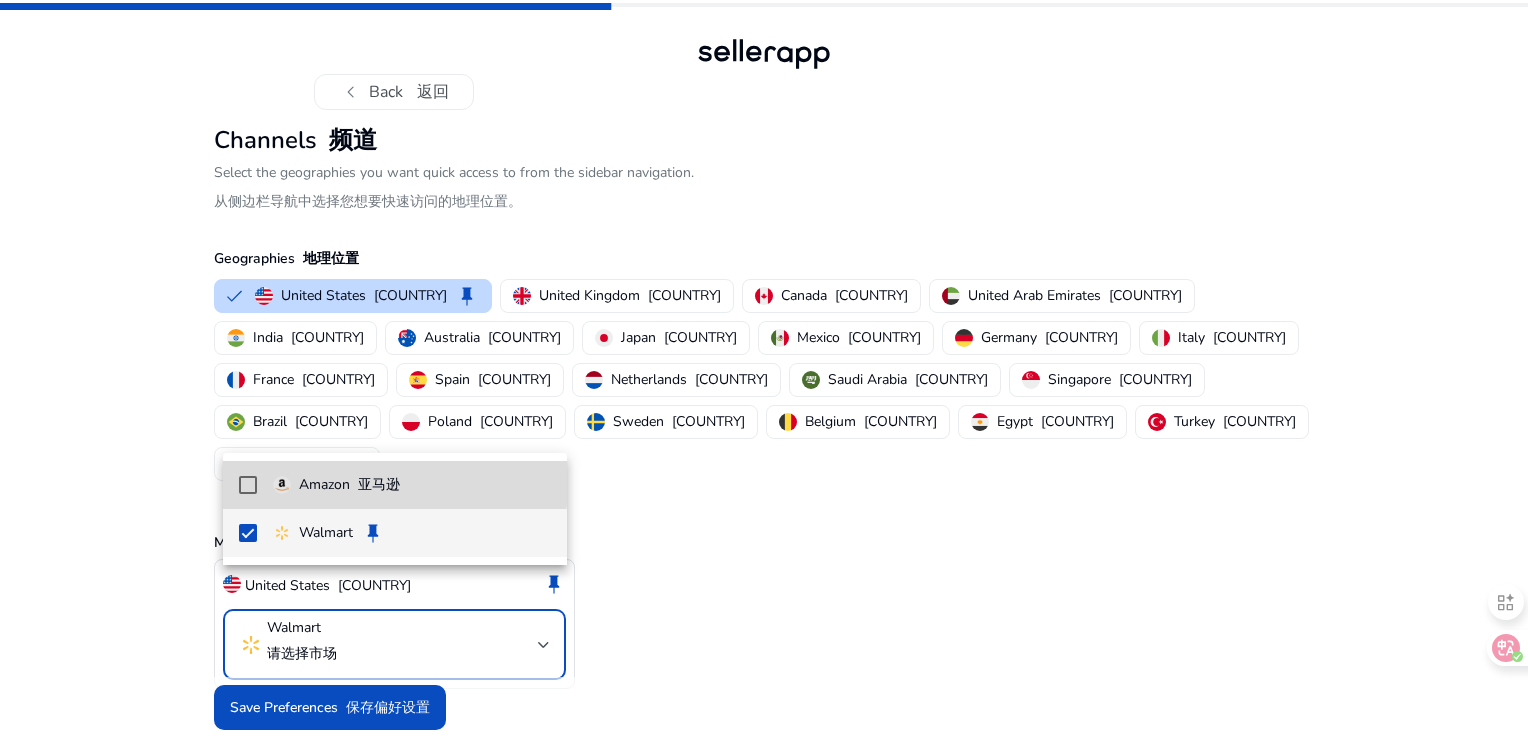 click on "Amazon     亚马逊" at bounding box center (349, 485) 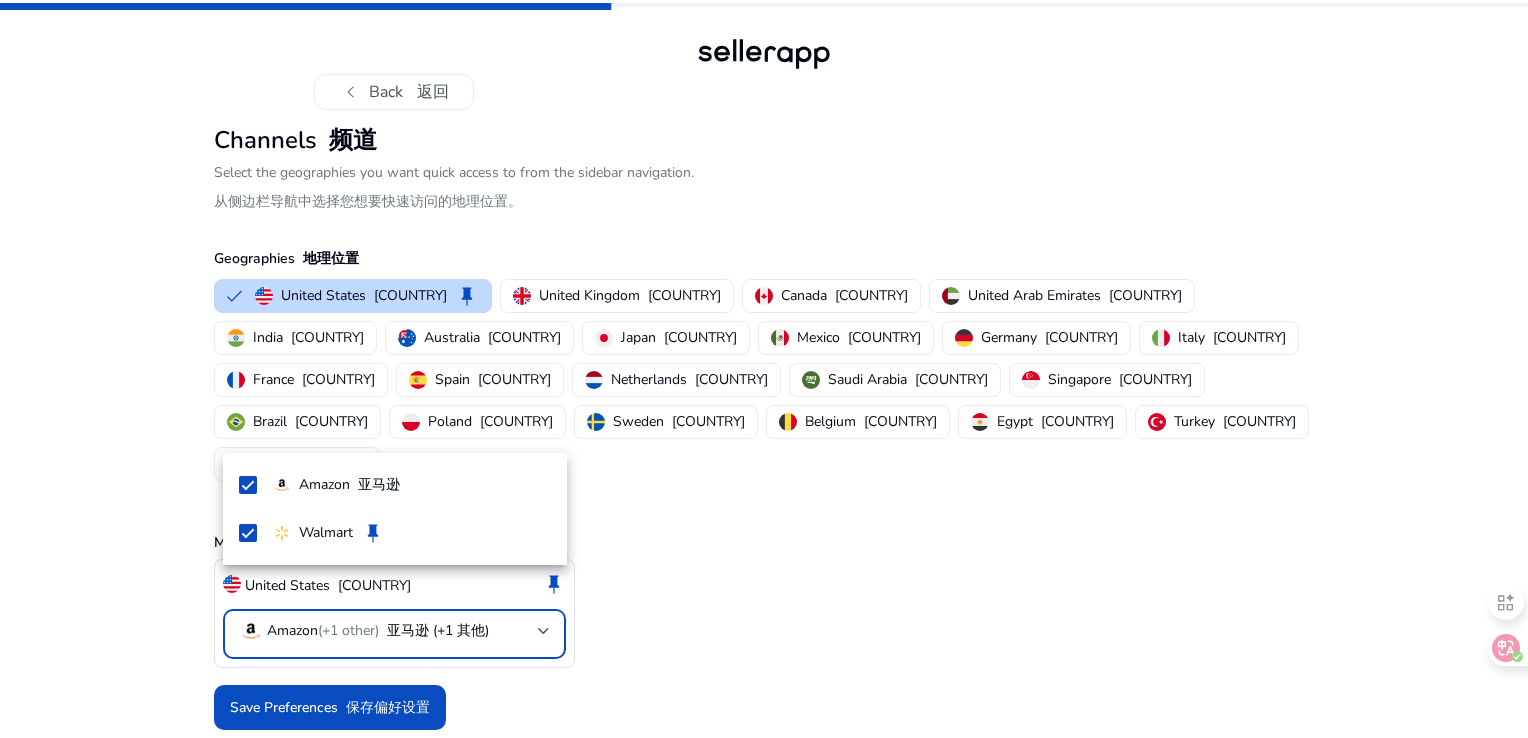 click at bounding box center [764, 369] 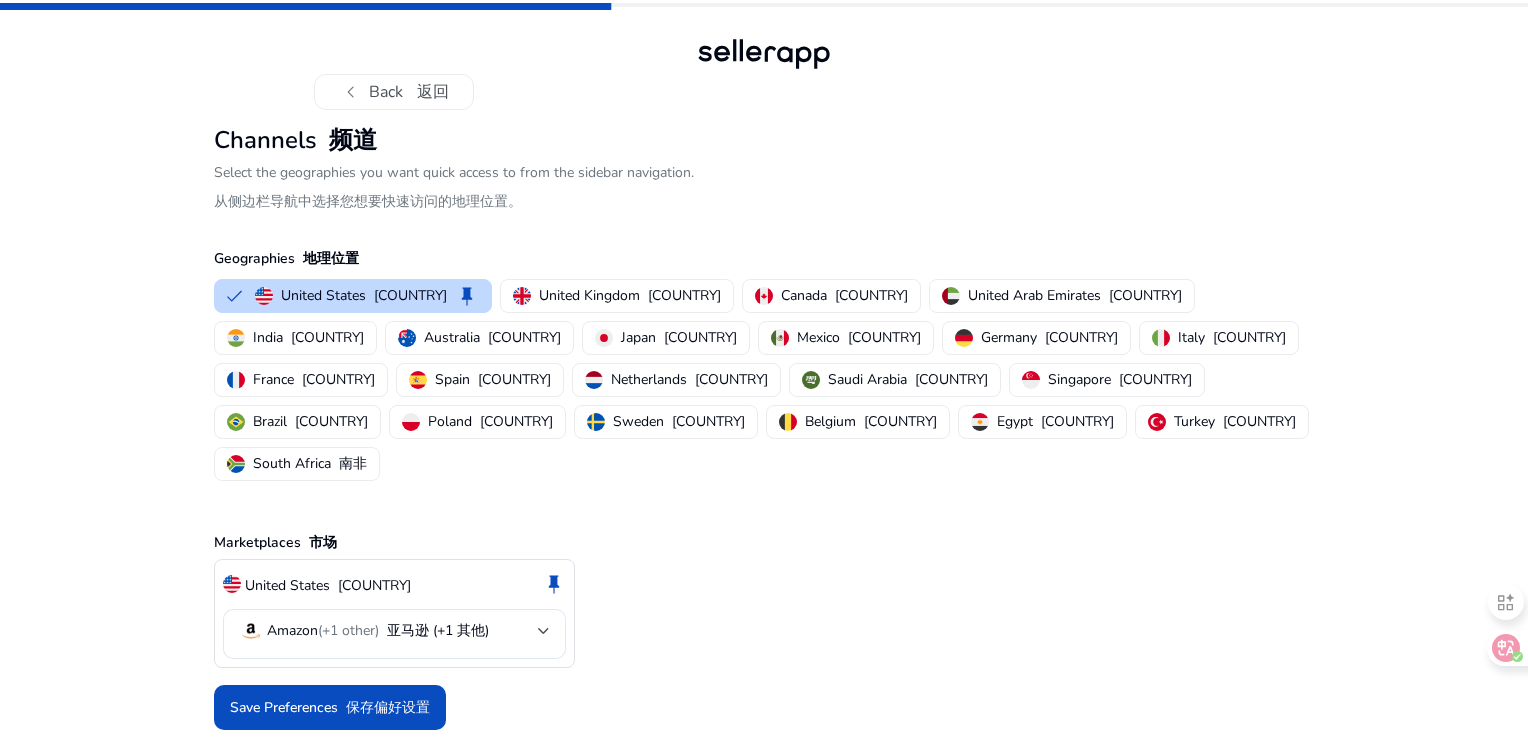 click on "Marketplaces    市场 United States    美国  keep   Amazon   (+1 other)     亚马逊 (+1 其他)" 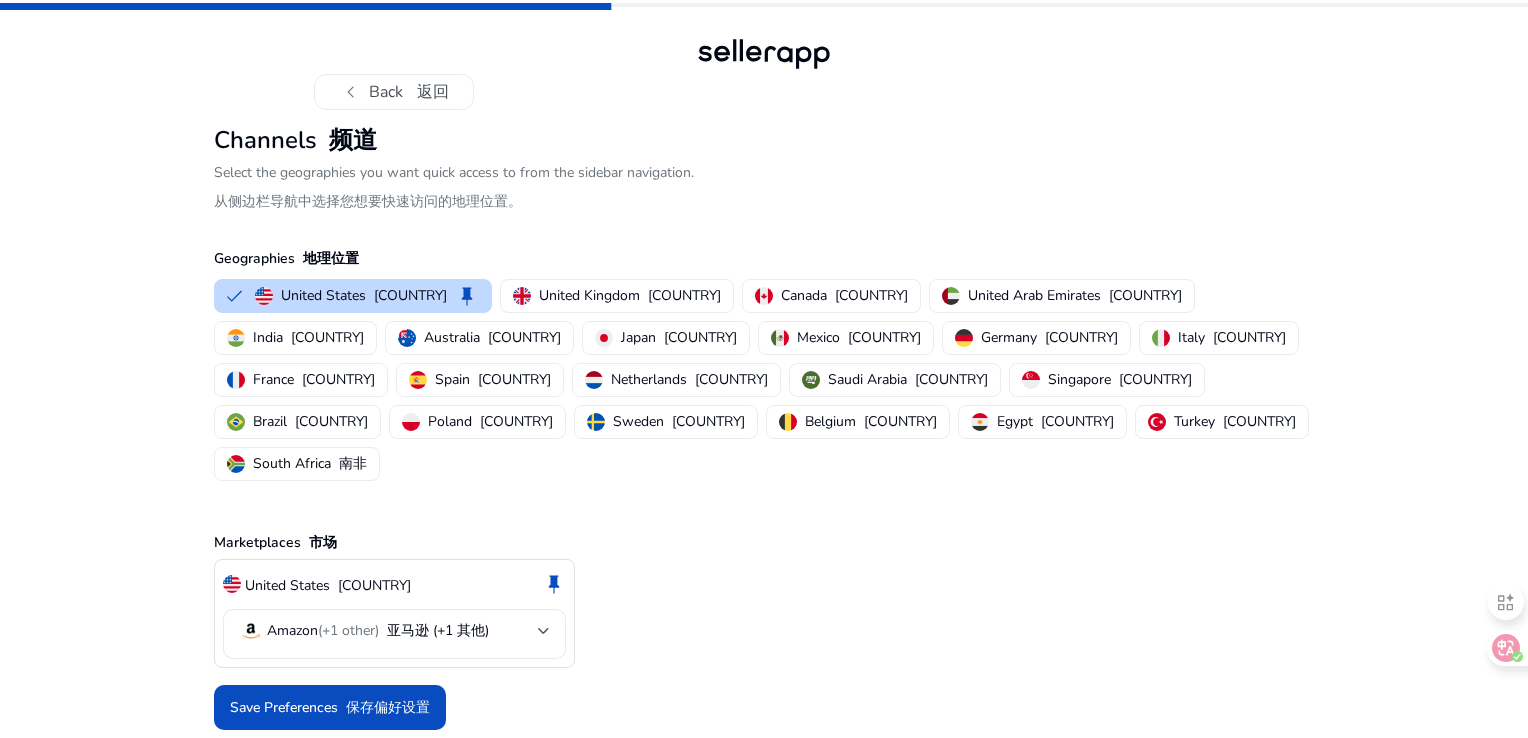 click on "Amazon   (+1 other)     亚马逊 (+1 其他)" 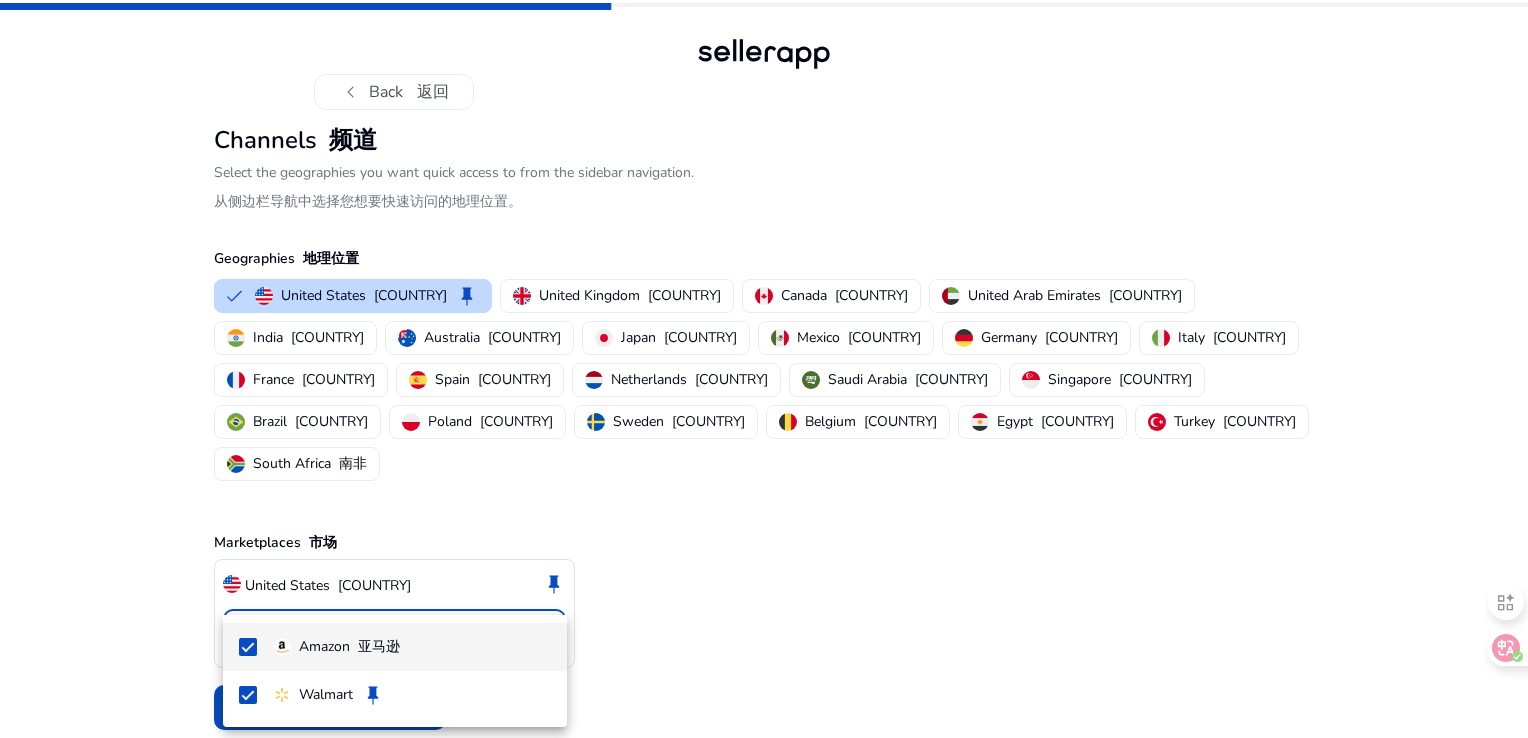 click at bounding box center [764, 369] 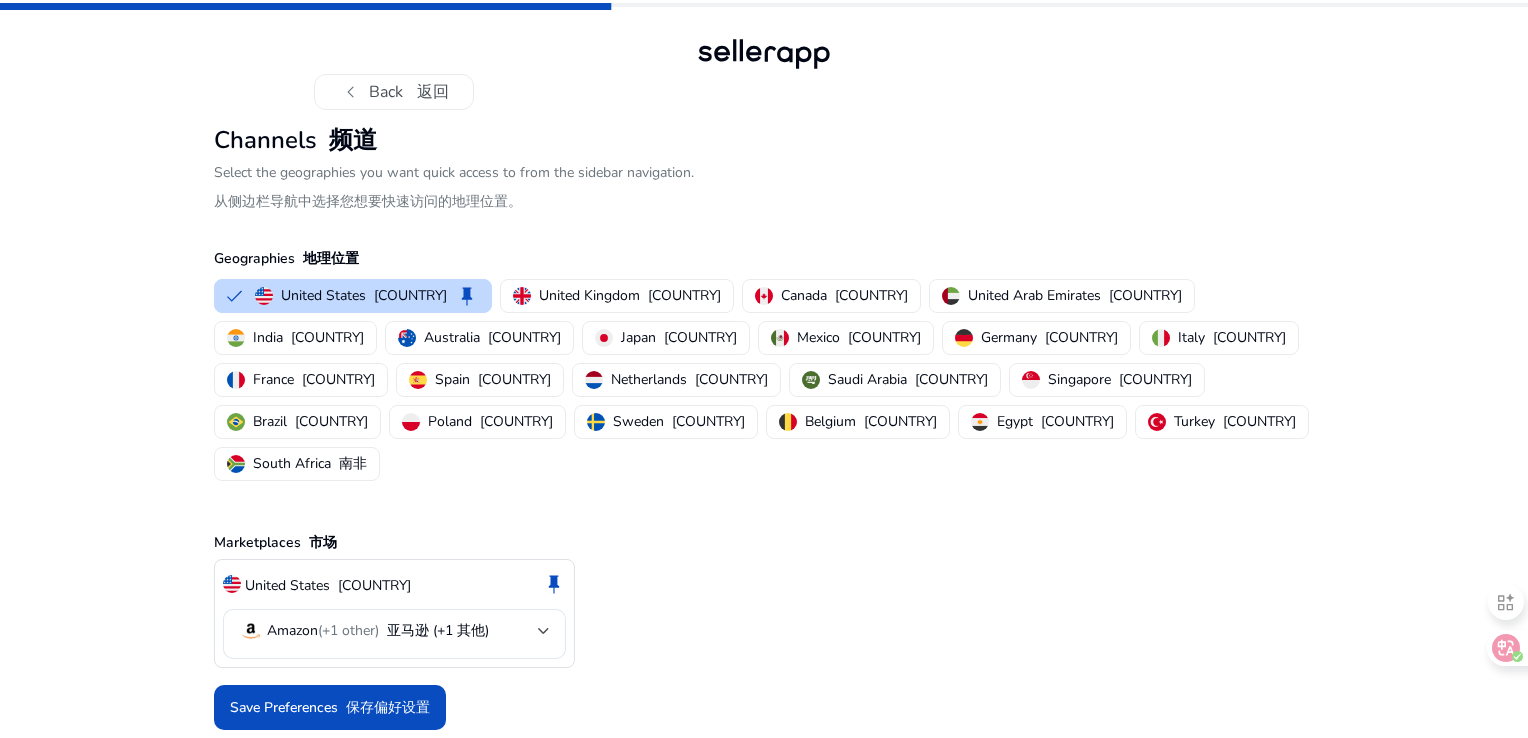 click on "Select the geographies you want quick access to from the sidebar navigation.  从侧边栏导航中选择您想要快速访问的地理位置。" 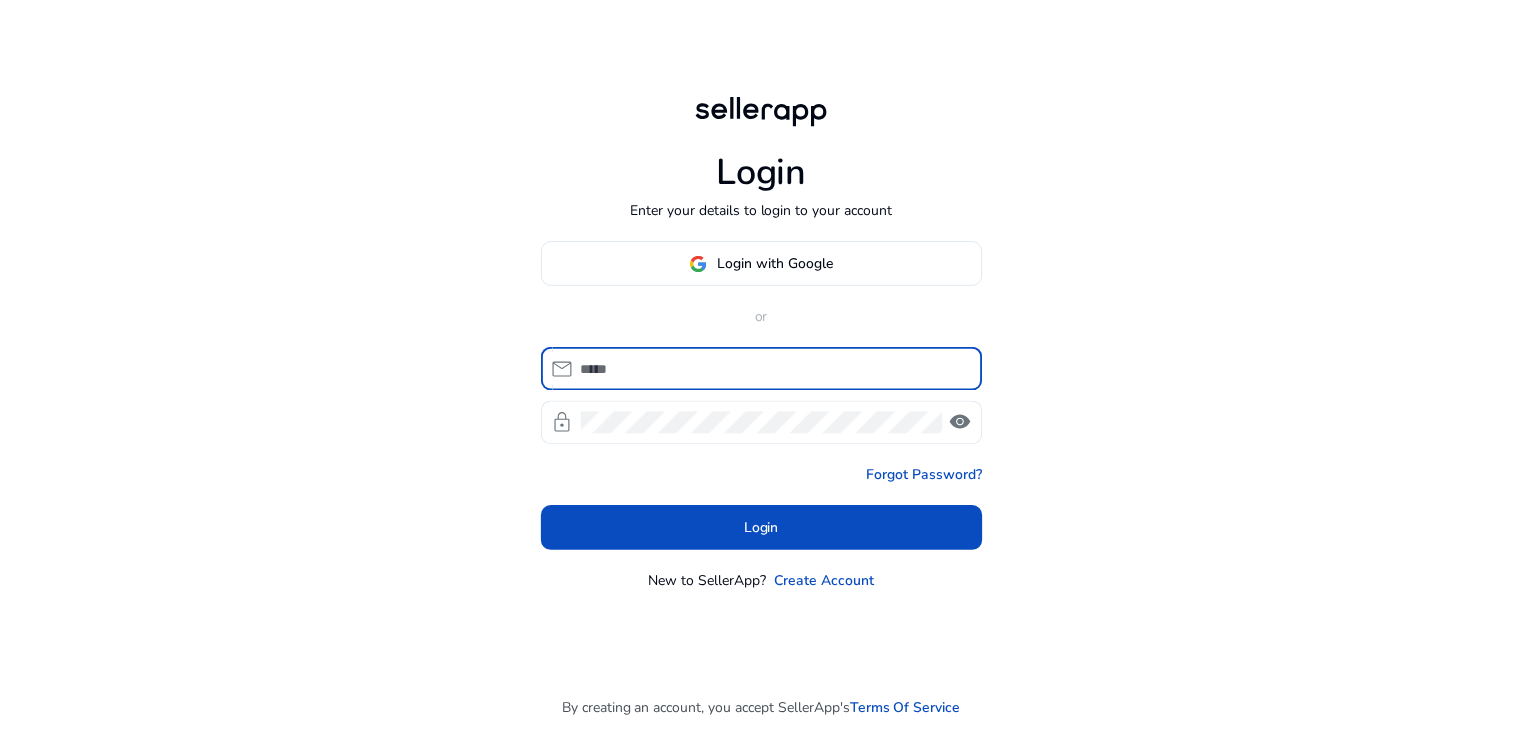 scroll, scrollTop: 0, scrollLeft: 0, axis: both 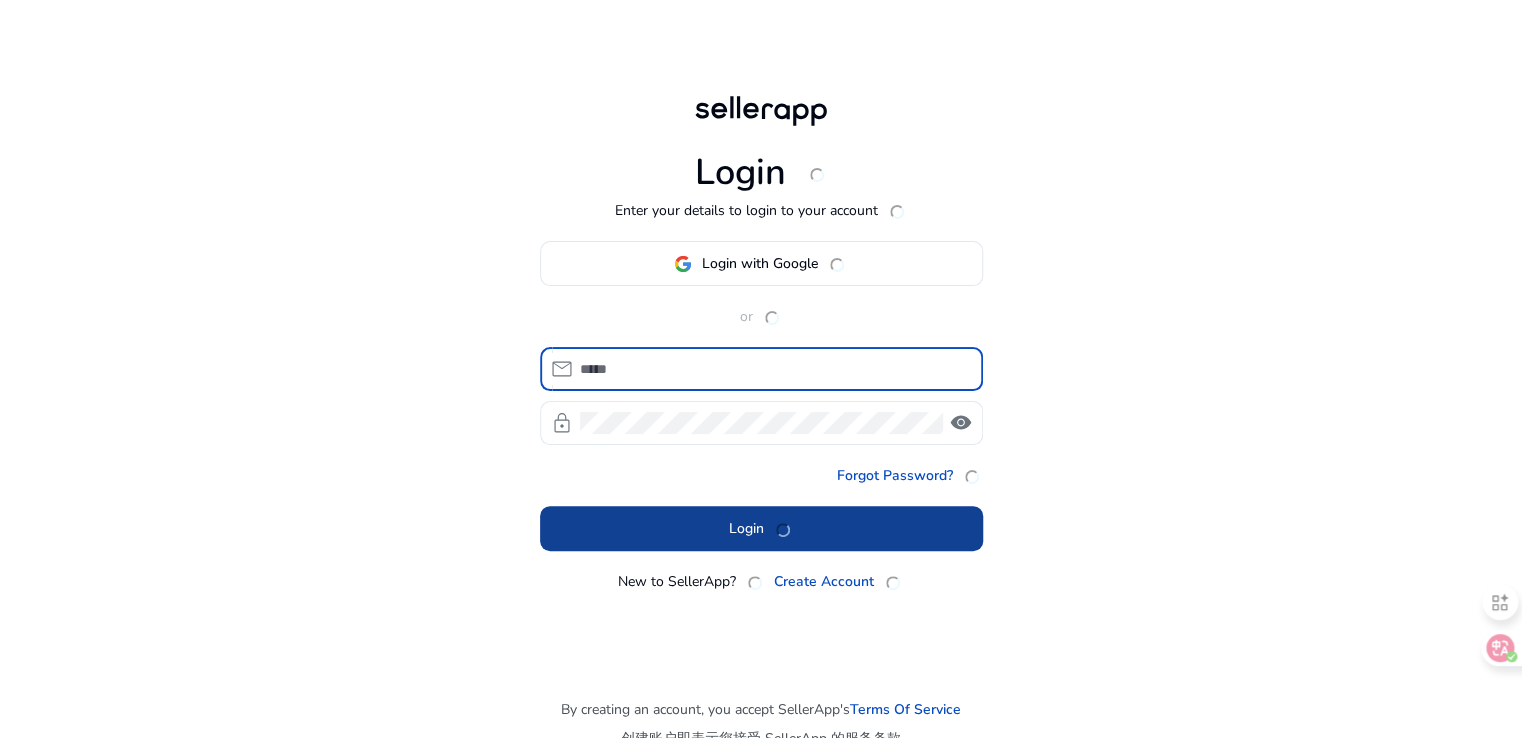 type on "**********" 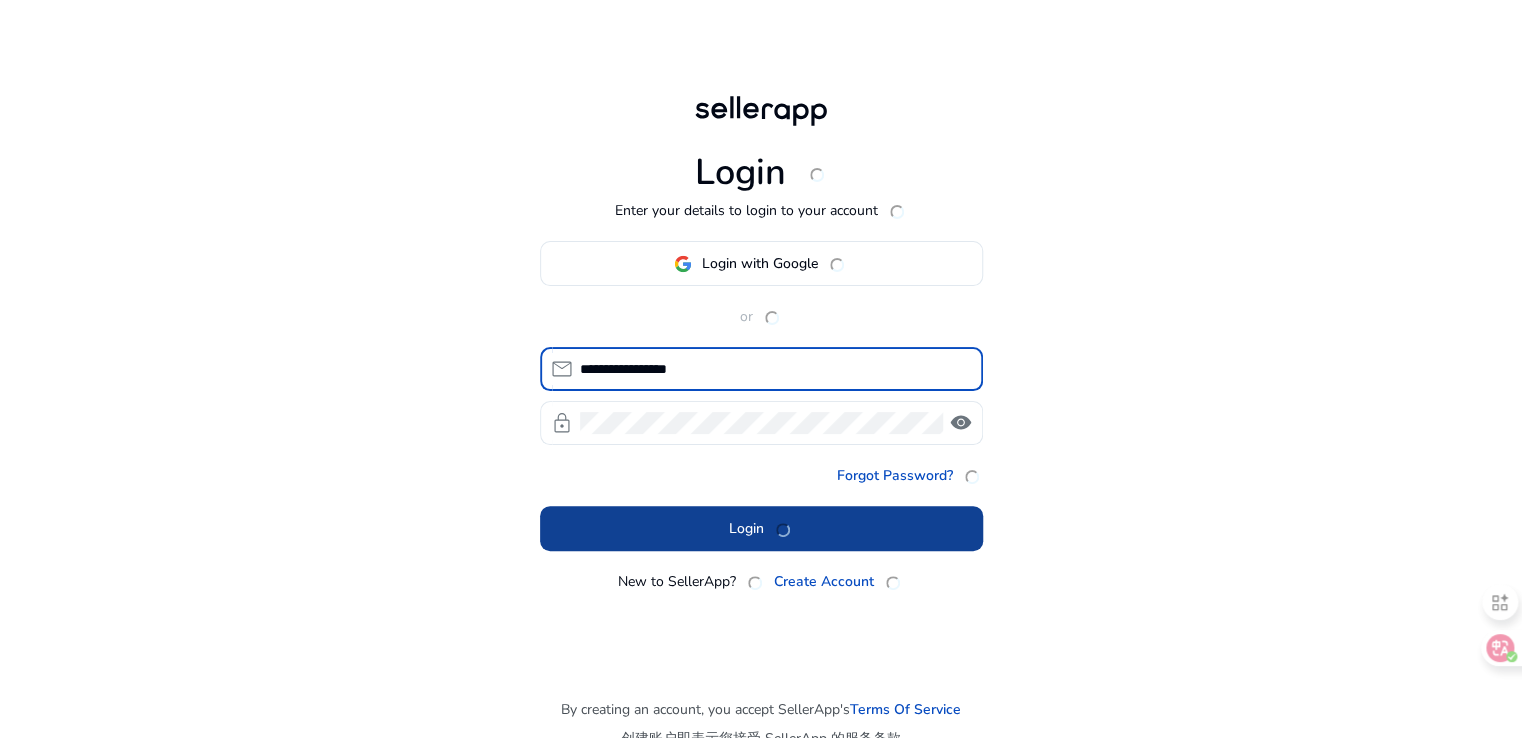click on "Login" at bounding box center (761, 528) 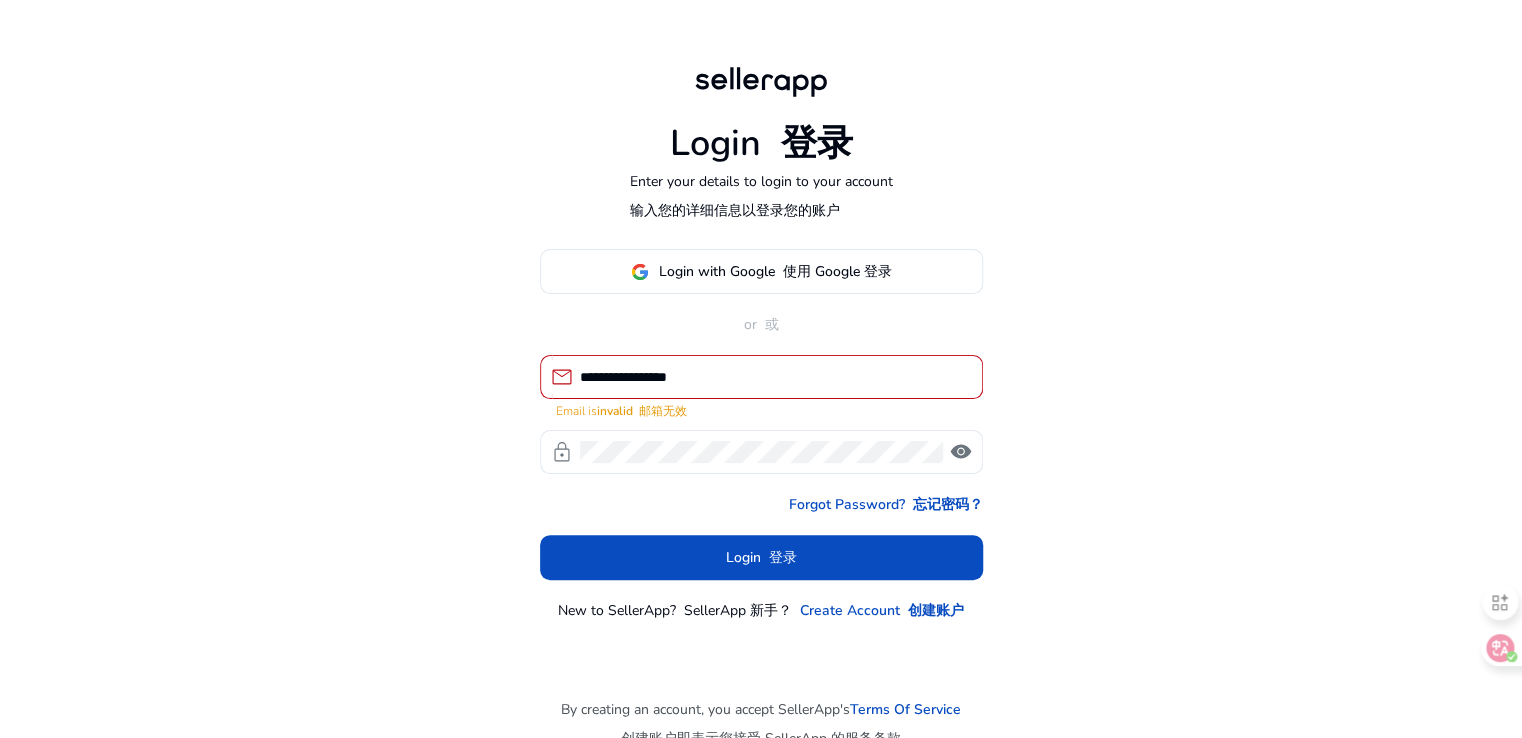 click on "**********" at bounding box center [773, 377] 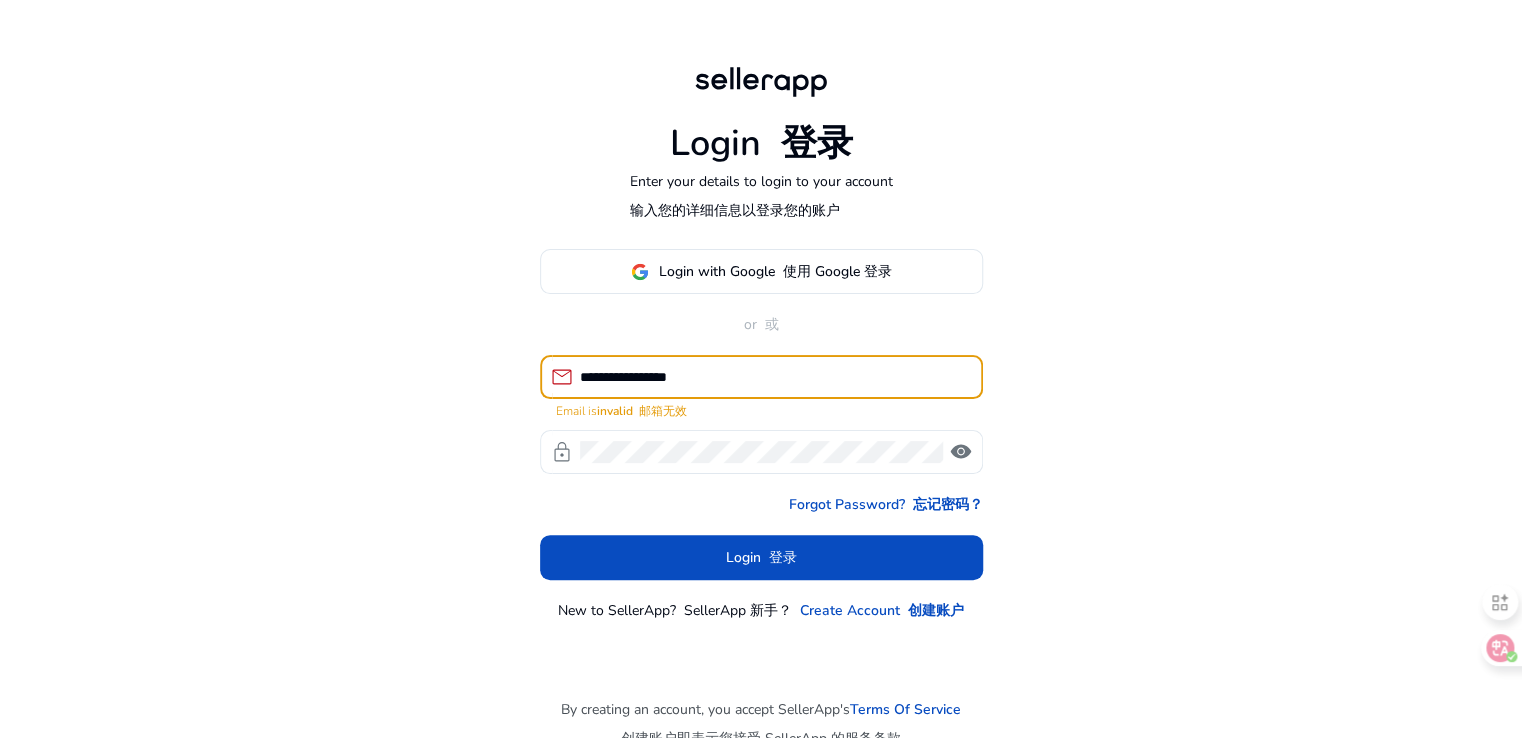drag, startPoint x: 839, startPoint y: 383, endPoint x: 423, endPoint y: 347, distance: 417.55478 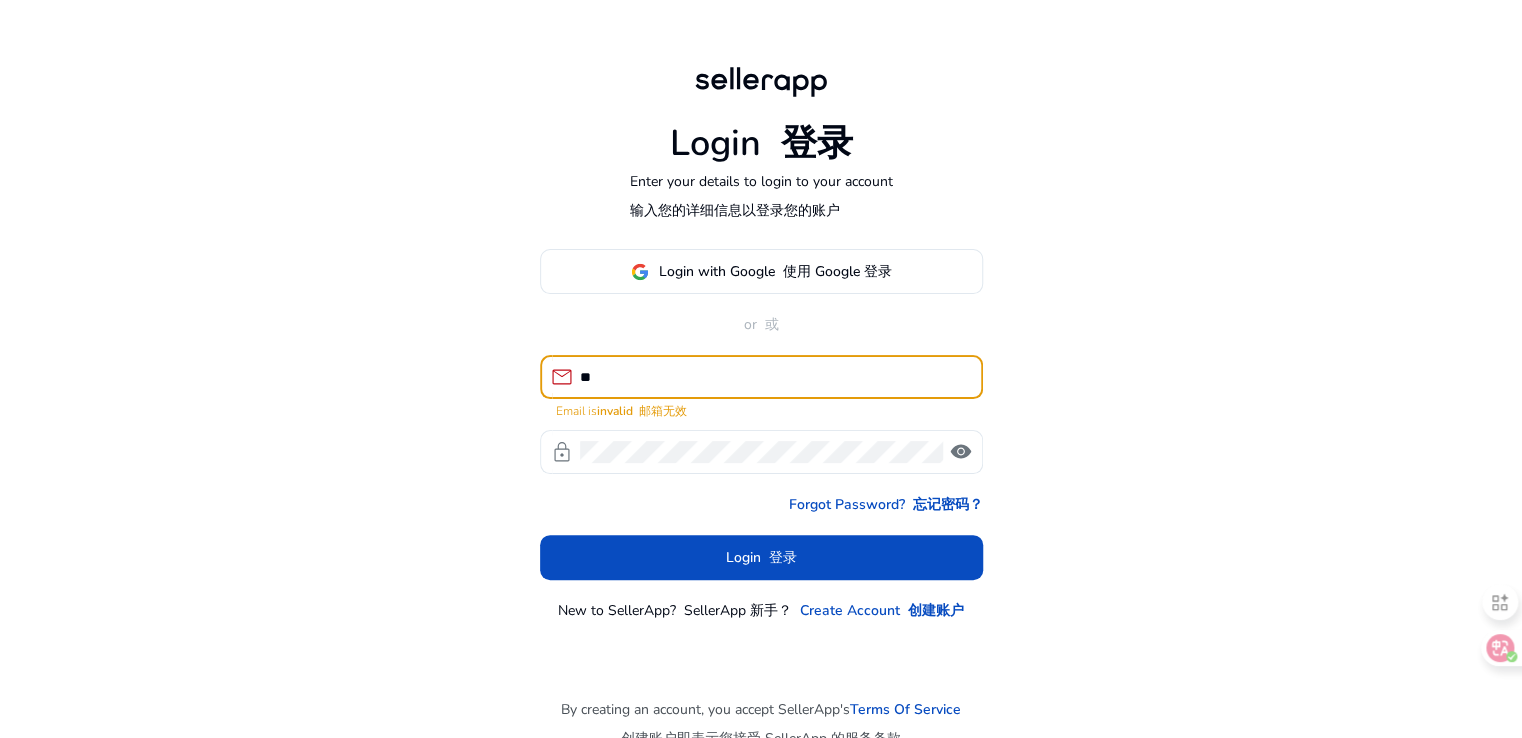 type on "*" 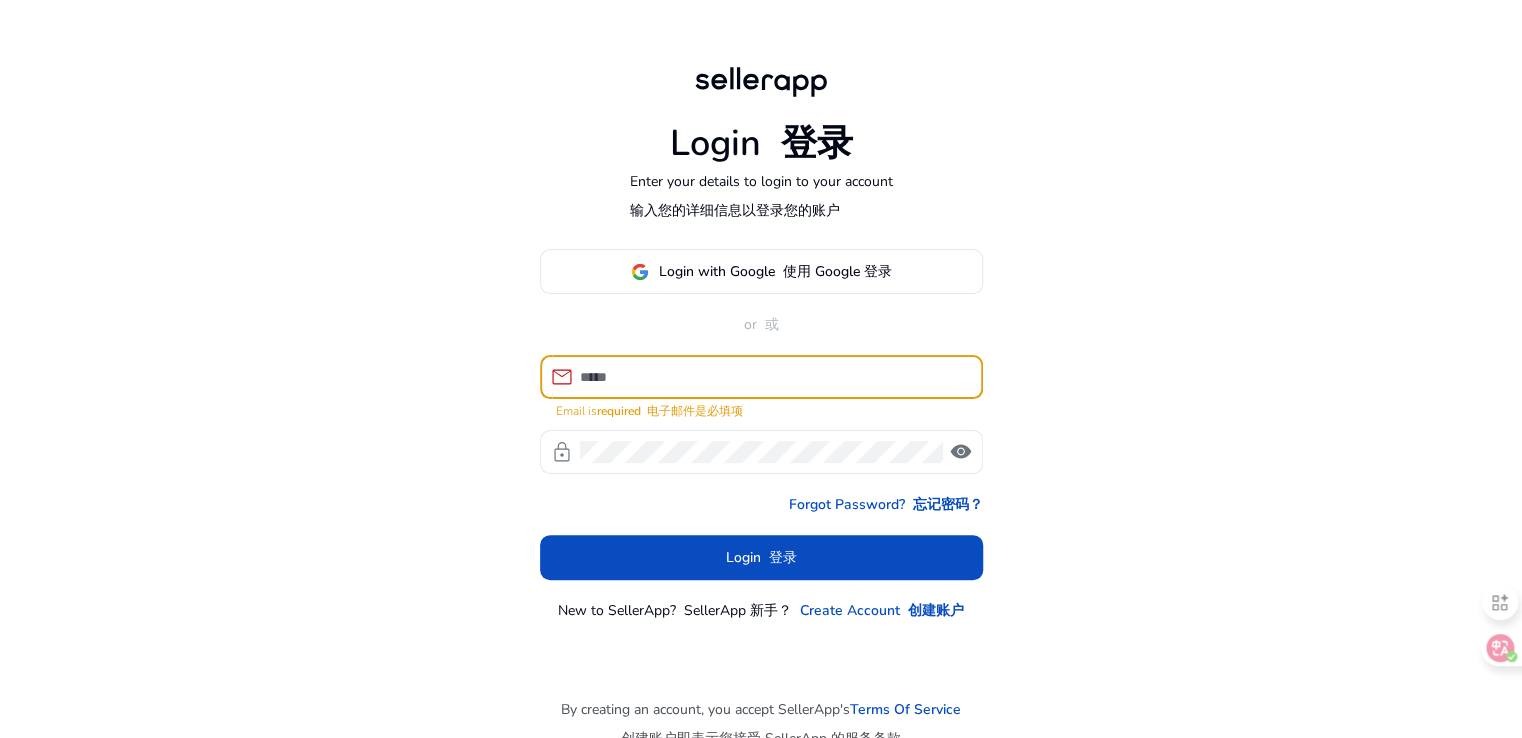 click on "Login    登录 Enter your details to login to your account 输入您的详细信息以登录您的账户 Login with Google    使用 Google 登录 or    或  mail  Email is  required    电子邮件是必填项  lock   visibility   Forgot Password?     忘记密码？  Login     登录 New to SellerApp?    SellerApp 新手？ Create Account    创建账户  By creating an account, you accept SellerApp's  Terms Of Service 创建账户即表示您接受 SellerApp 的服务条款" 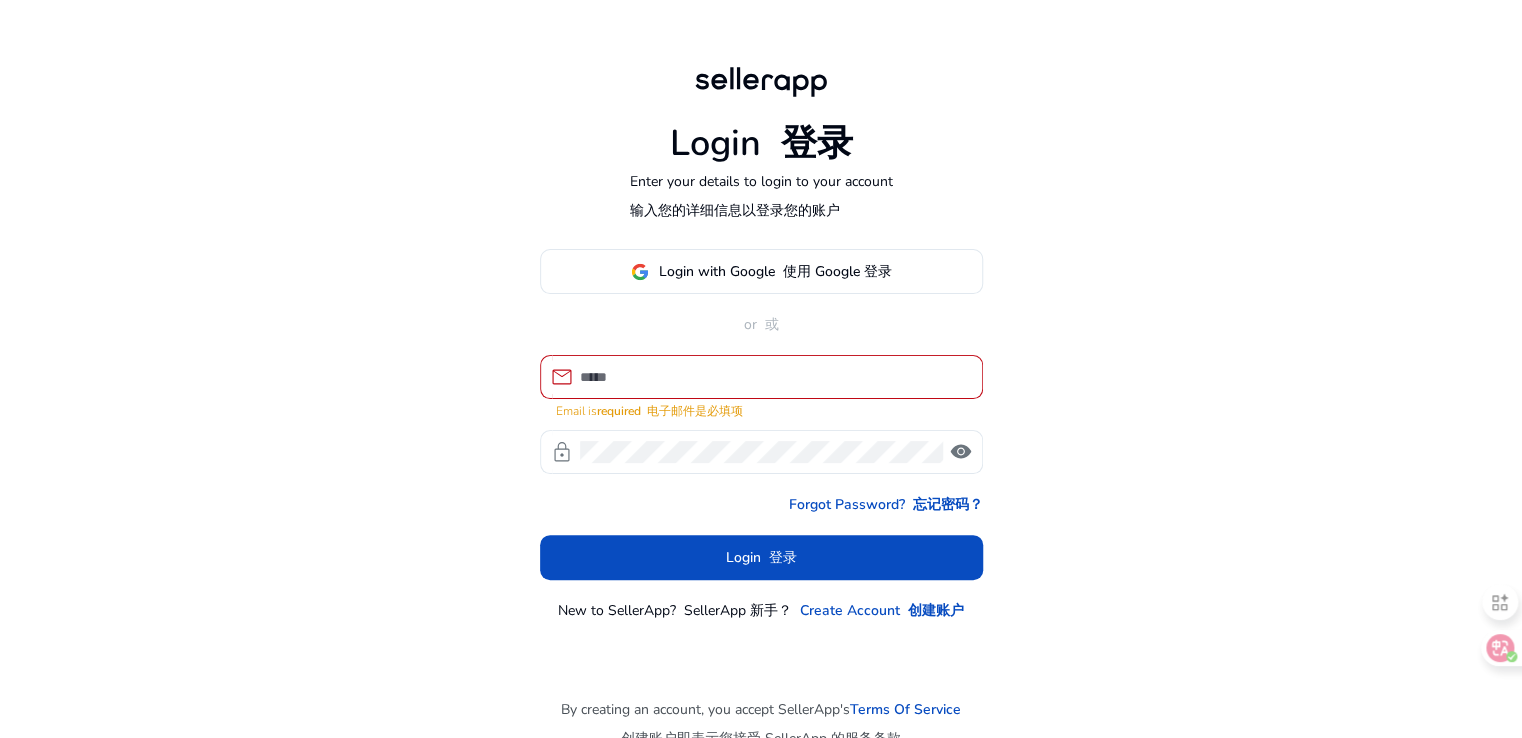 click at bounding box center [773, 377] 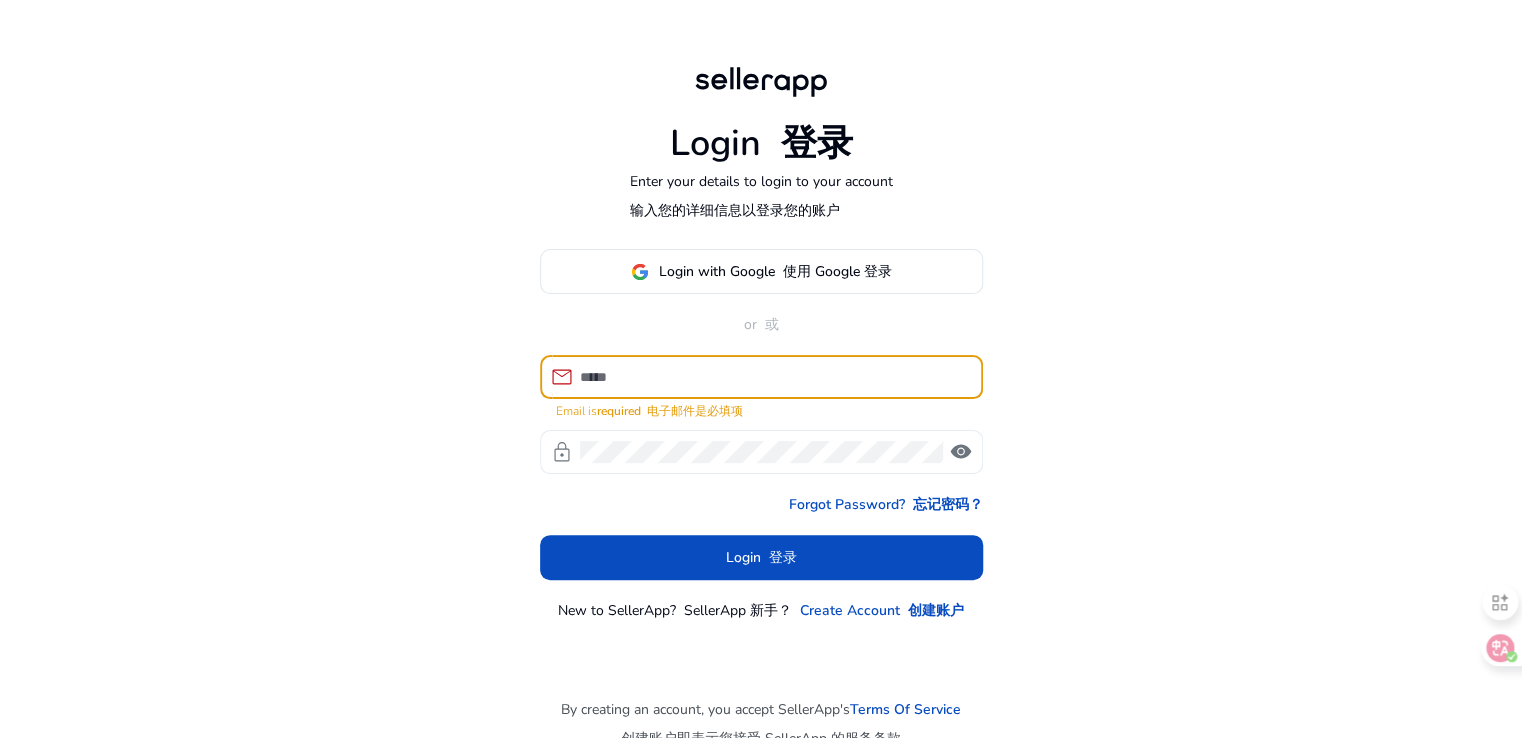 paste on "**********" 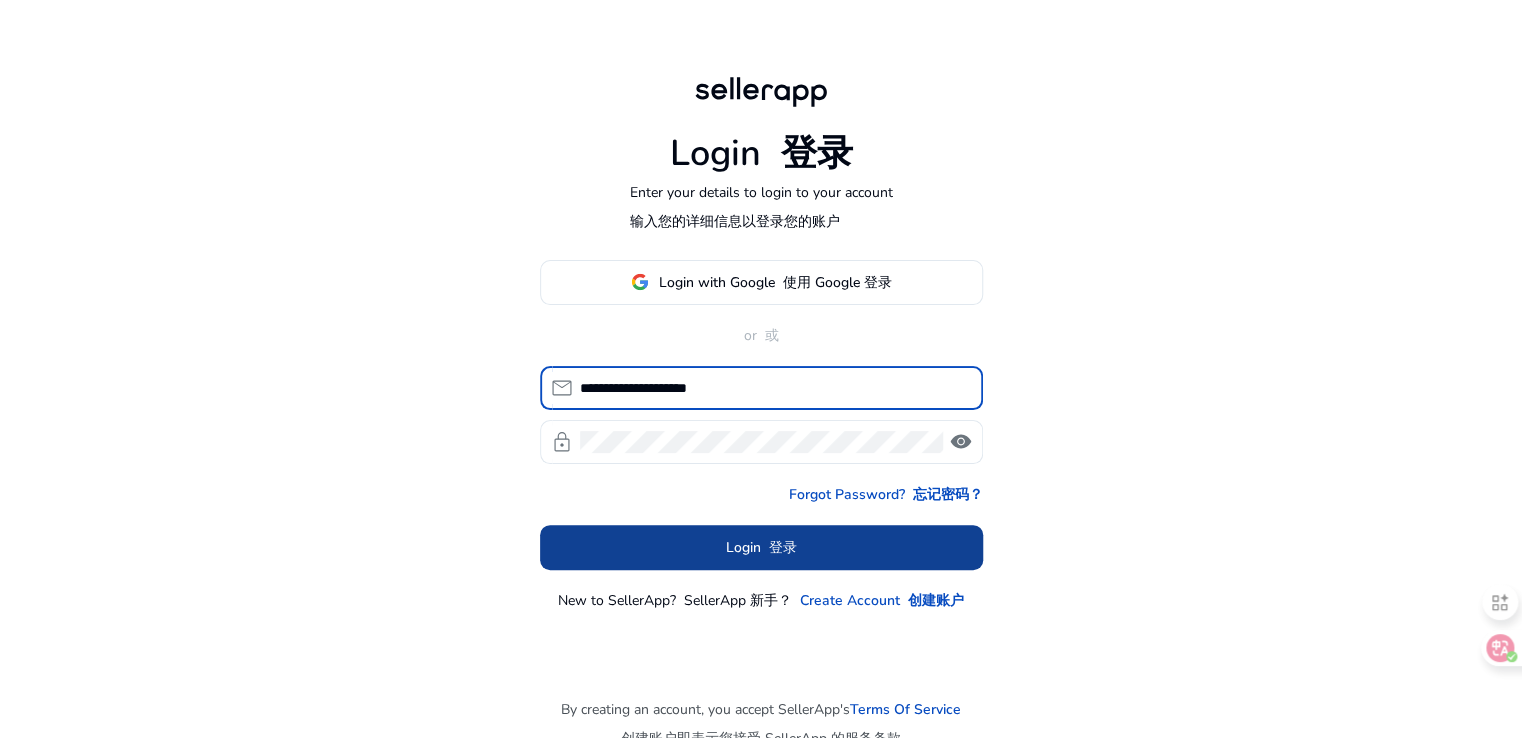 type on "**********" 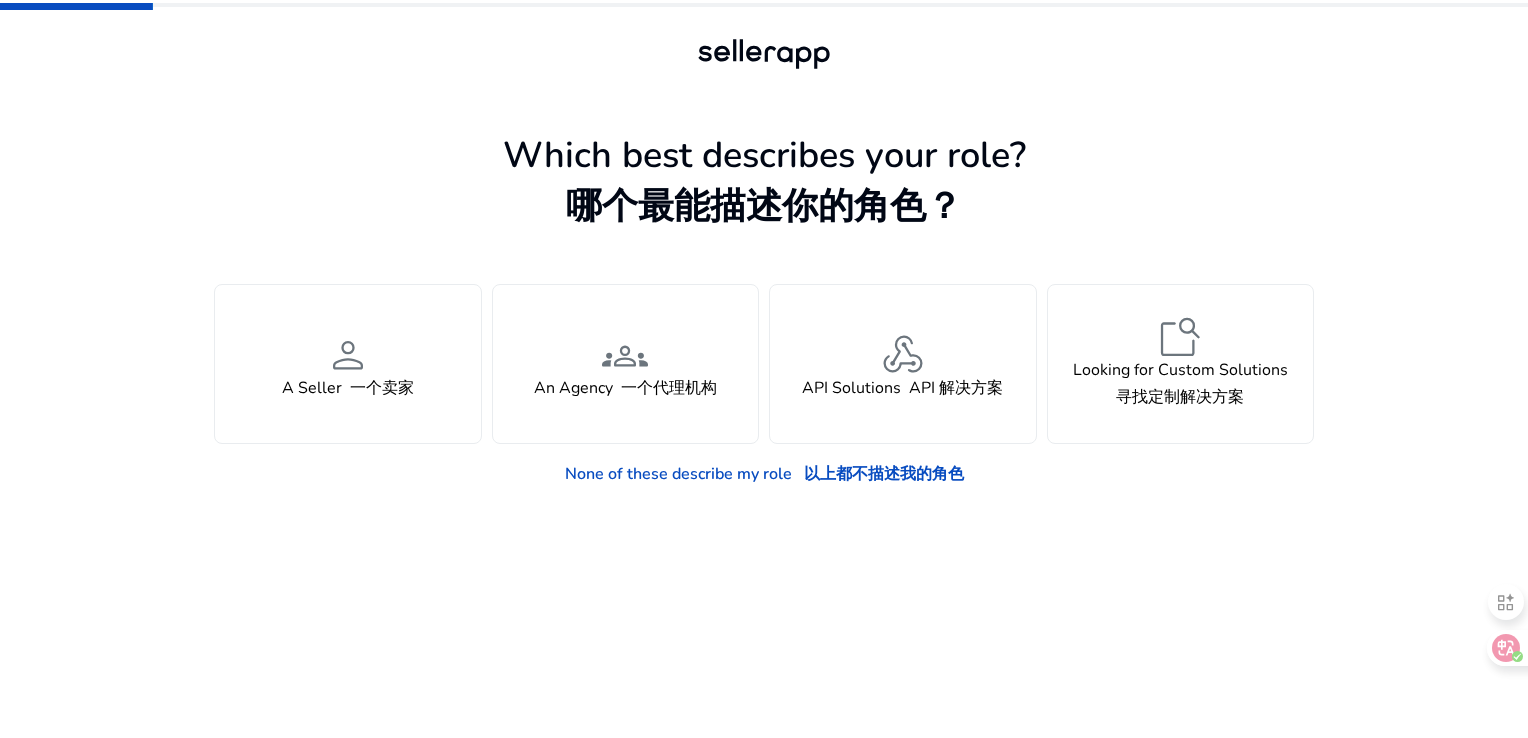 drag, startPoint x: 1028, startPoint y: 537, endPoint x: 1048, endPoint y: 458, distance: 81.49233 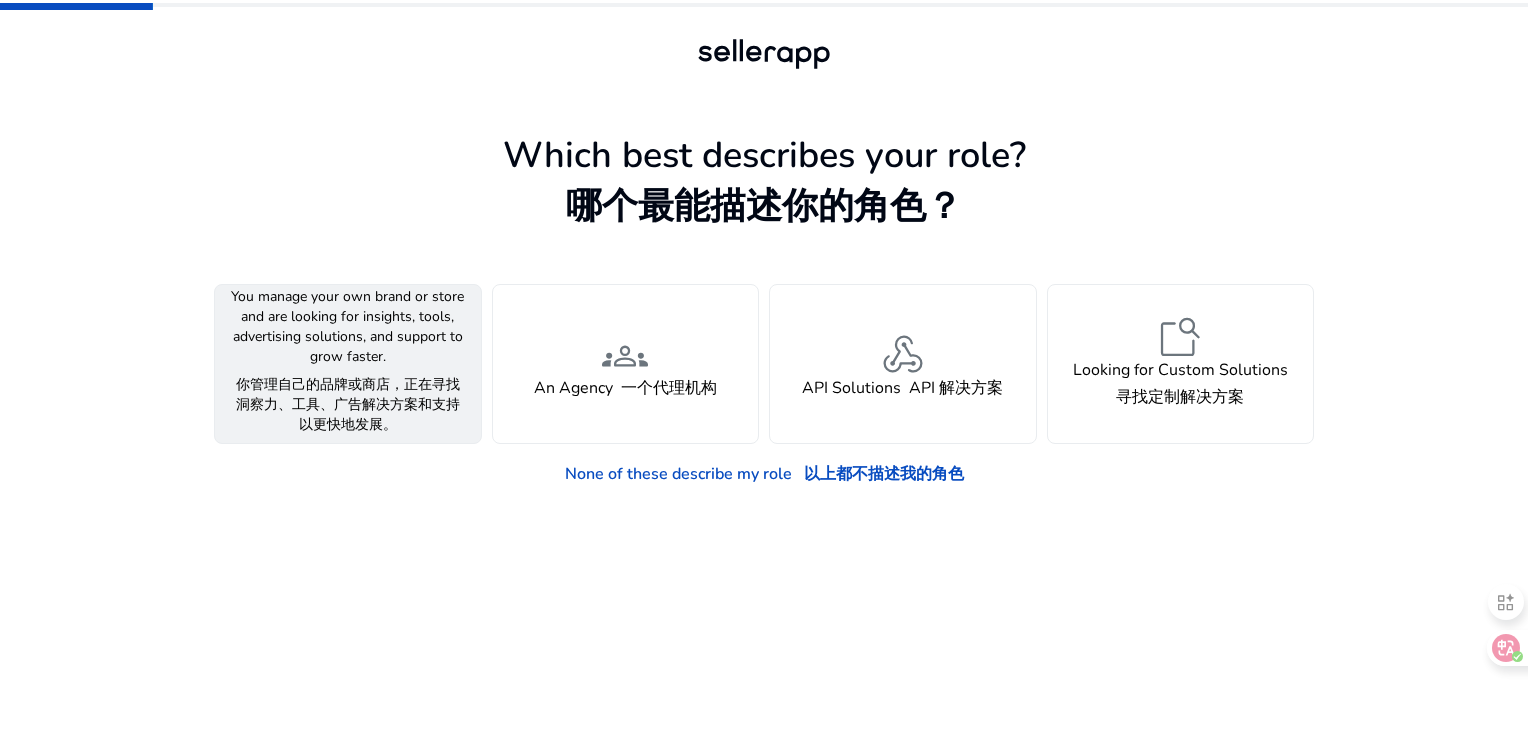 click on "person  A Seller    一个卖家" 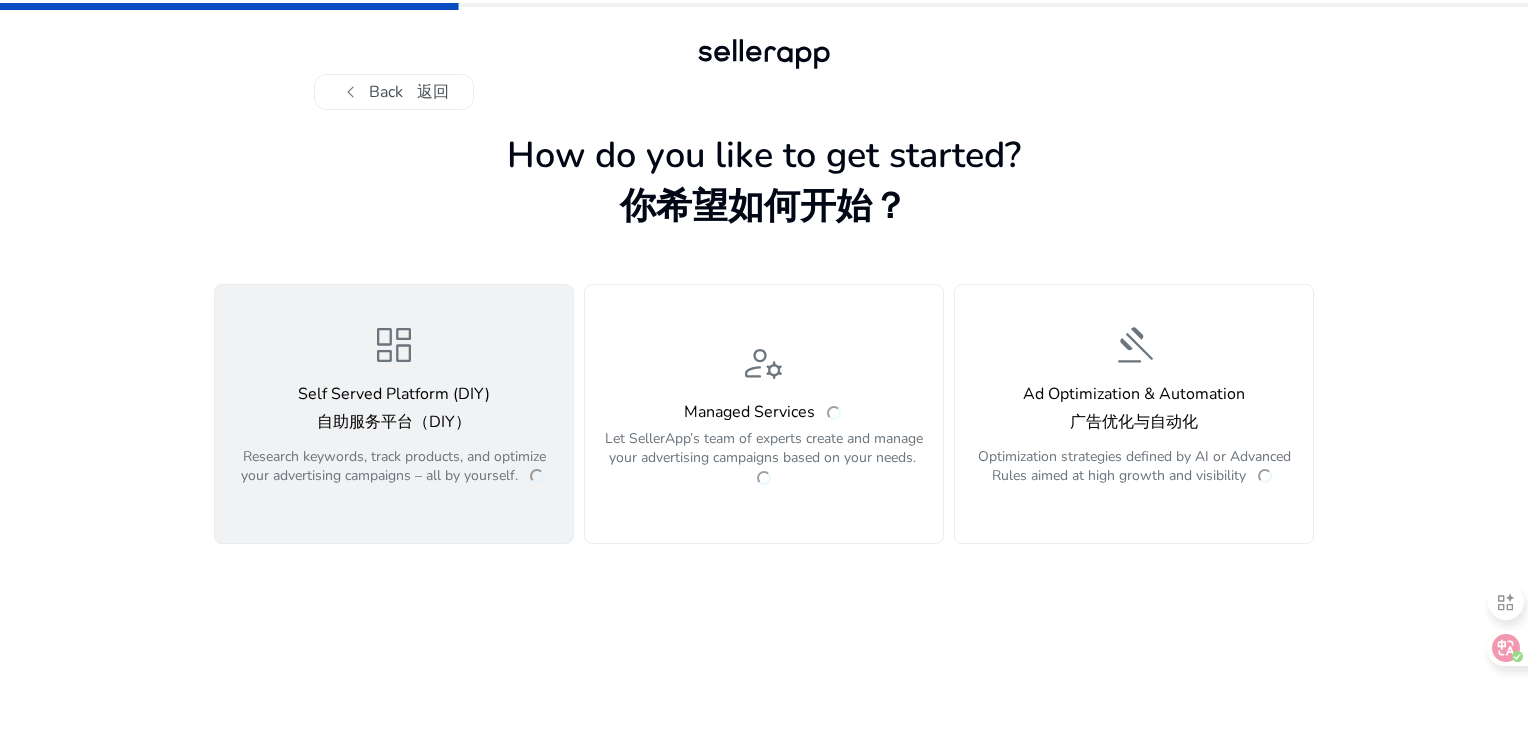 click on "自助服务平台（DIY）" 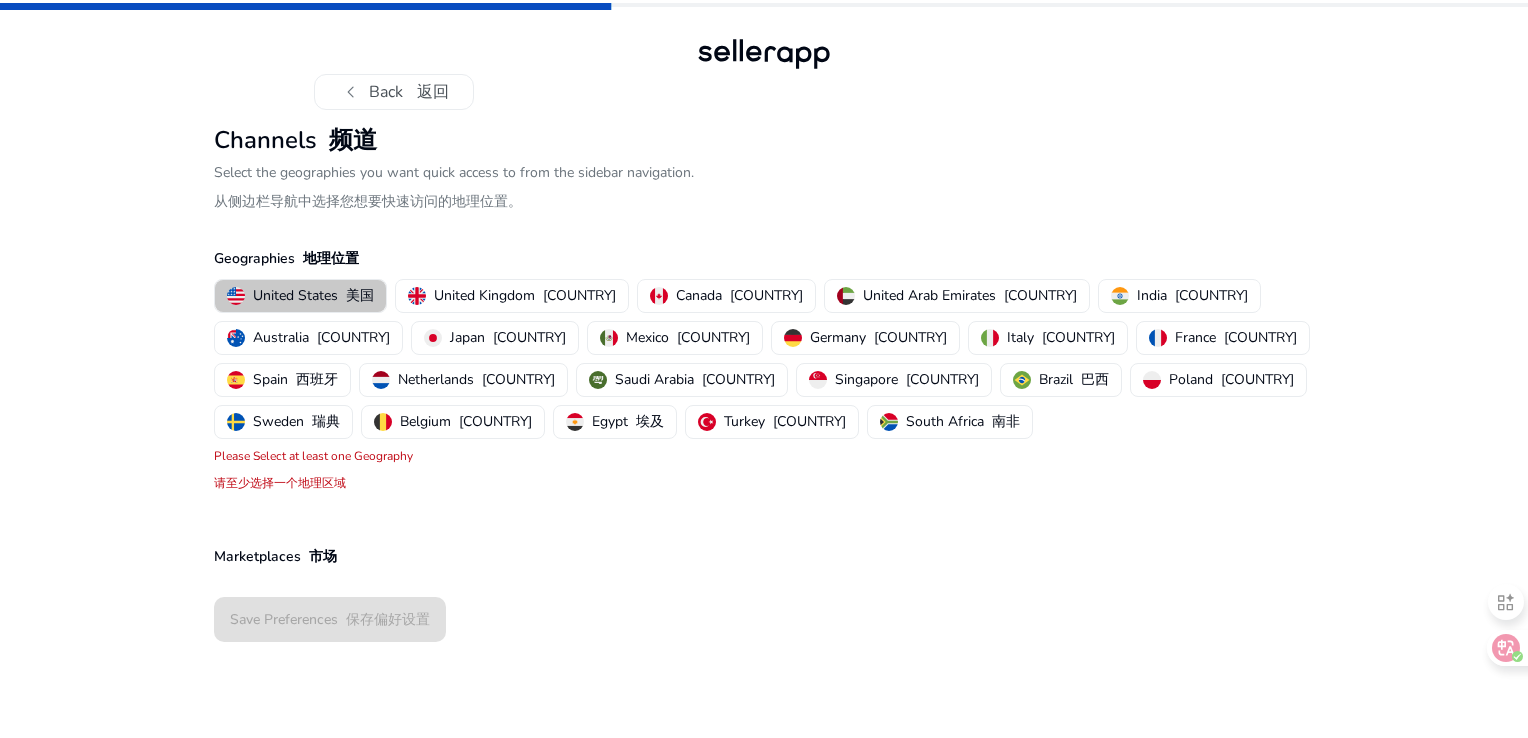 click on "United States     美国" at bounding box center [313, 295] 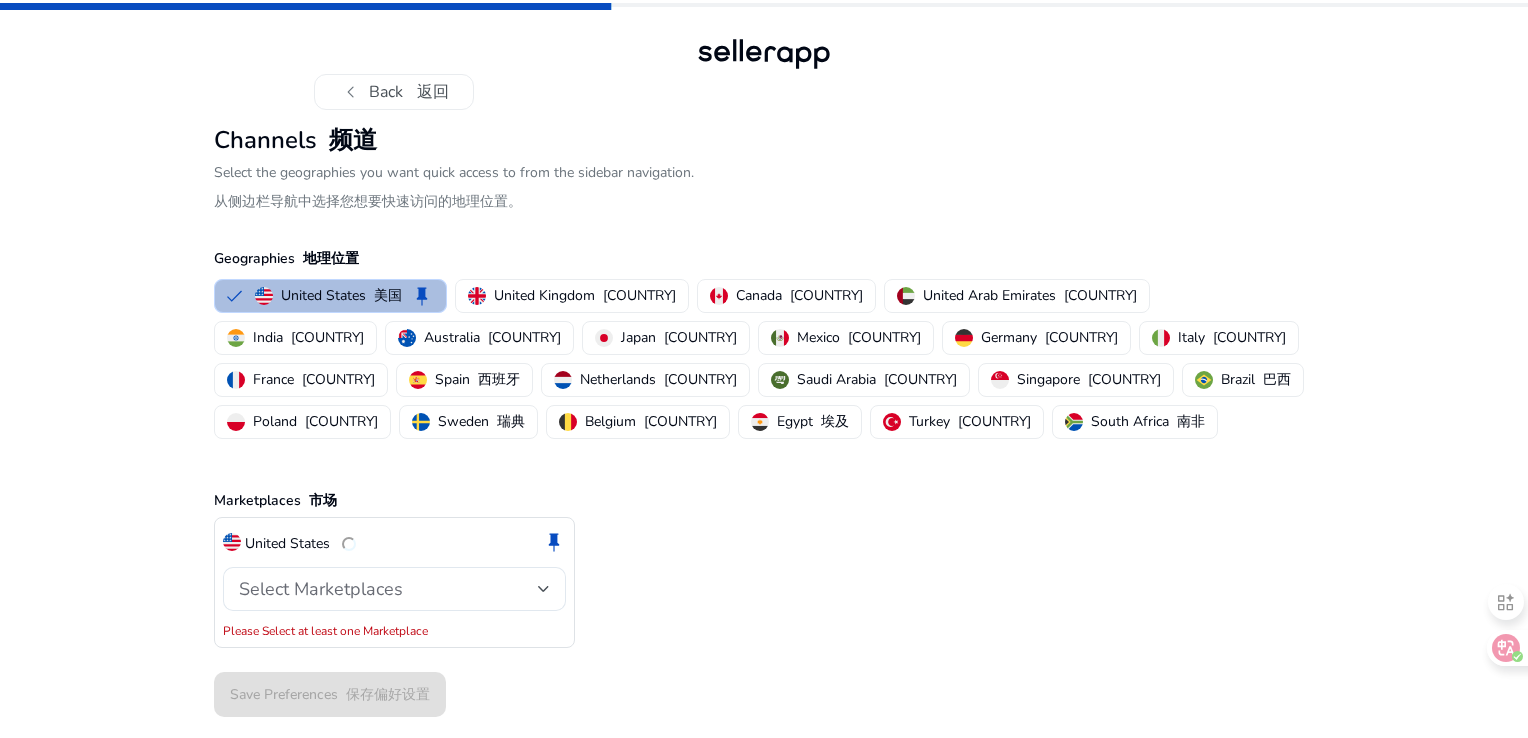 click on "chevron_left   Back     返回 Channels    频道  Select the geographies you want quick access to from the sidebar navigation.  从侧边栏导航中选择您想要快速访问的地理位置。 Geographies    地理位置   United States     美国  keep   United Kingdom     英国  Canada     加拿大  United Arab Emirates     阿拉伯联合酋长国  India     印度  Australia     澳大利亚  Japan     日本  Mexico     墨西哥  Germany     德国  Italy     意大利  France     法国  Spain     西班牙  Netherlands     荷兰  Saudi Arabia     沙特阿拉伯  Singapore     新加坡  Brazil     巴西  Poland     波兰  Sweden     瑞典  Belgium     比利时  Egypt     埃及  Turkey     土耳其  South Africa     南非 Marketplaces    市场 United States     keep  Select Marketplaces  Please Select at least one Marketplace   Save Preferences     保存偏好设置" 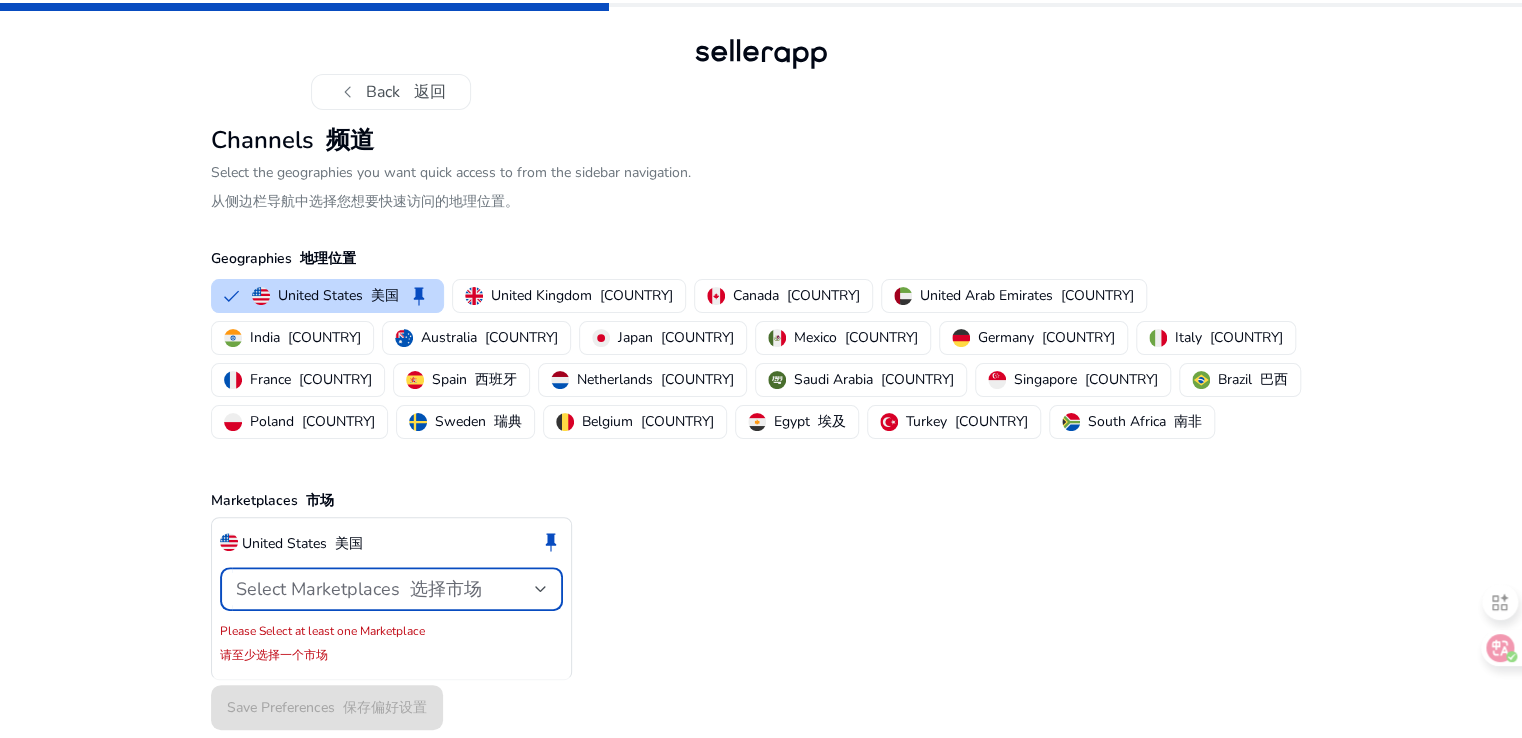 click on "Select Marketplaces    选择市场" at bounding box center (359, 589) 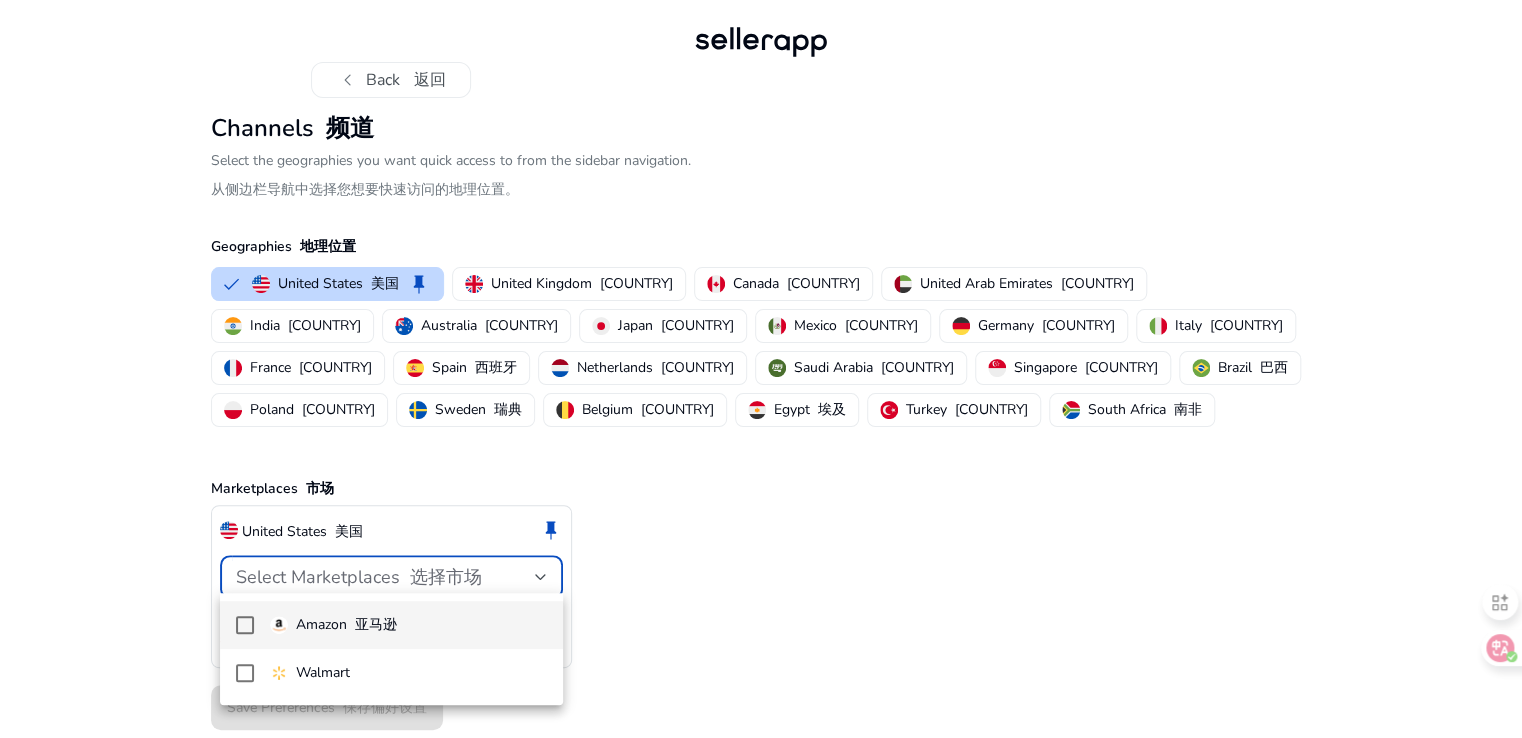 scroll, scrollTop: 16, scrollLeft: 0, axis: vertical 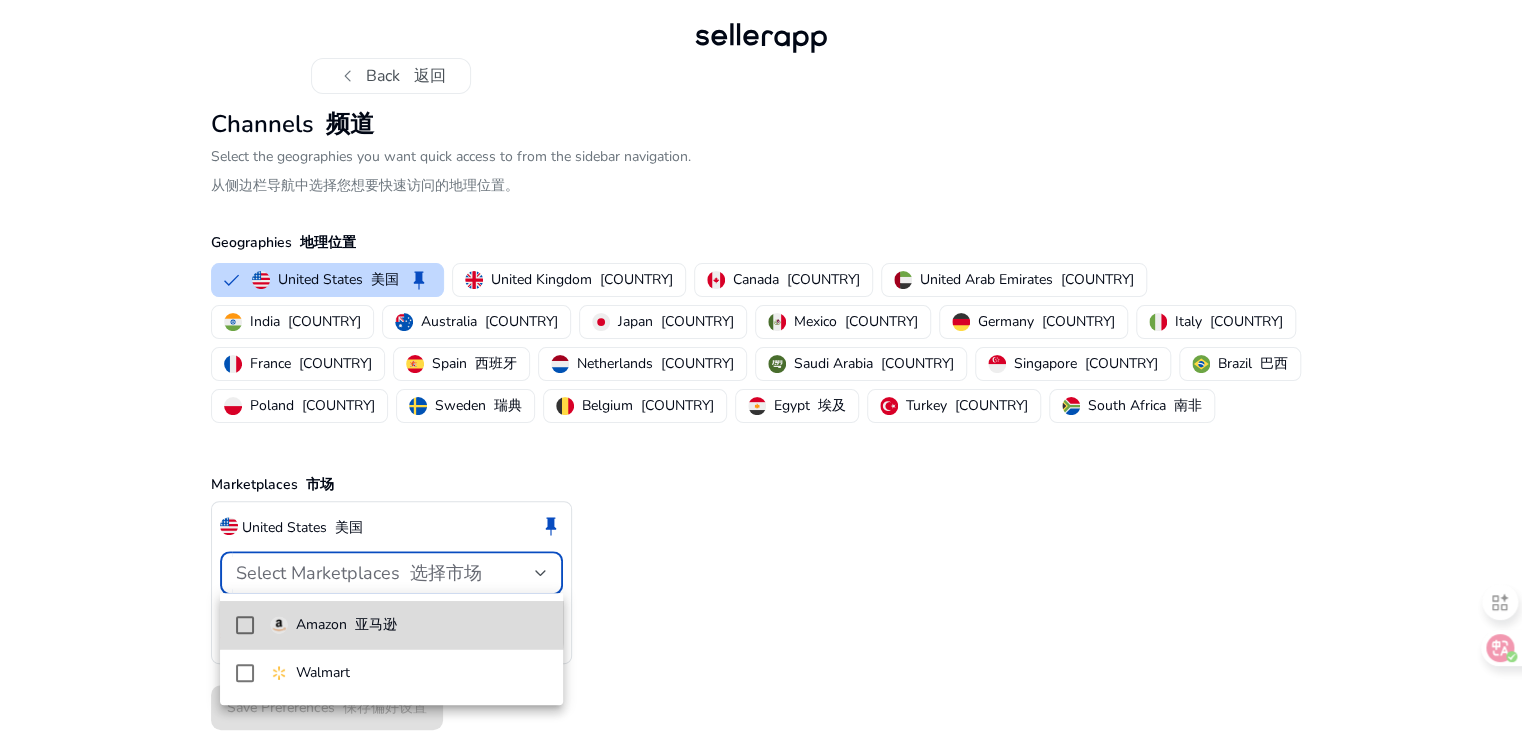 click on "Amazon     亚马逊" at bounding box center [346, 625] 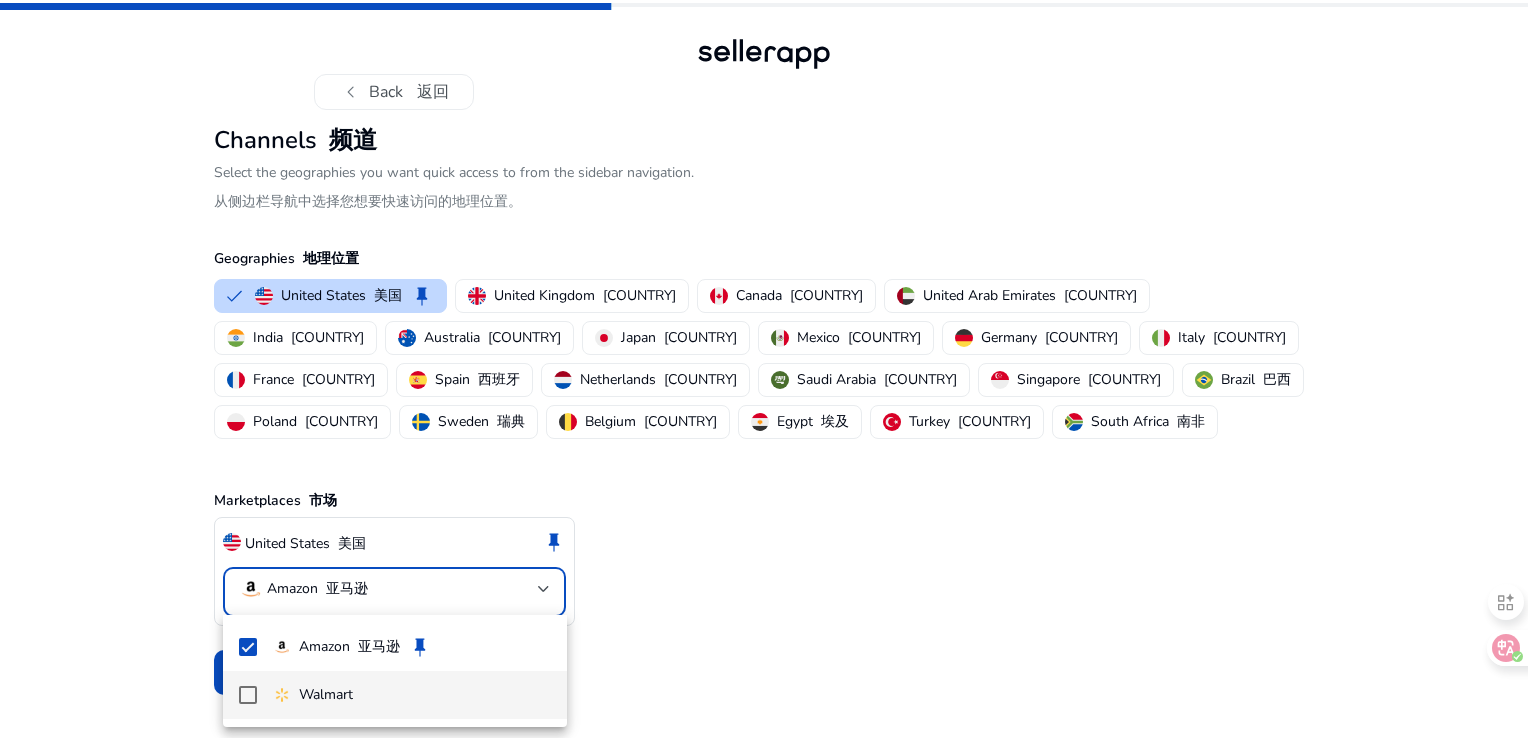 click at bounding box center (282, 695) 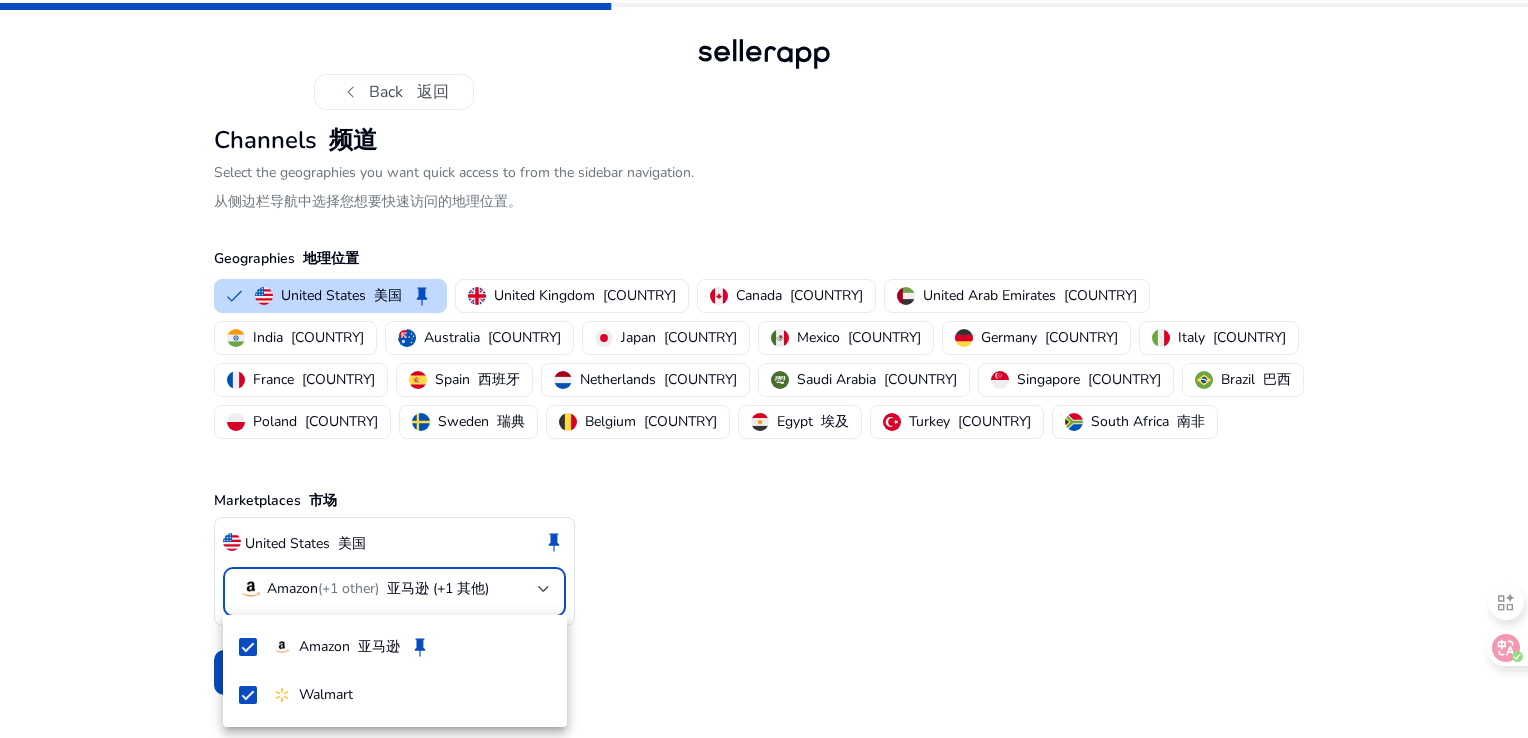 click at bounding box center [764, 369] 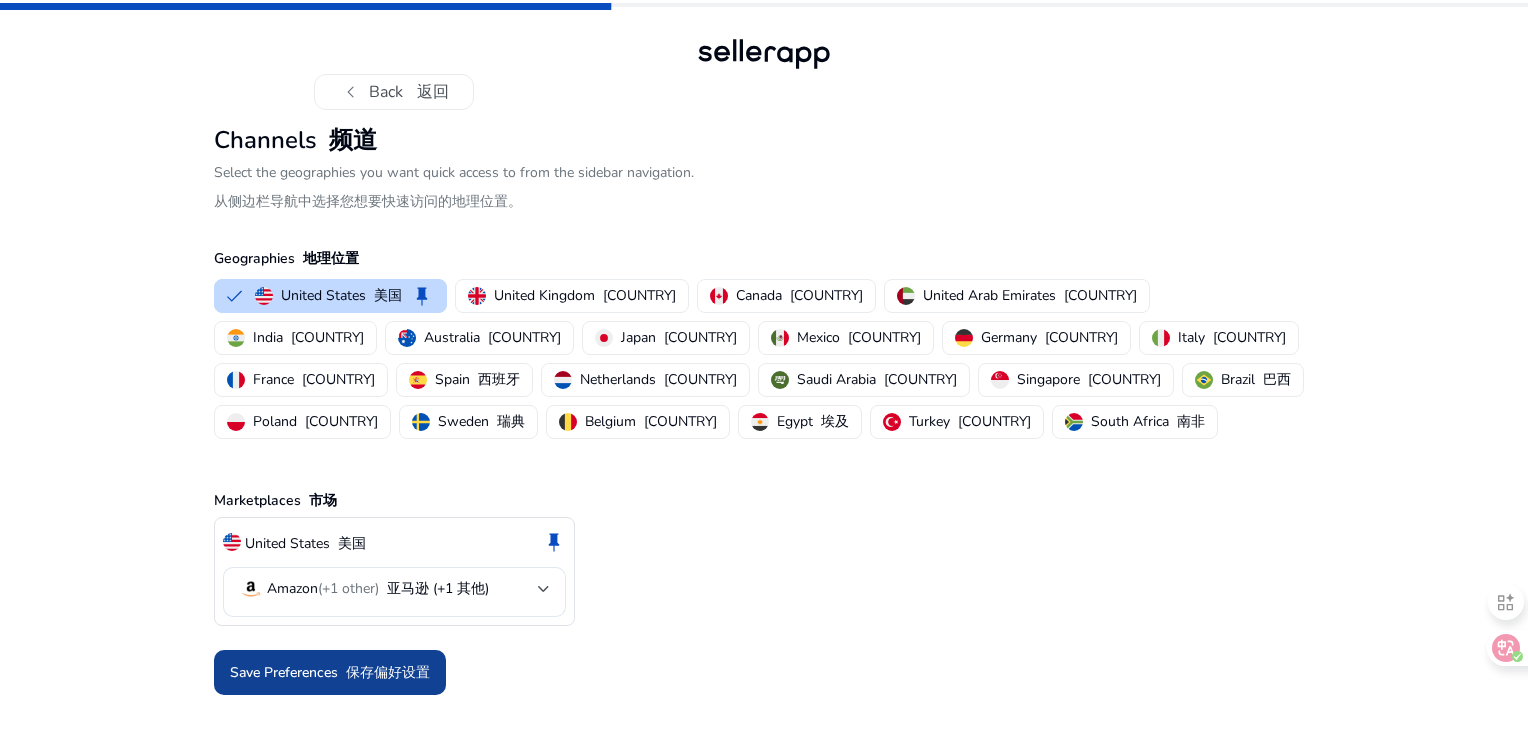 click on "Save Preferences     保存偏好设置" 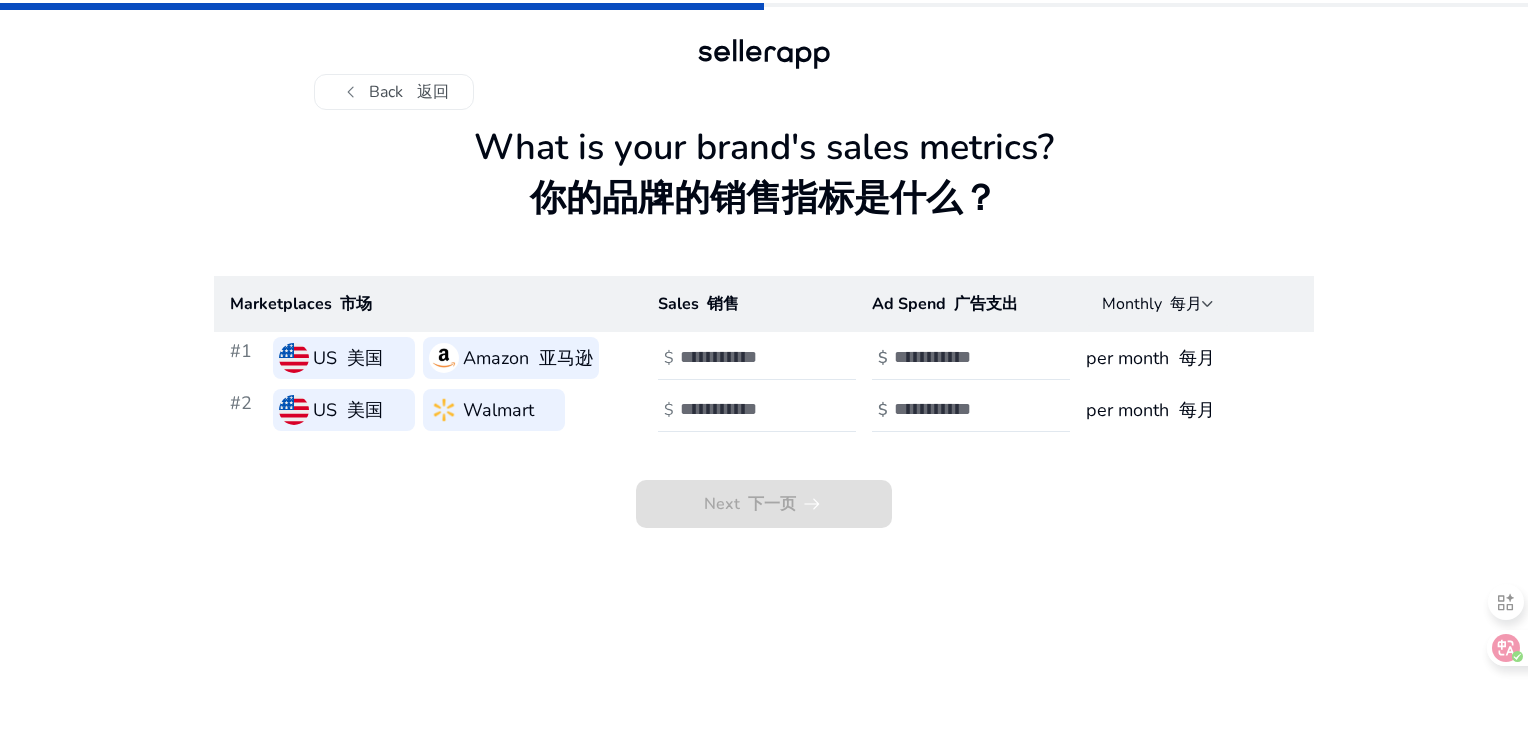 click on "What is your brand's sales metrics?  你的品牌的销售指标是什么？" 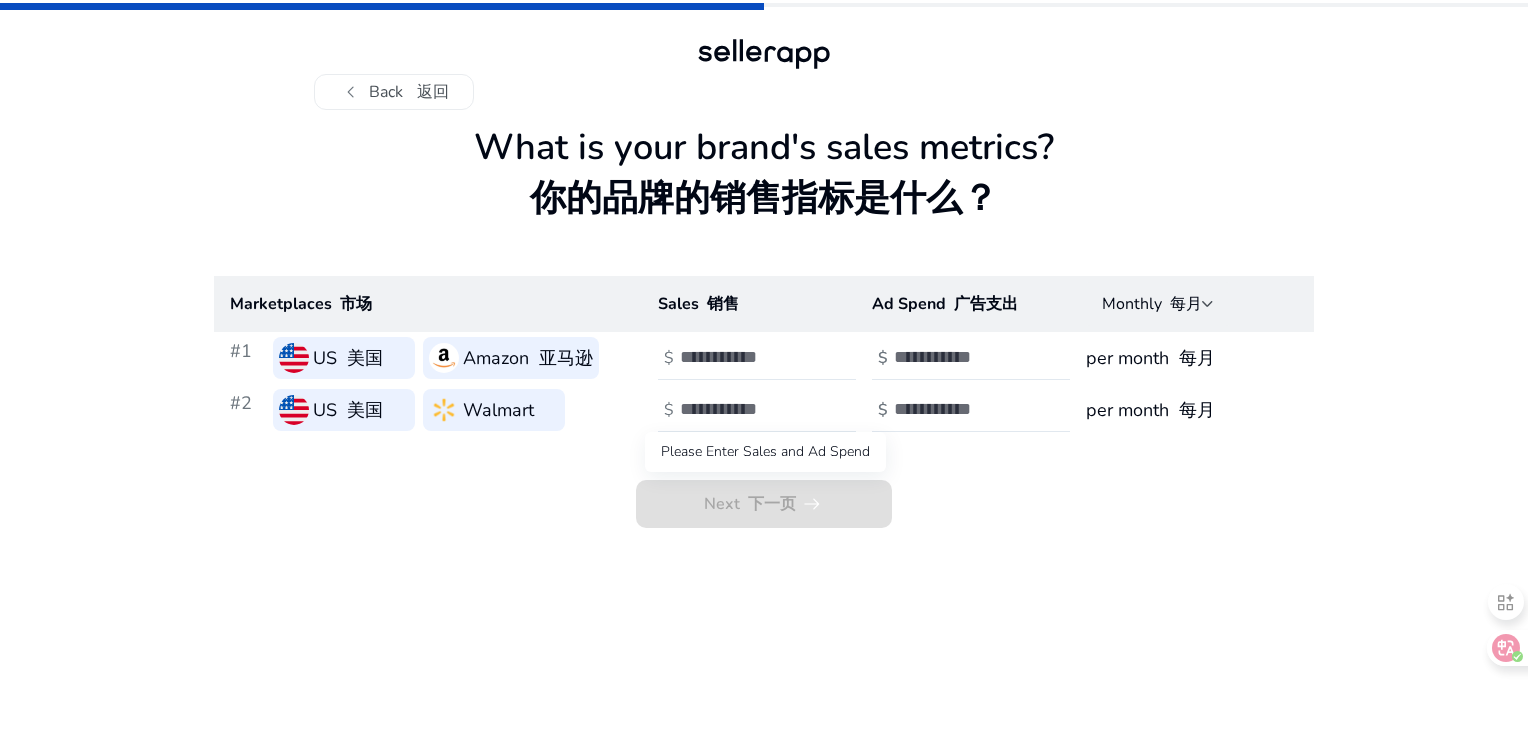 click on "Next     下一页  arrow_right_alt" 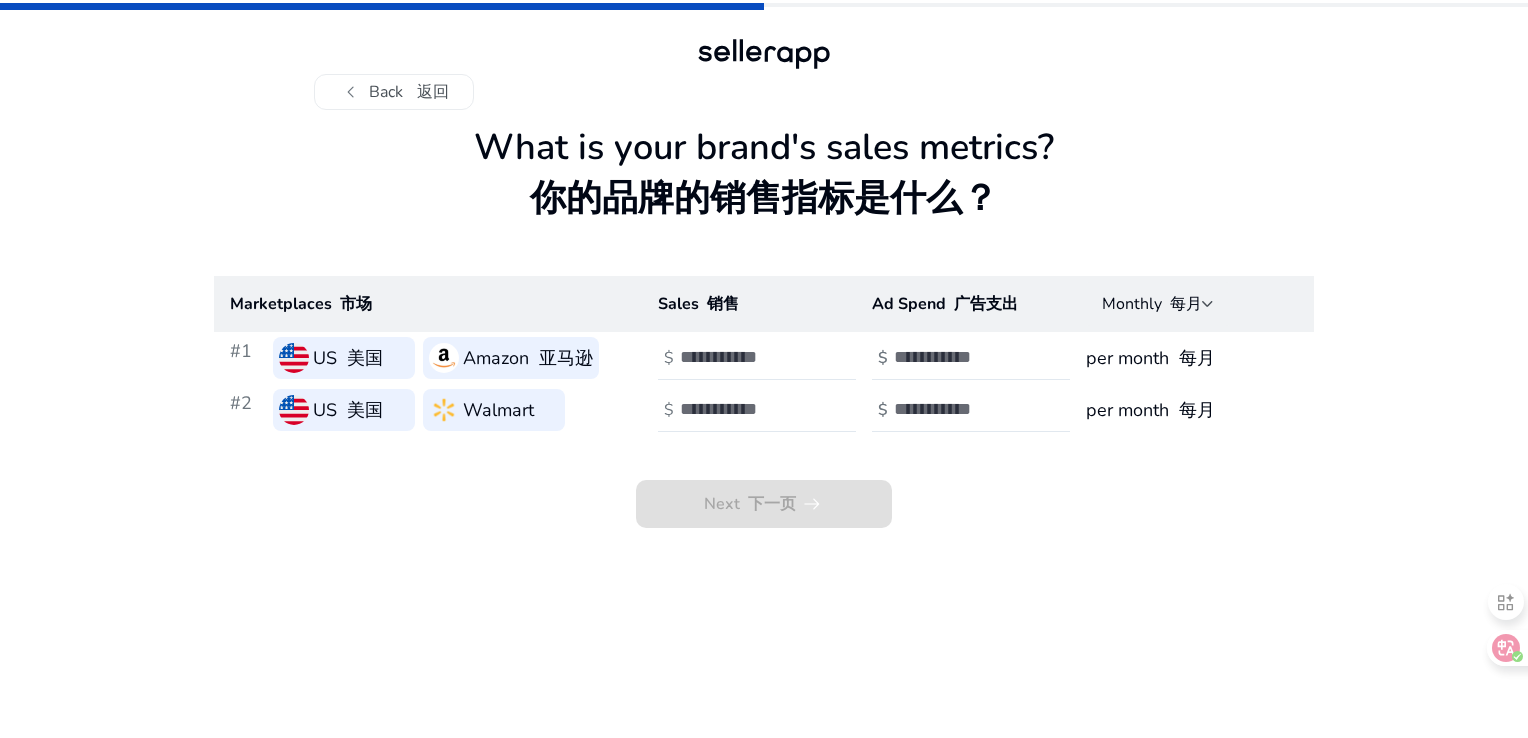click on "$" 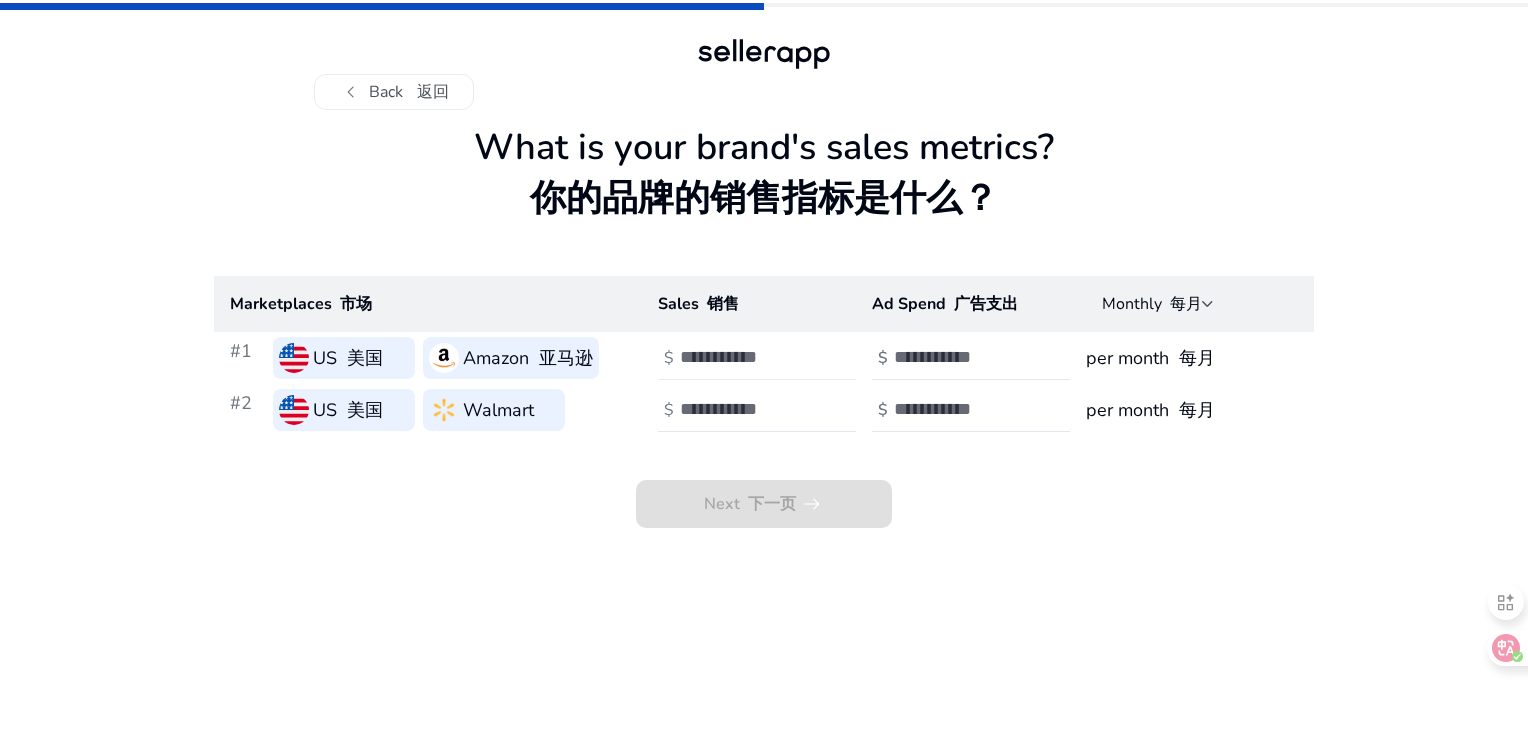 click 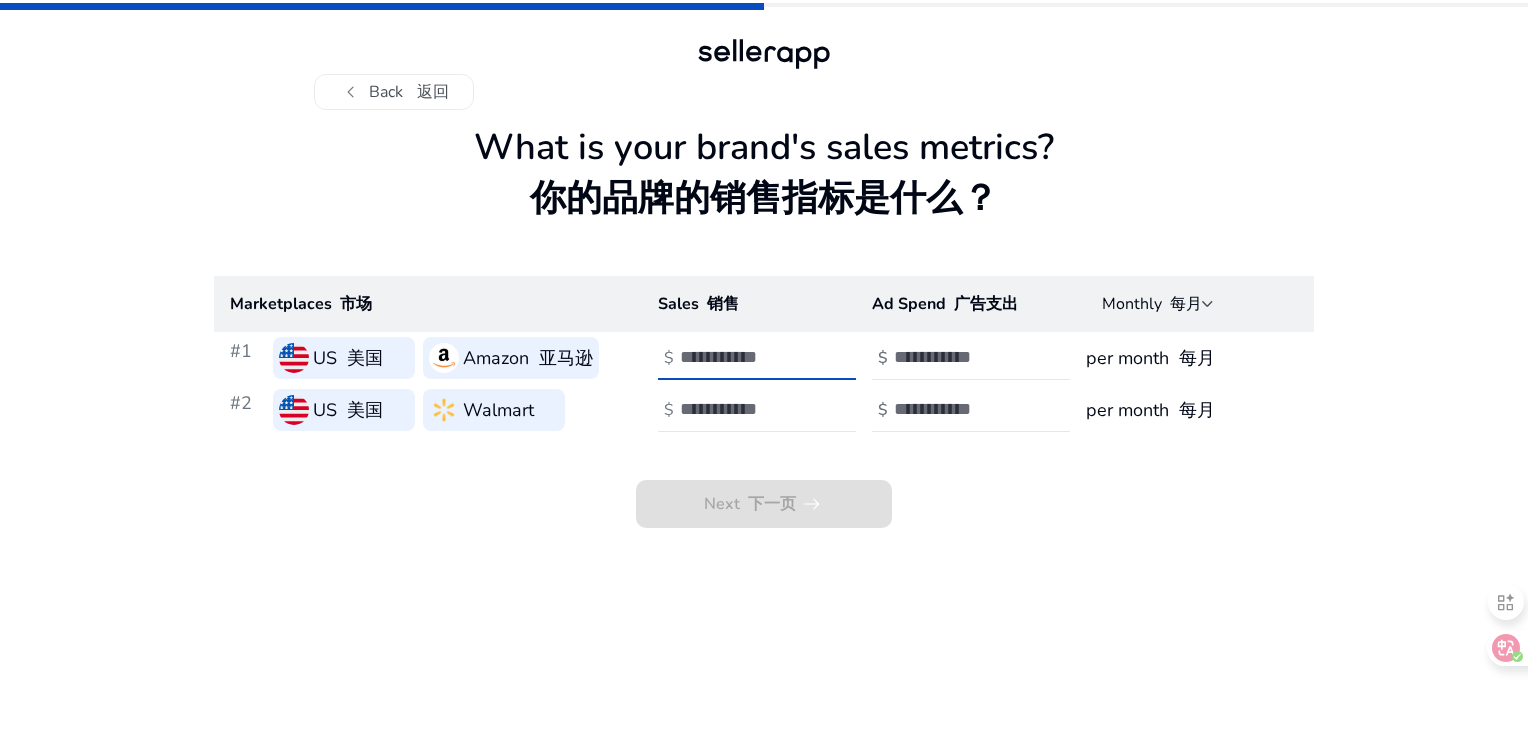 click at bounding box center [747, 357] 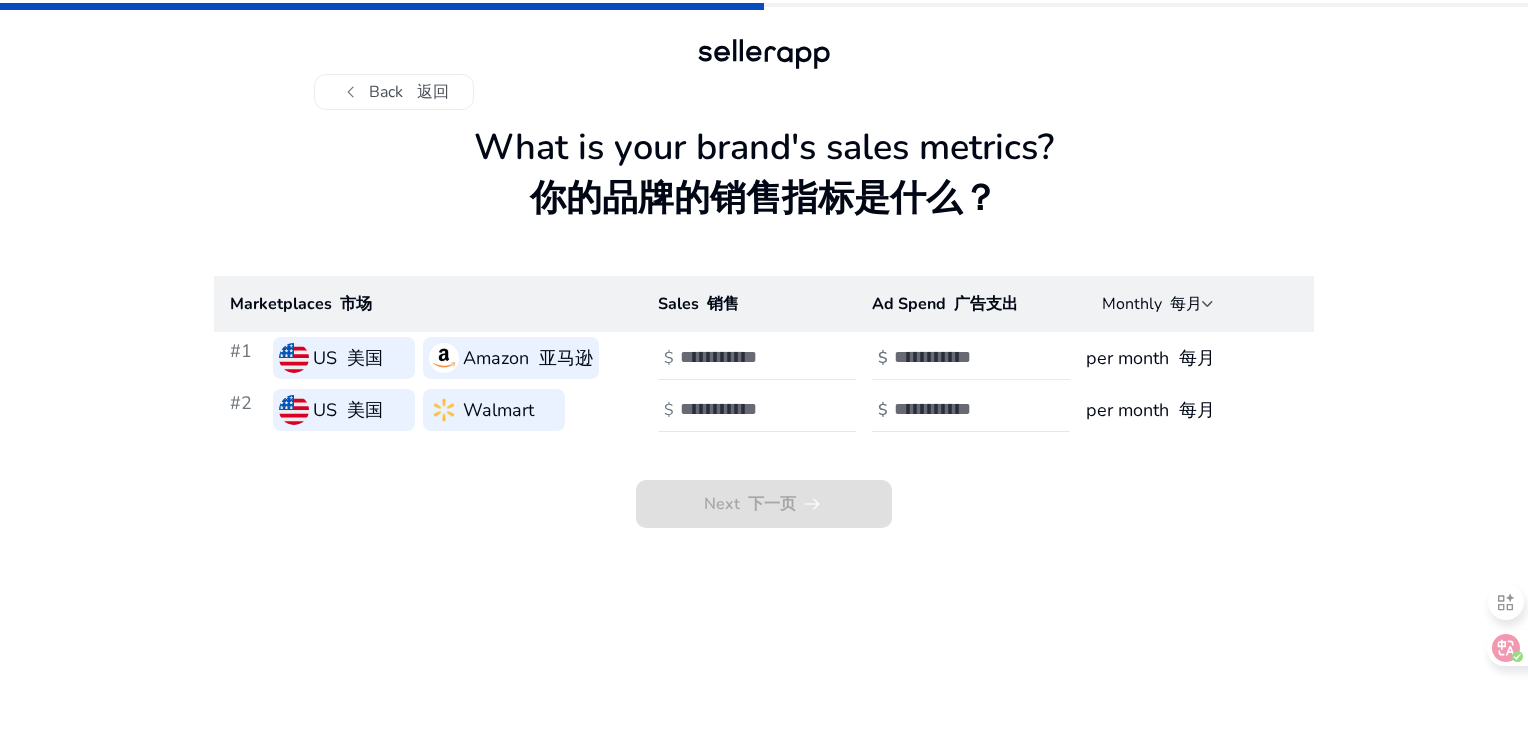 click 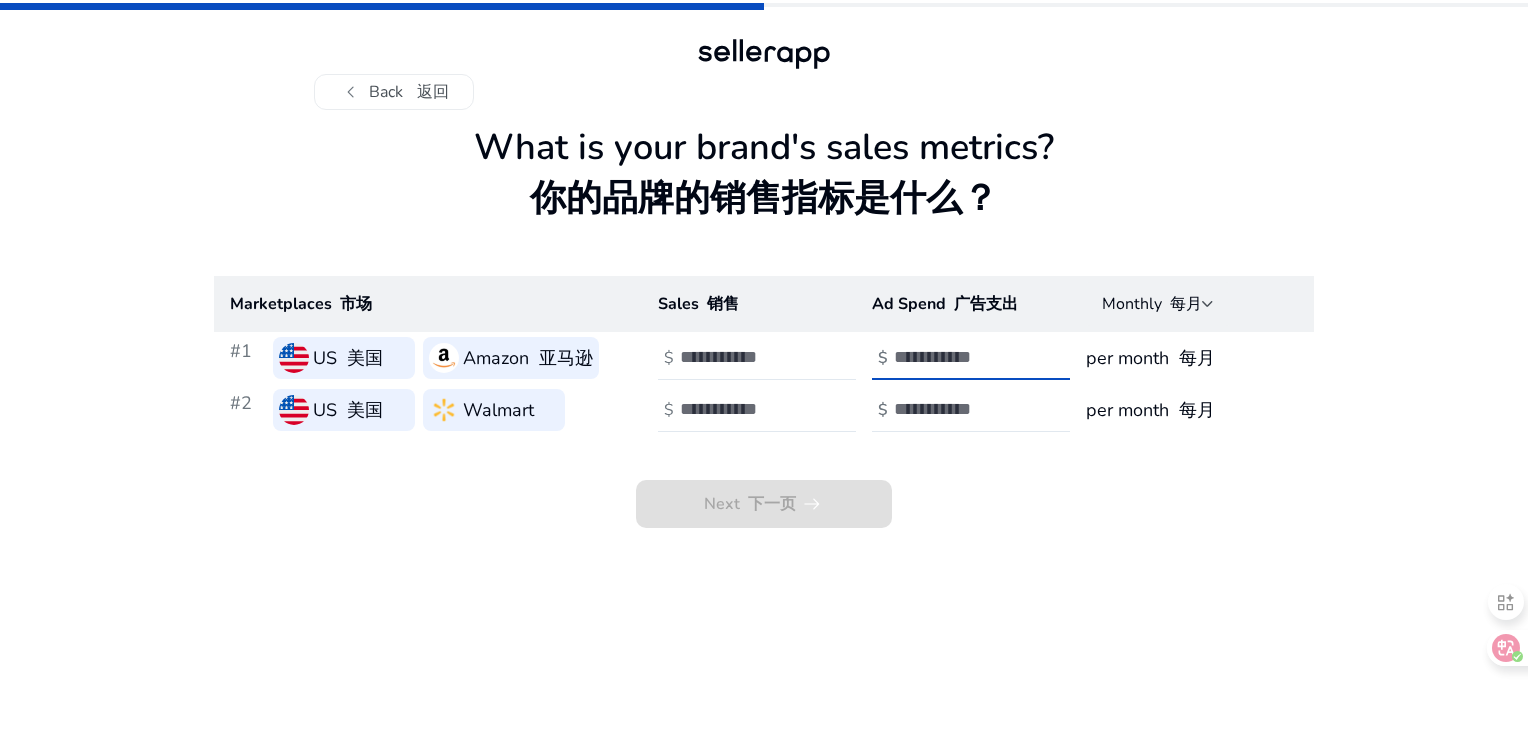 click at bounding box center (961, 357) 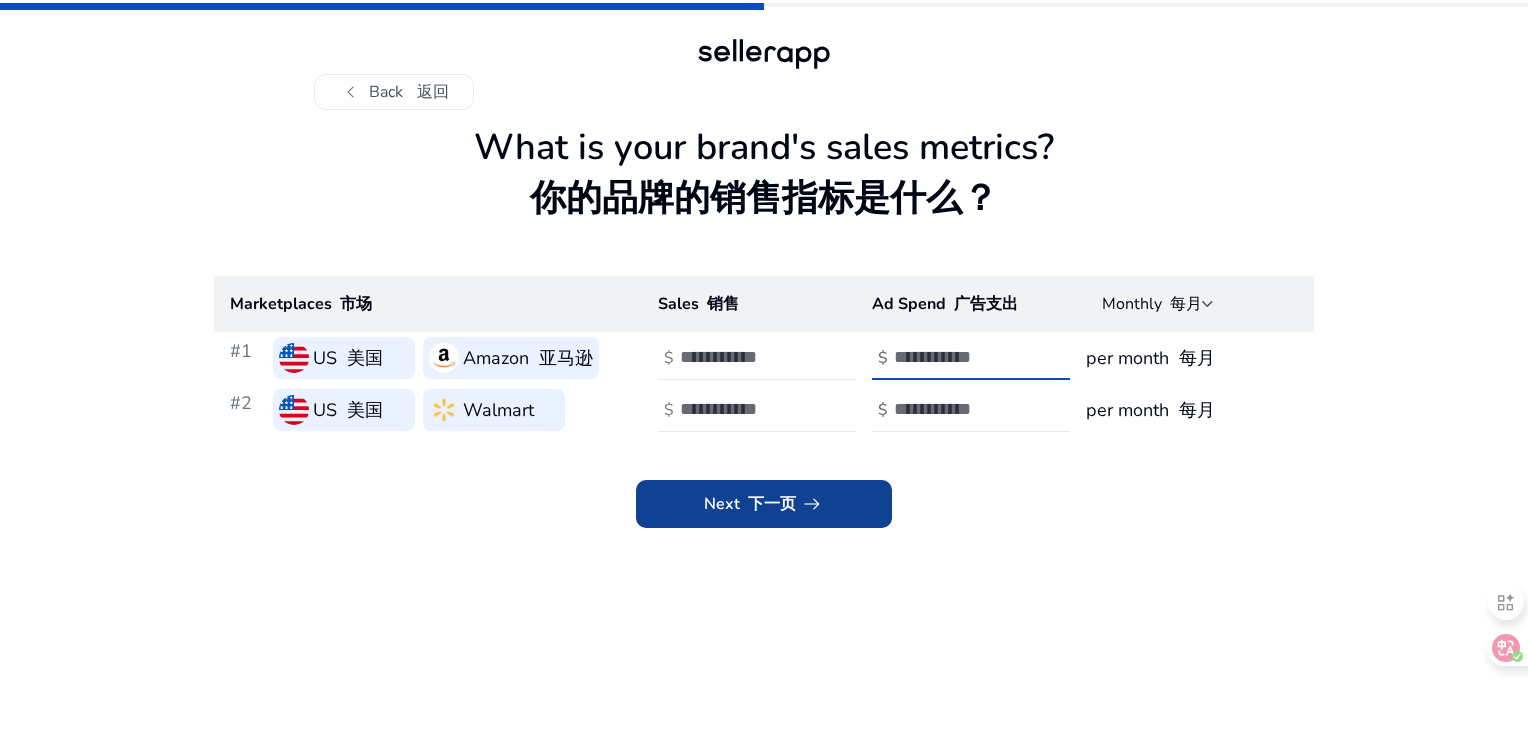 type on "****" 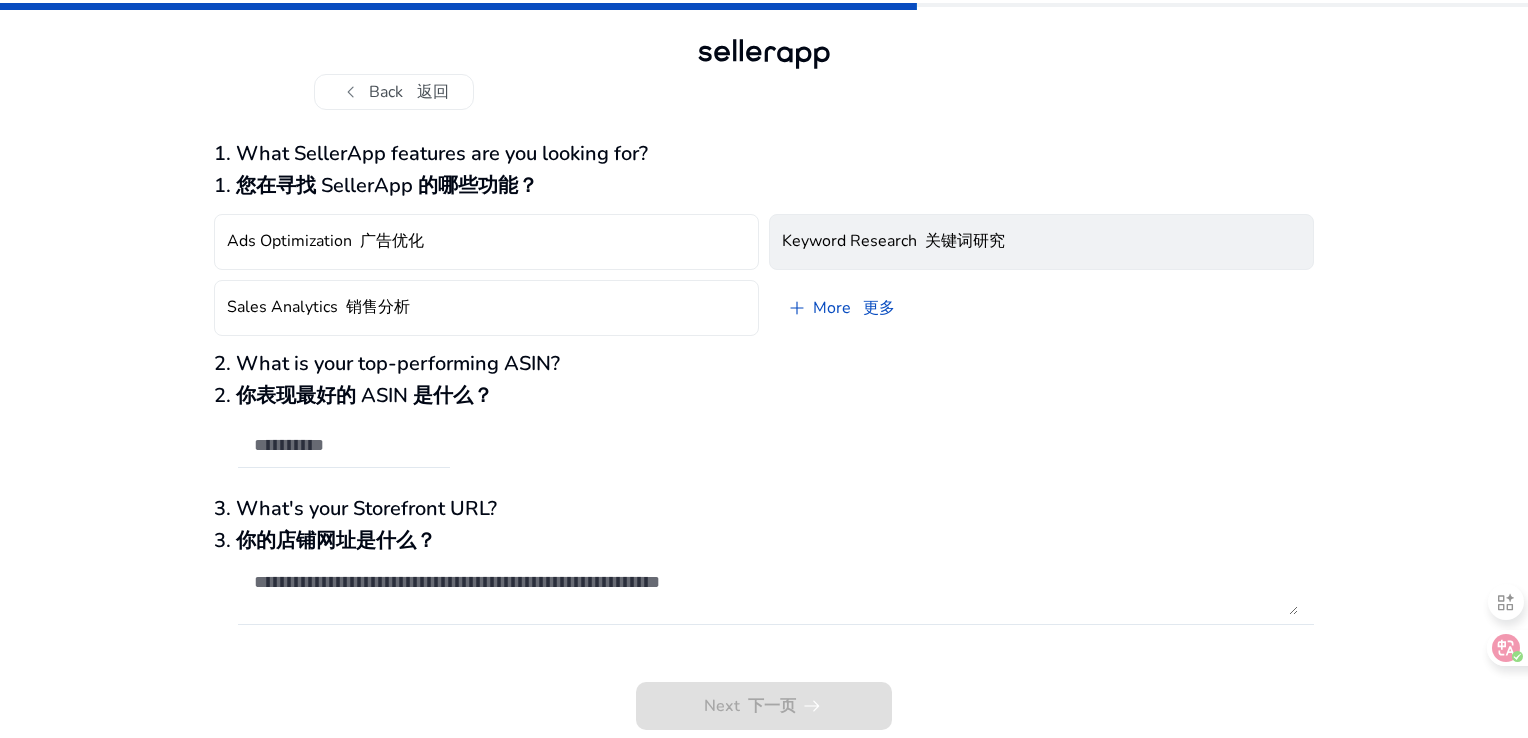 click on "Keyword Research    关键词研究" 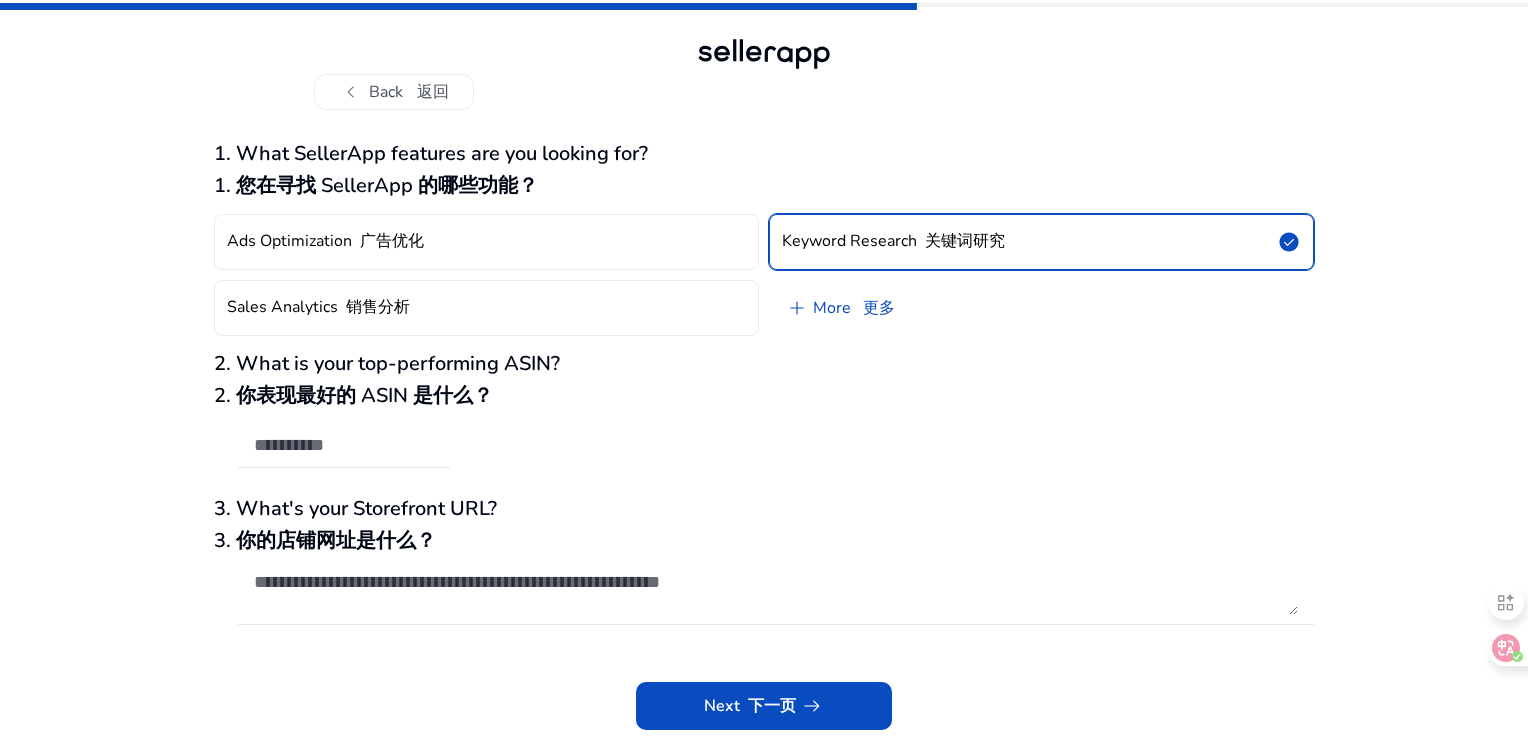 click on "2. What is your top-performing ASIN? 2. 你表现最好的 ASIN 是什么？" 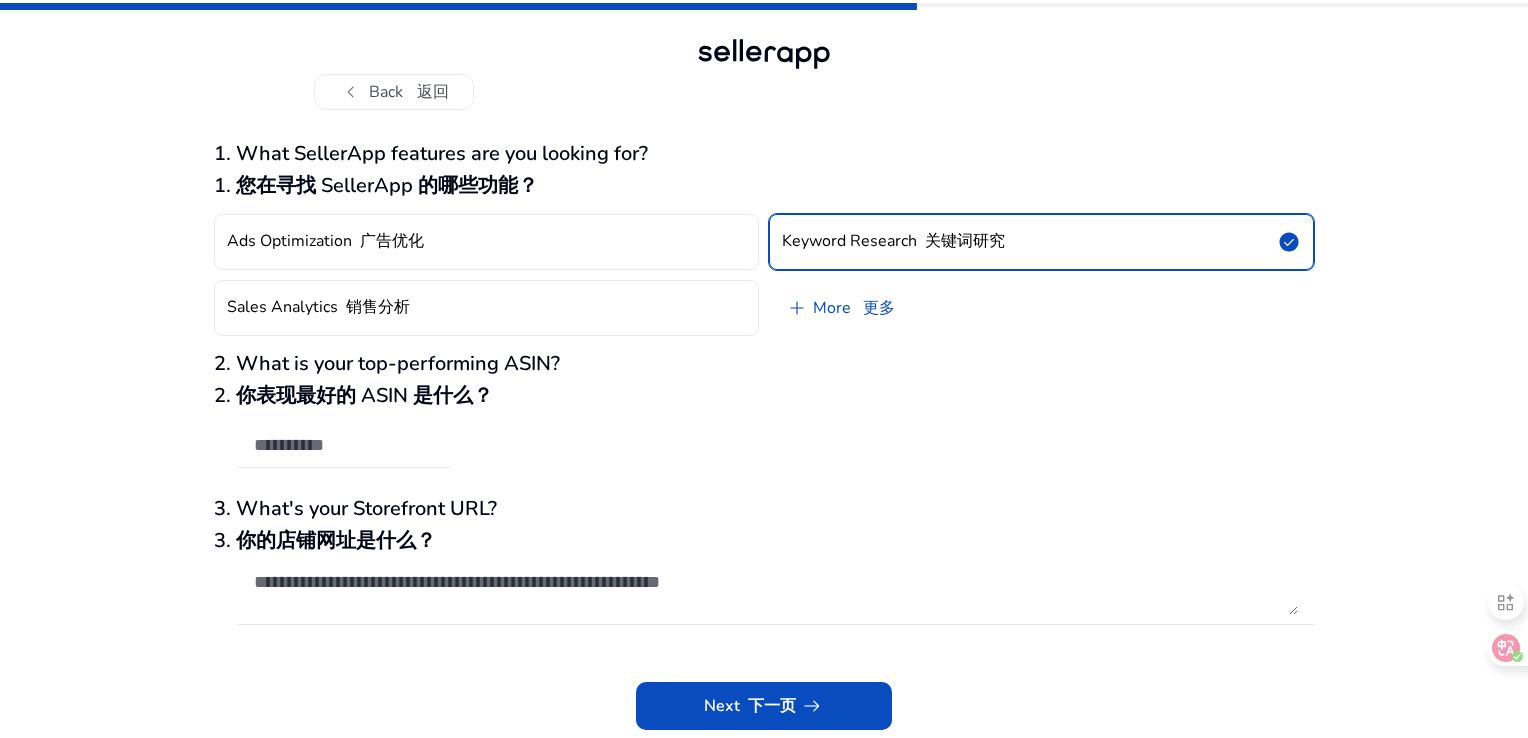 click 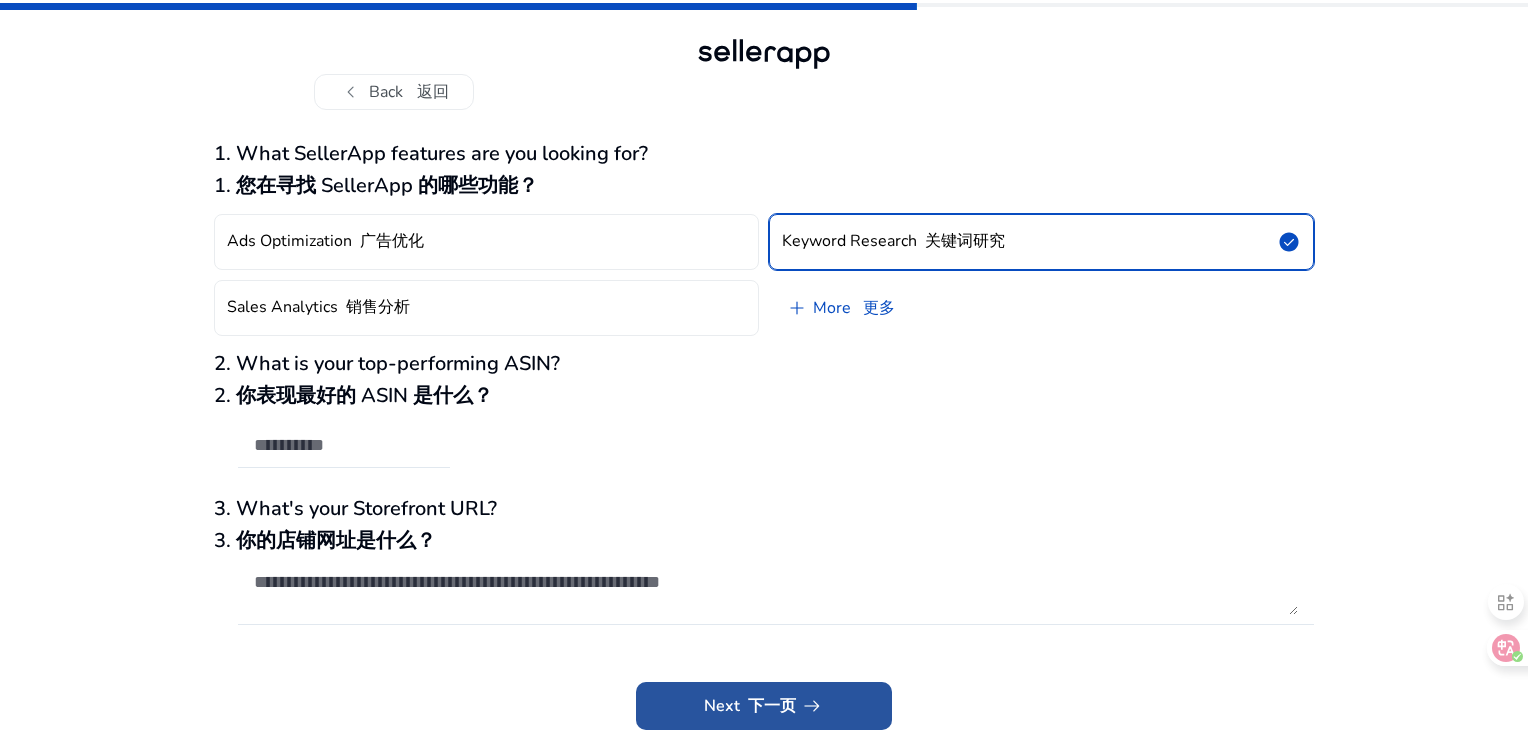 click 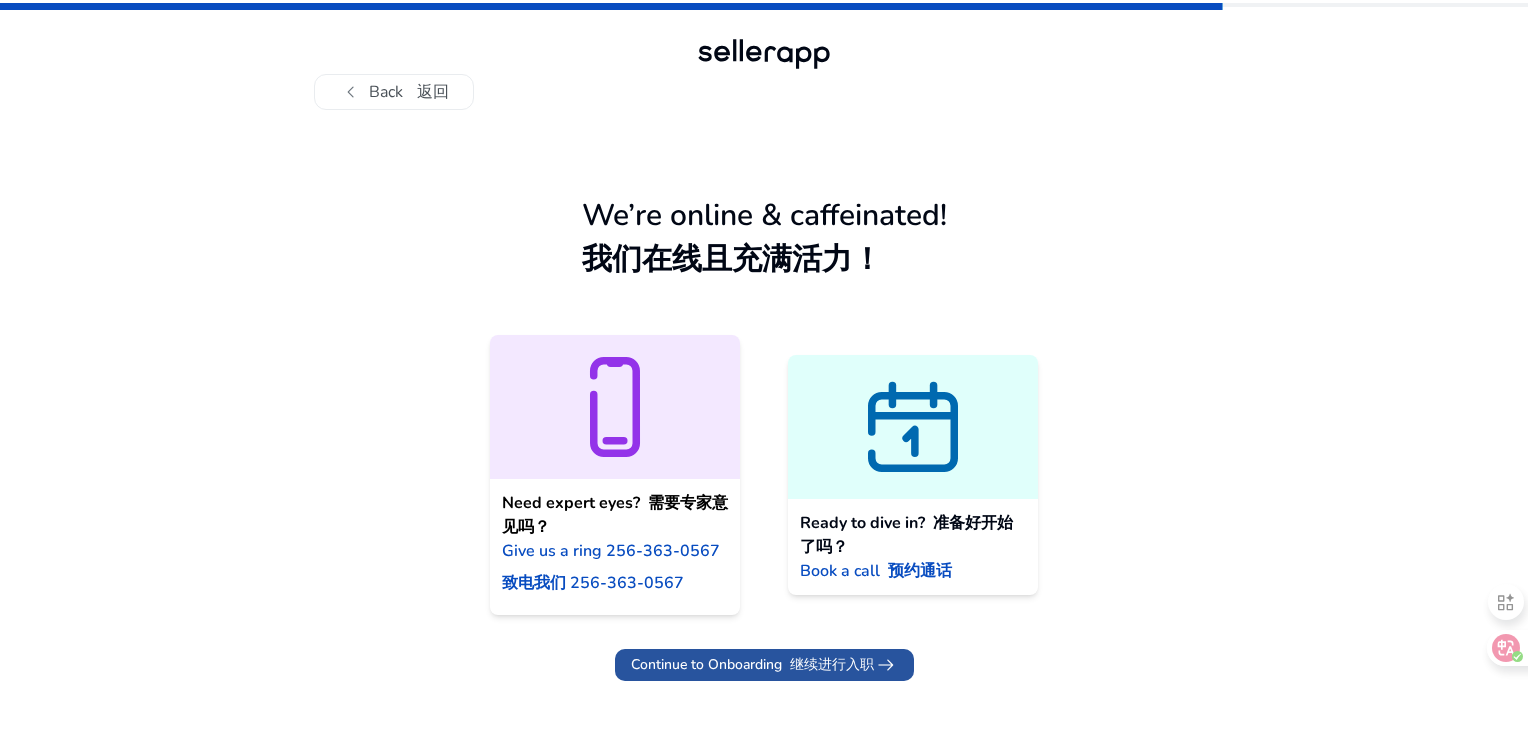 click on "Continue to Onboarding     继续进行入职" 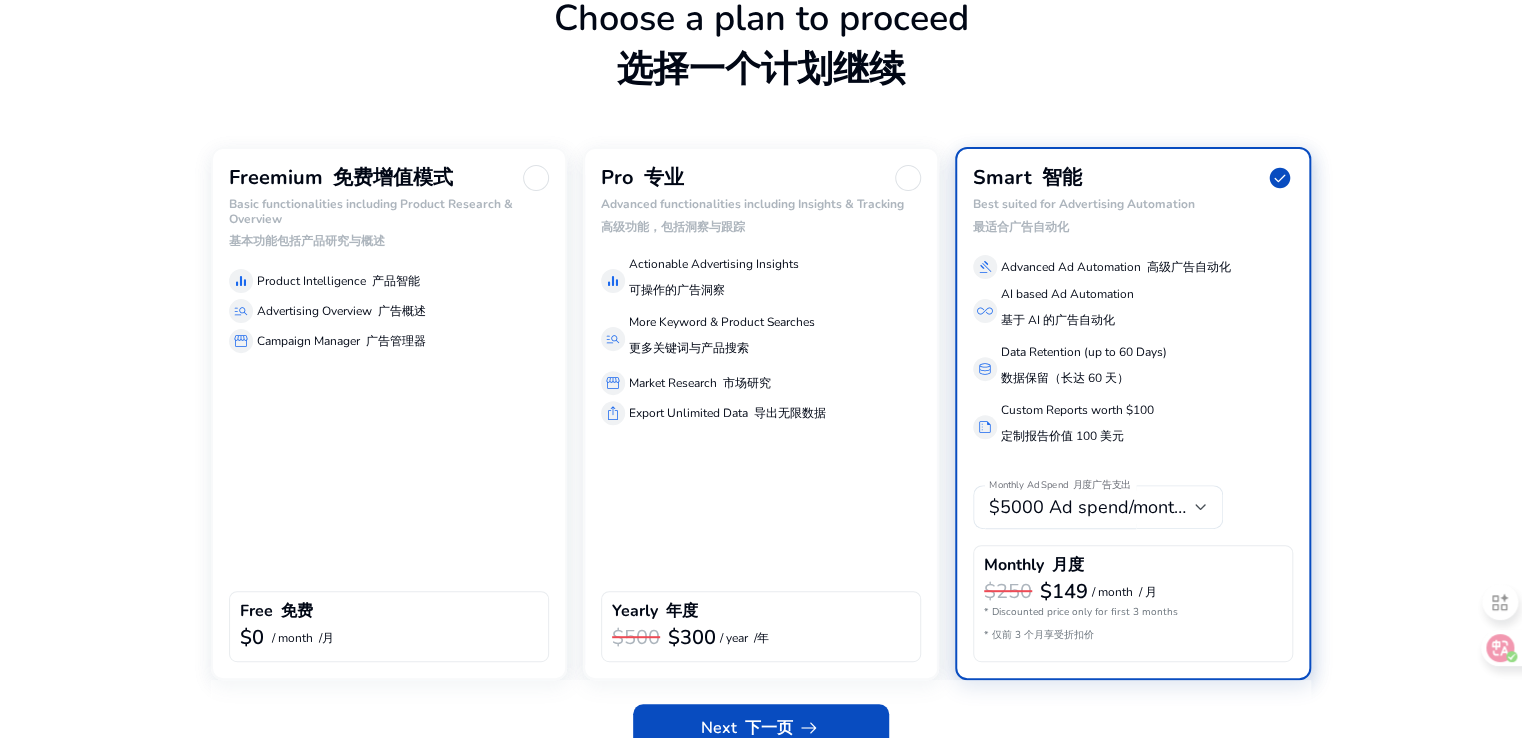 click on "Freemium    免费增值模式 Basic functionalities including Product Research & Overview 基本功能包括产品研究与概述  equalizer  Product Intelligence    产品智能  manage_search  Advertising Overview    广告概述  storefront  Campaign Manager    广告管理器  Free     免费 $0  / month     /月" 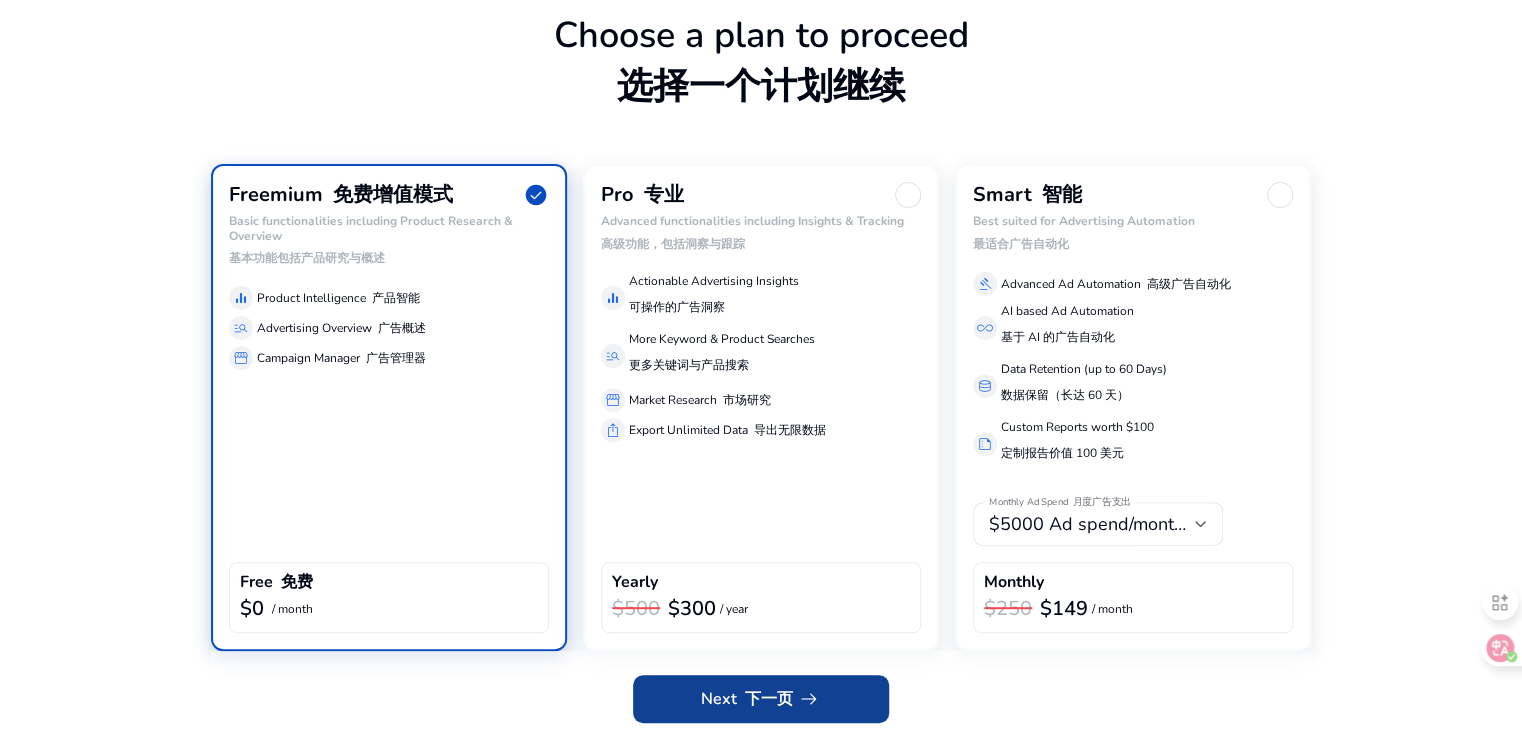 scroll, scrollTop: 119, scrollLeft: 0, axis: vertical 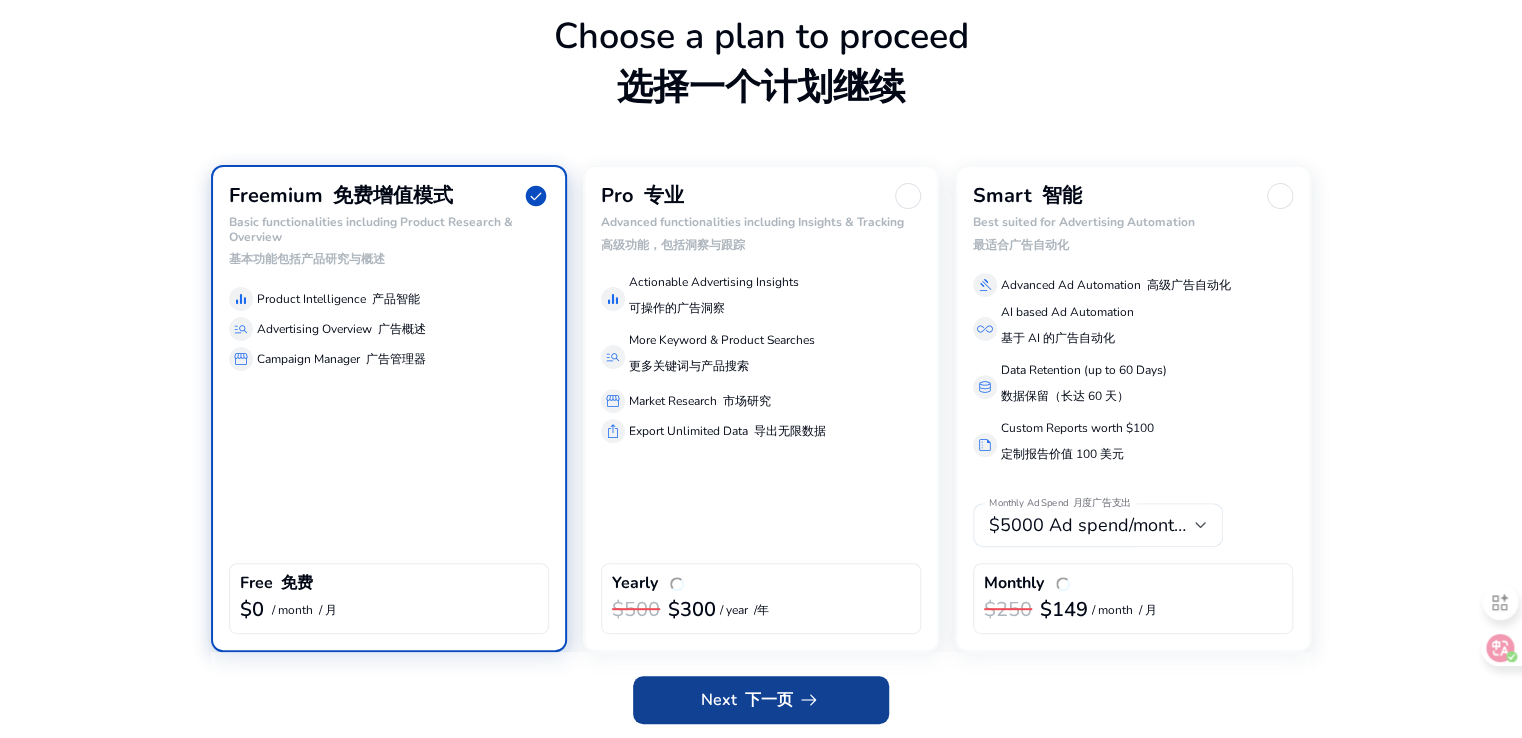 click on "下一页" 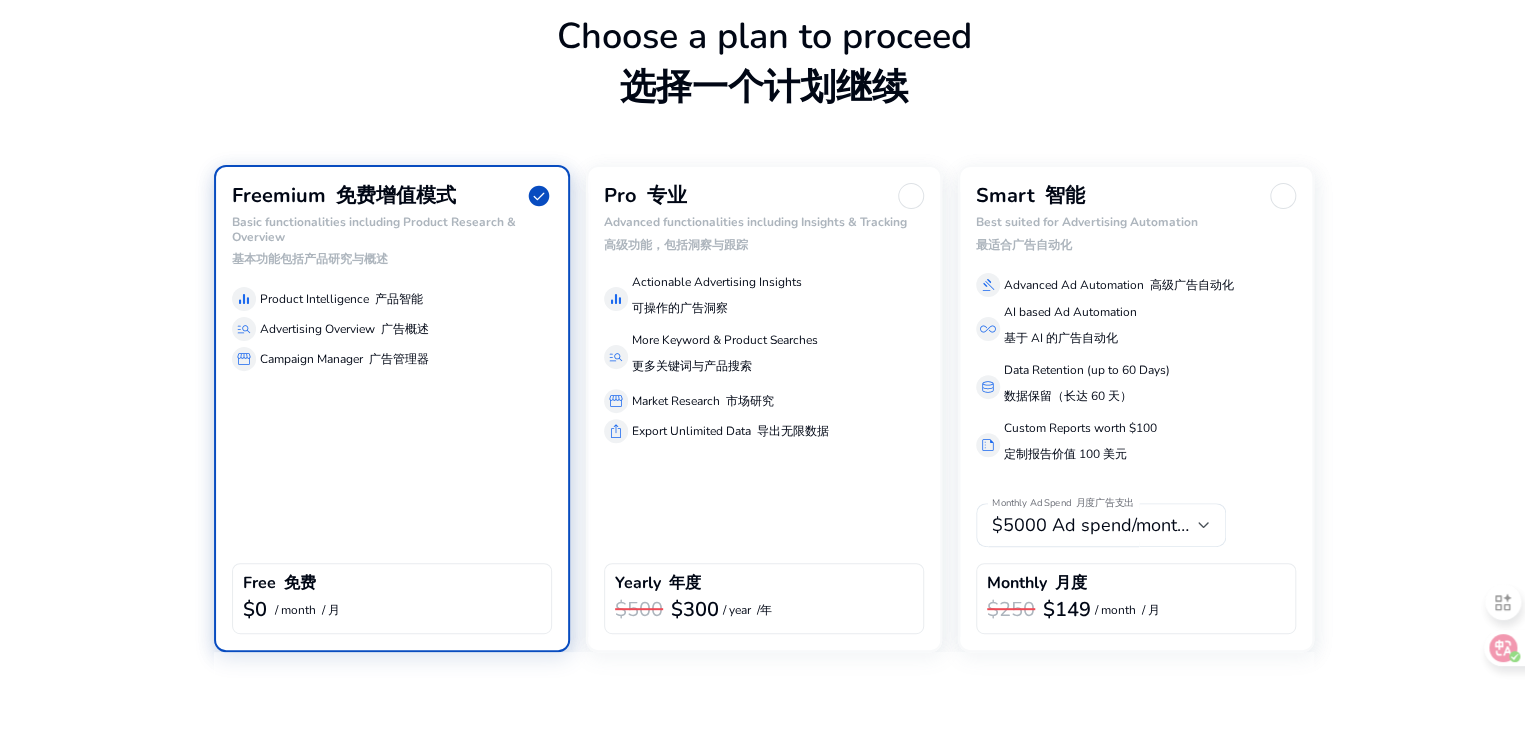 scroll, scrollTop: 0, scrollLeft: 0, axis: both 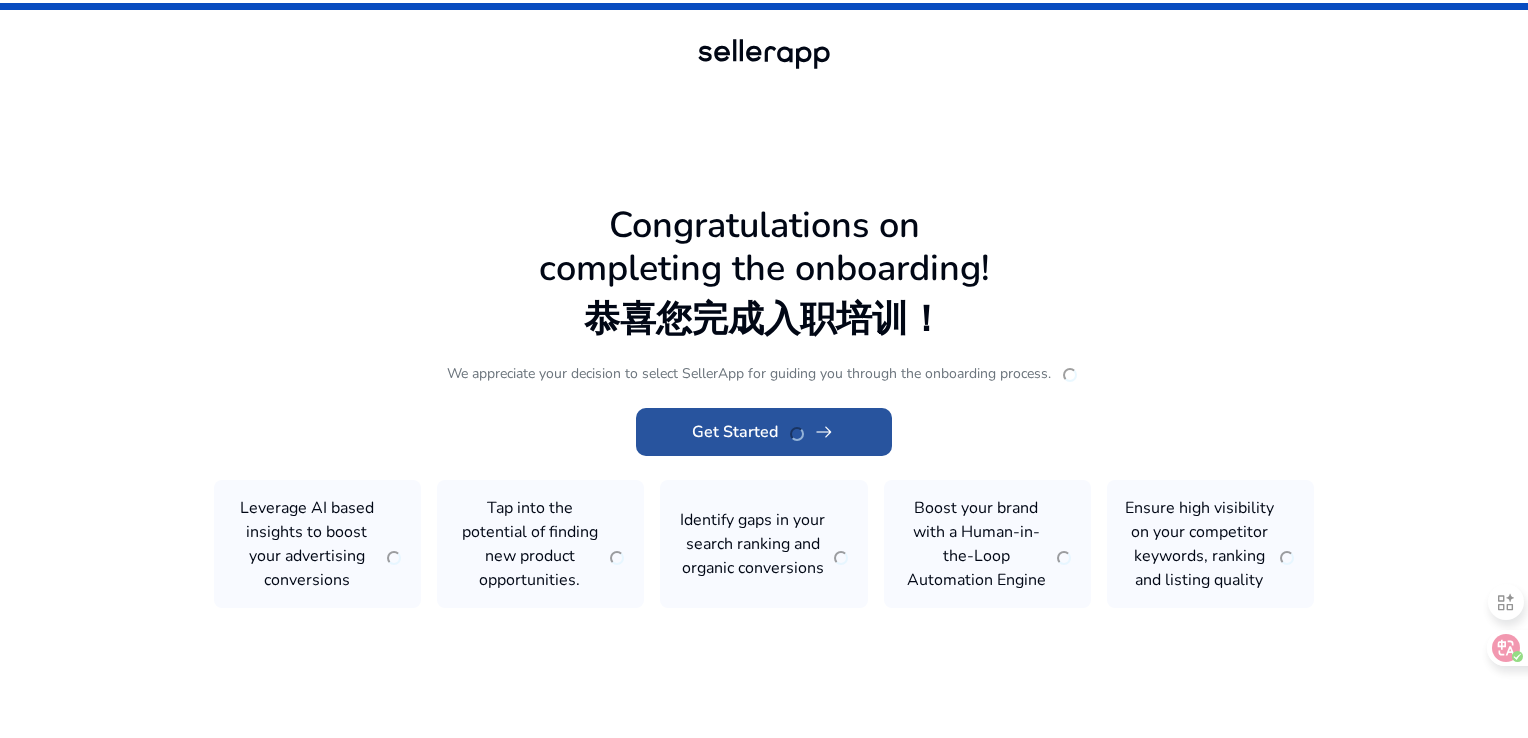 click on "arrow_right_alt" 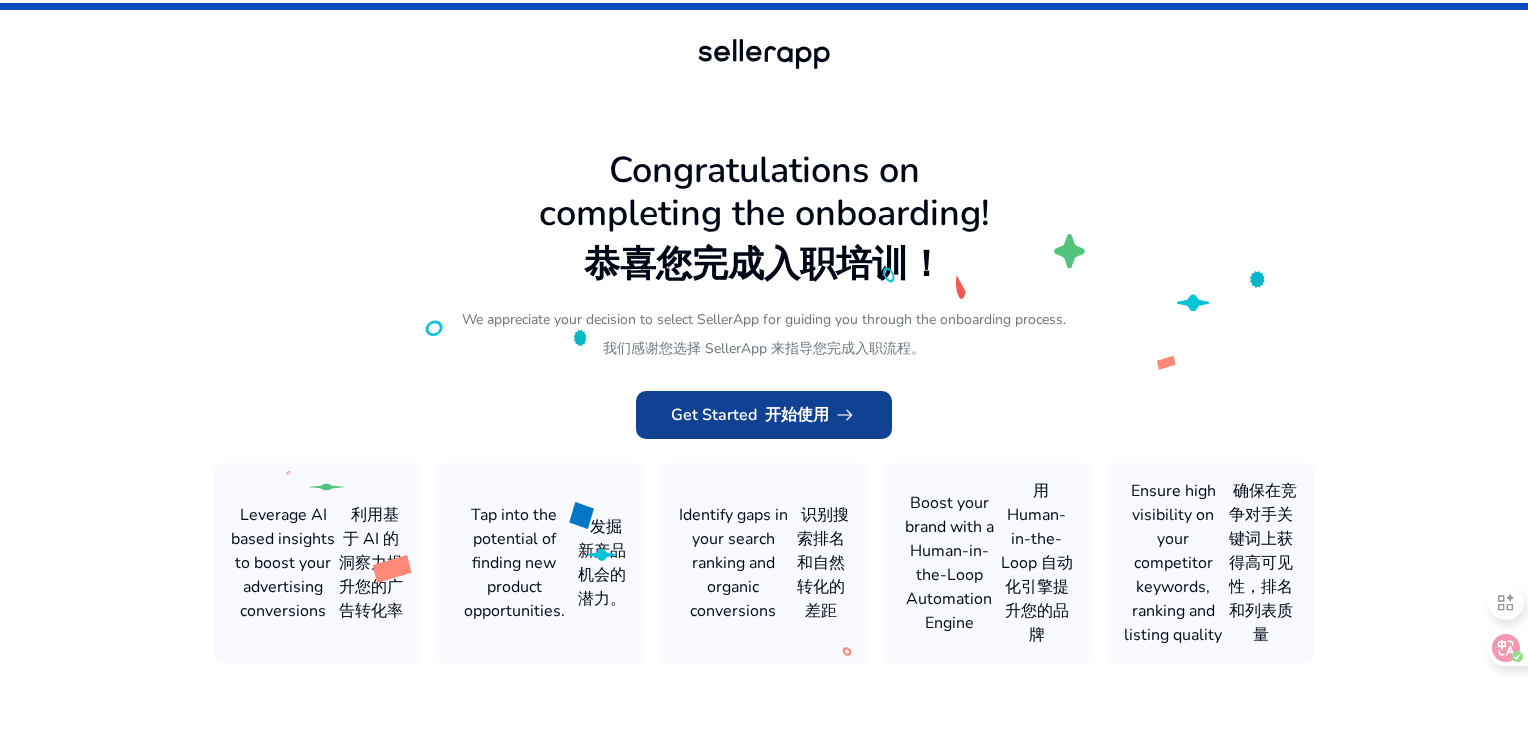 click 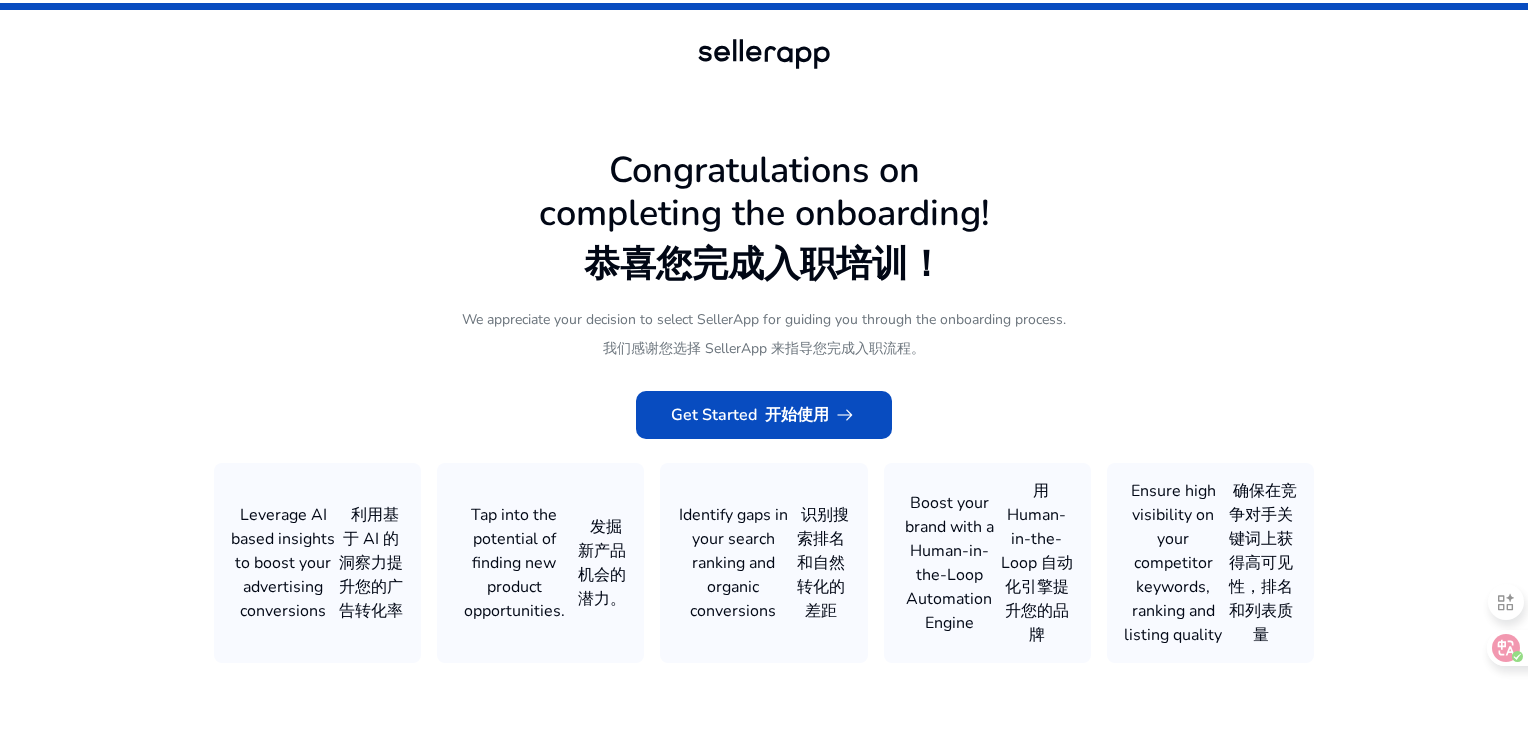 drag, startPoint x: 1076, startPoint y: 283, endPoint x: 1053, endPoint y: 303, distance: 30.479502 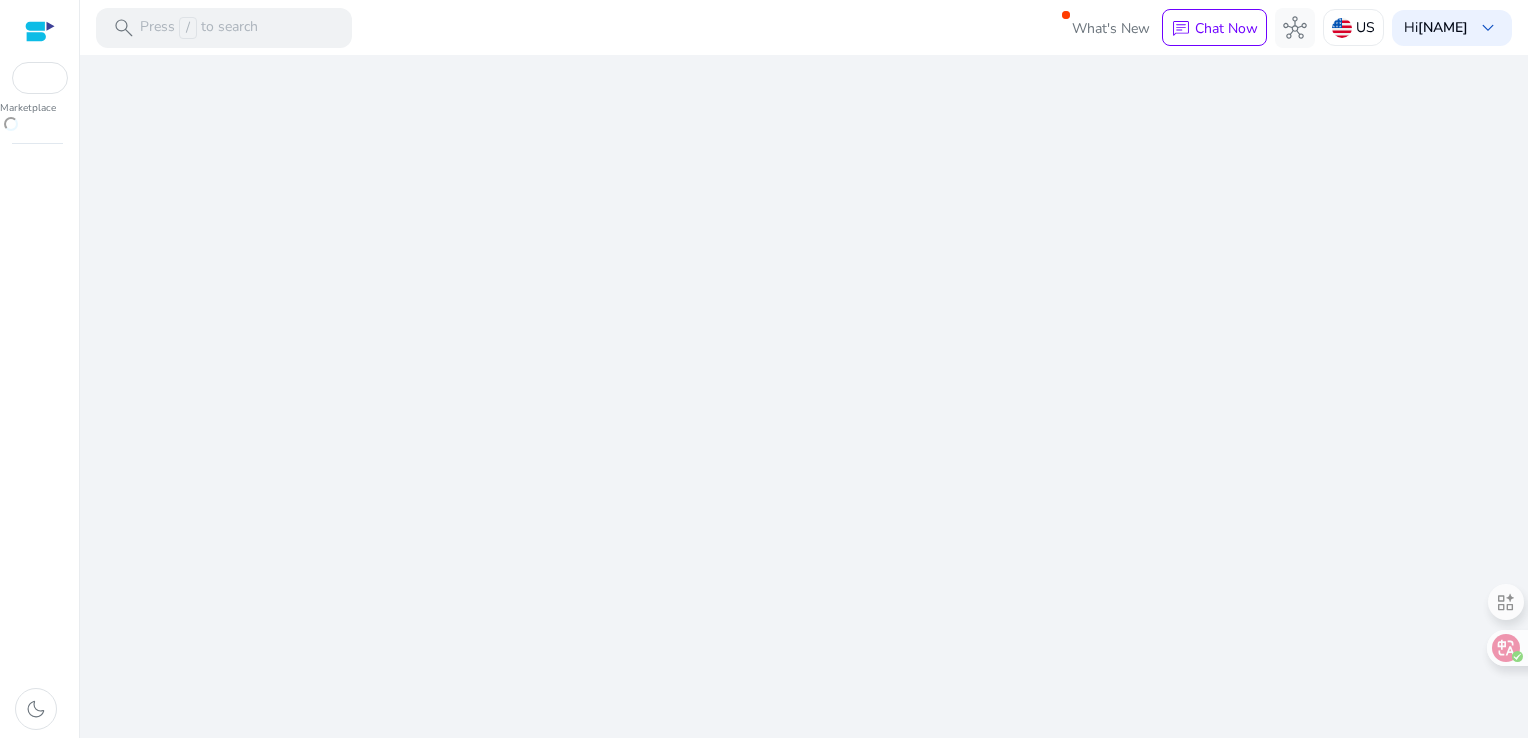 click on "We are getting things ready for you..." 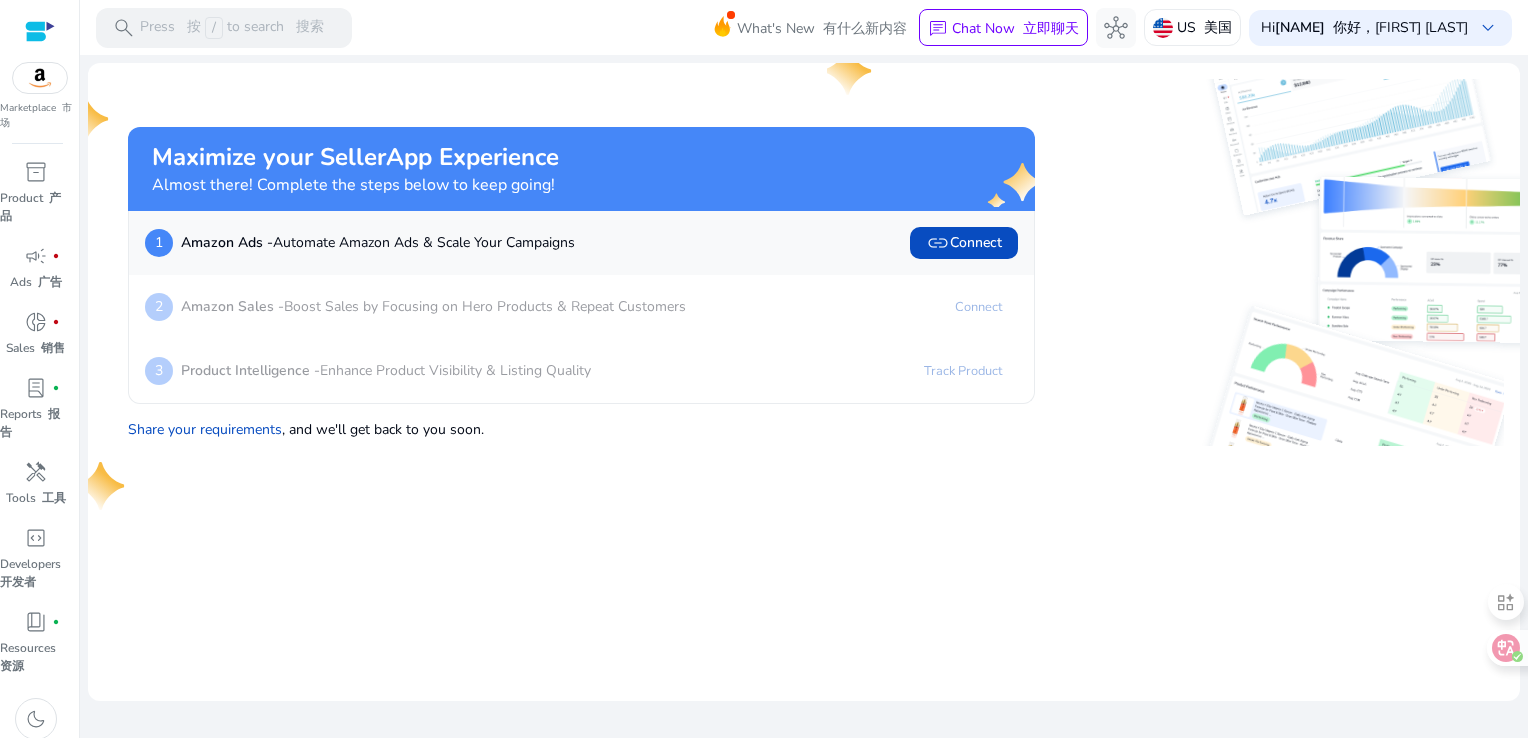 click at bounding box center [40, 78] 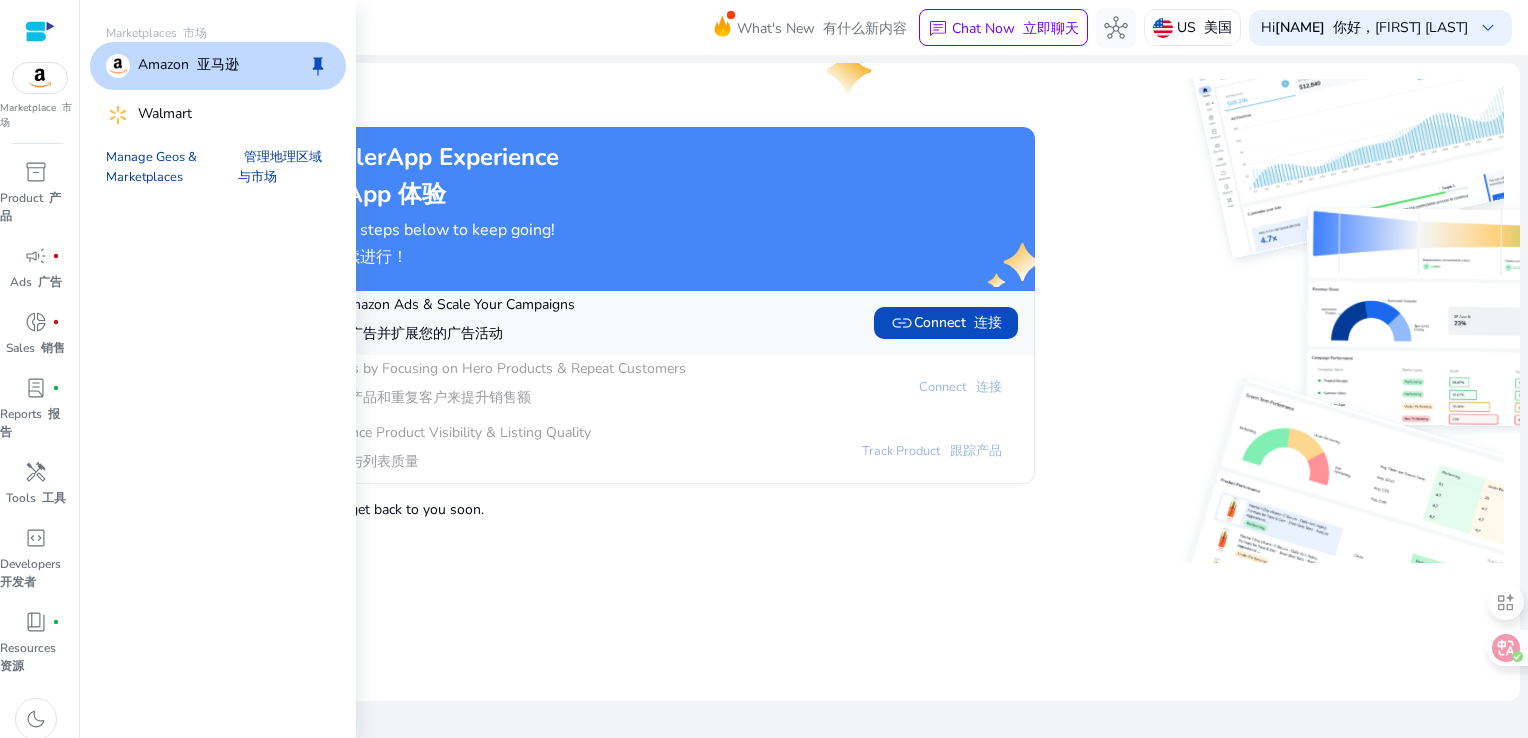 click on "管理地理区域与市场" at bounding box center (284, 167) 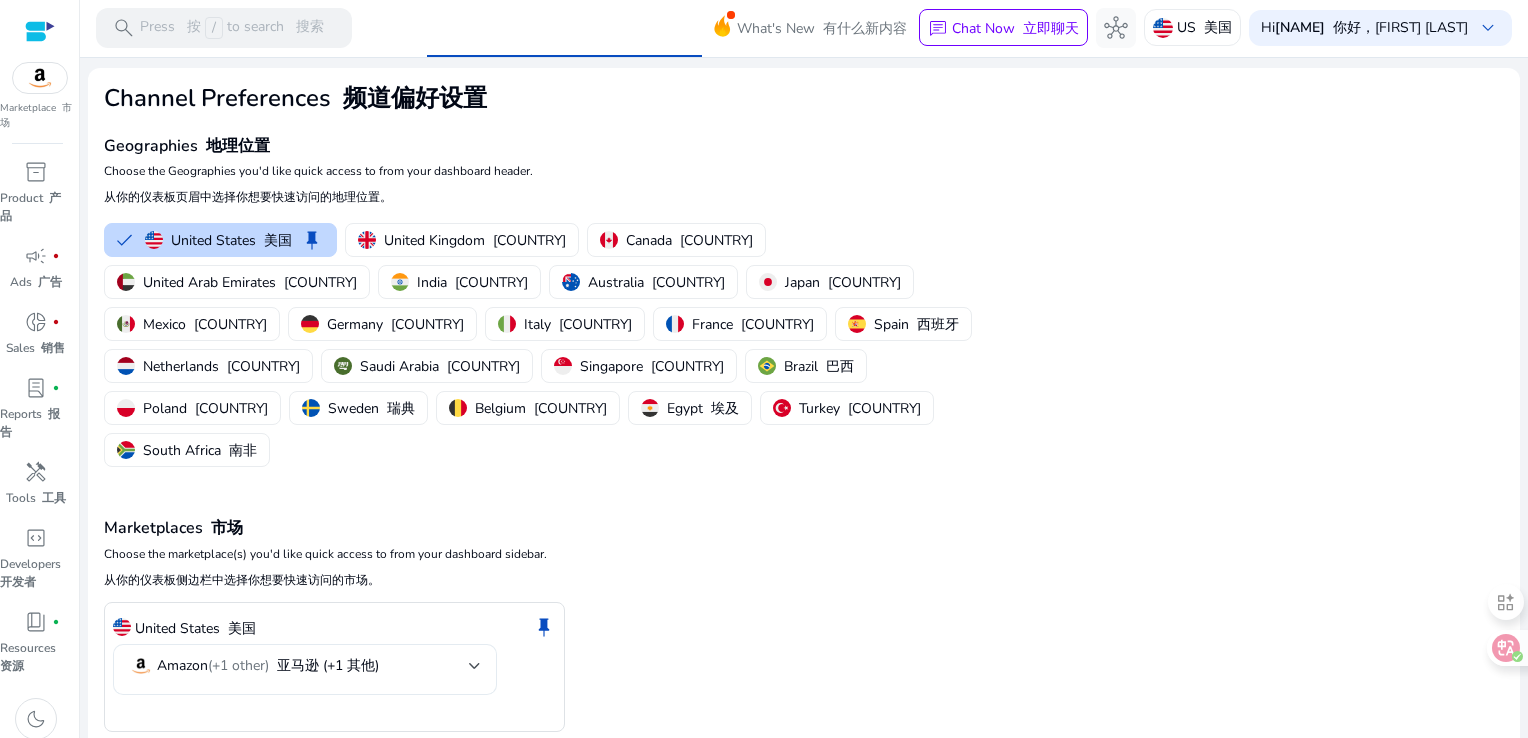 scroll, scrollTop: 72, scrollLeft: 0, axis: vertical 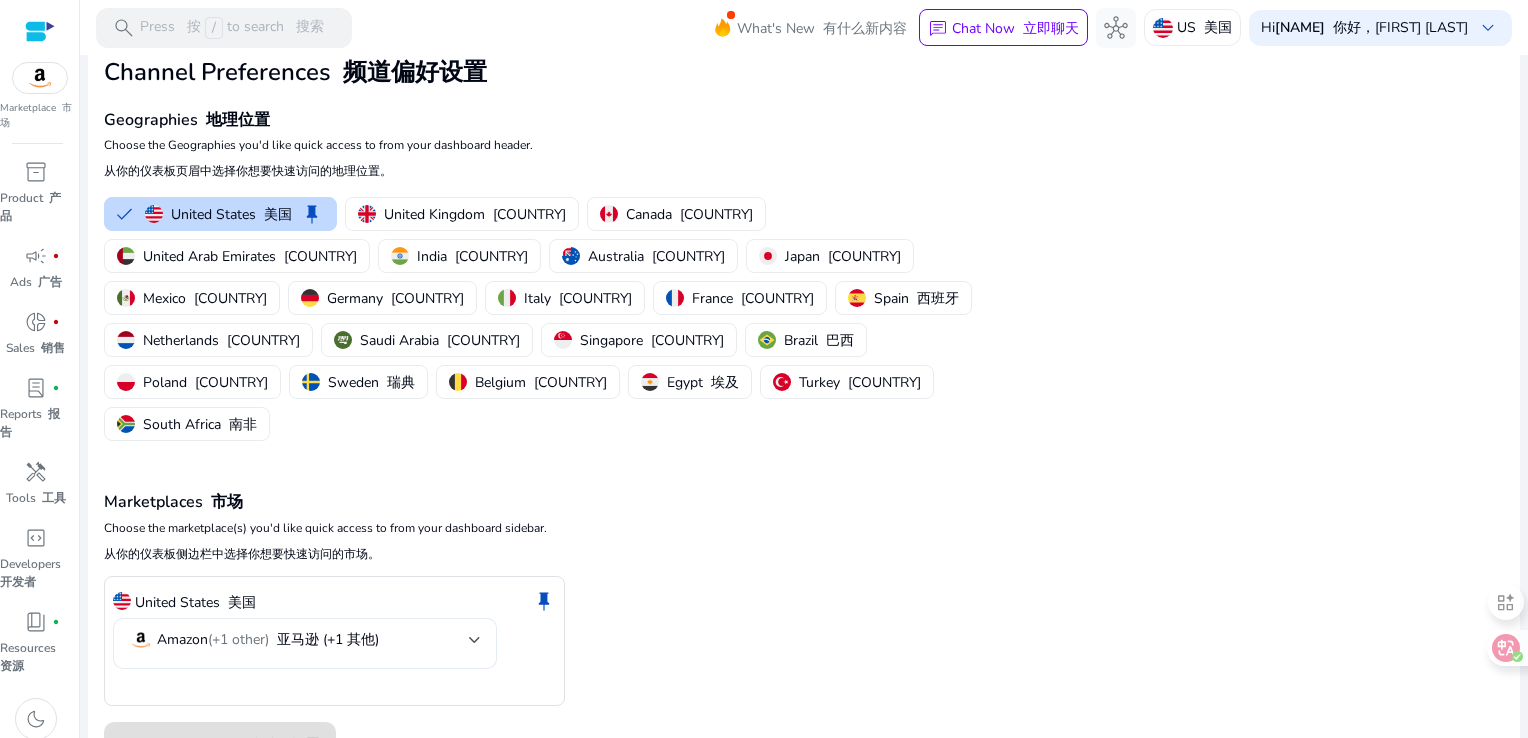 click on "Amazon   (+1 other)     亚马逊 (+1 其他)" at bounding box center [299, 640] 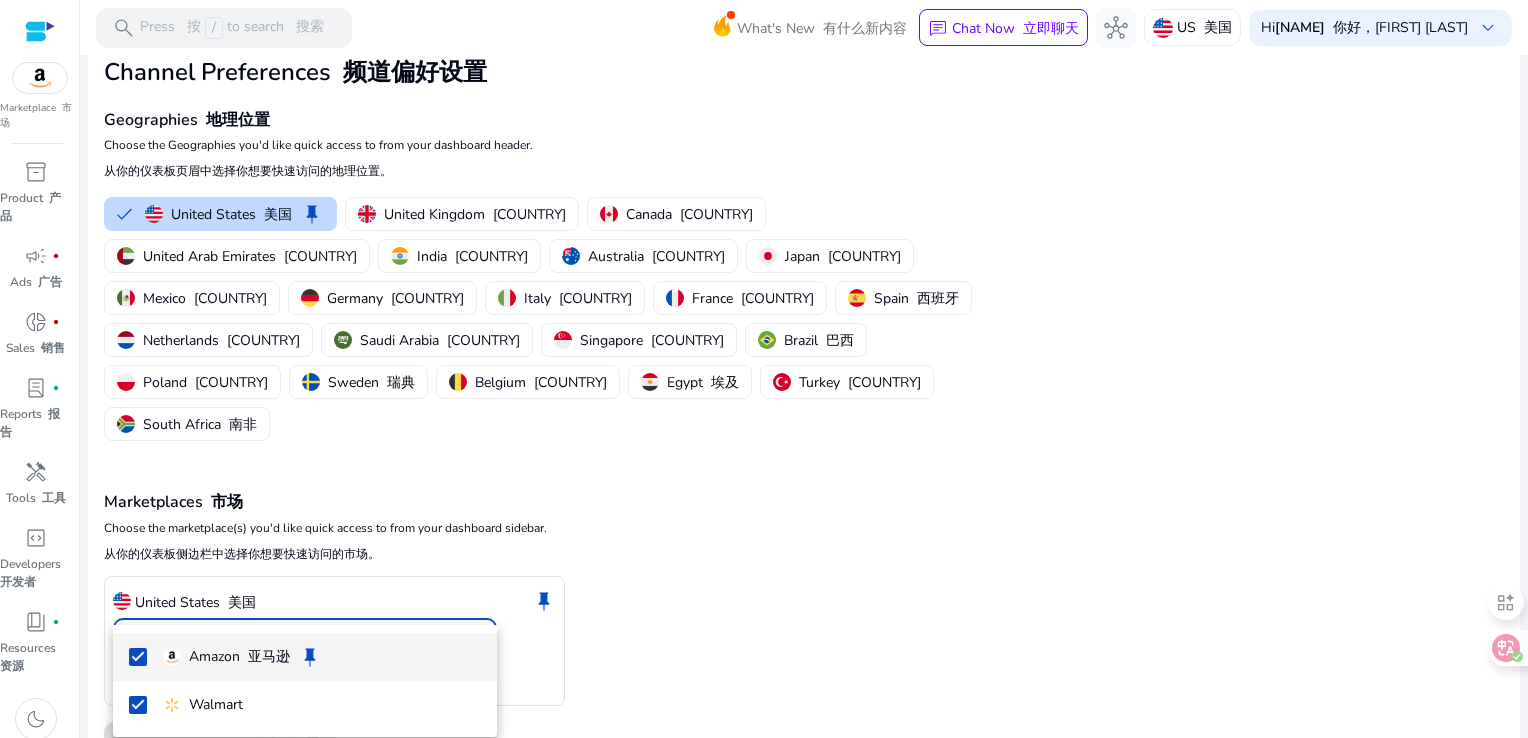 click at bounding box center [764, 369] 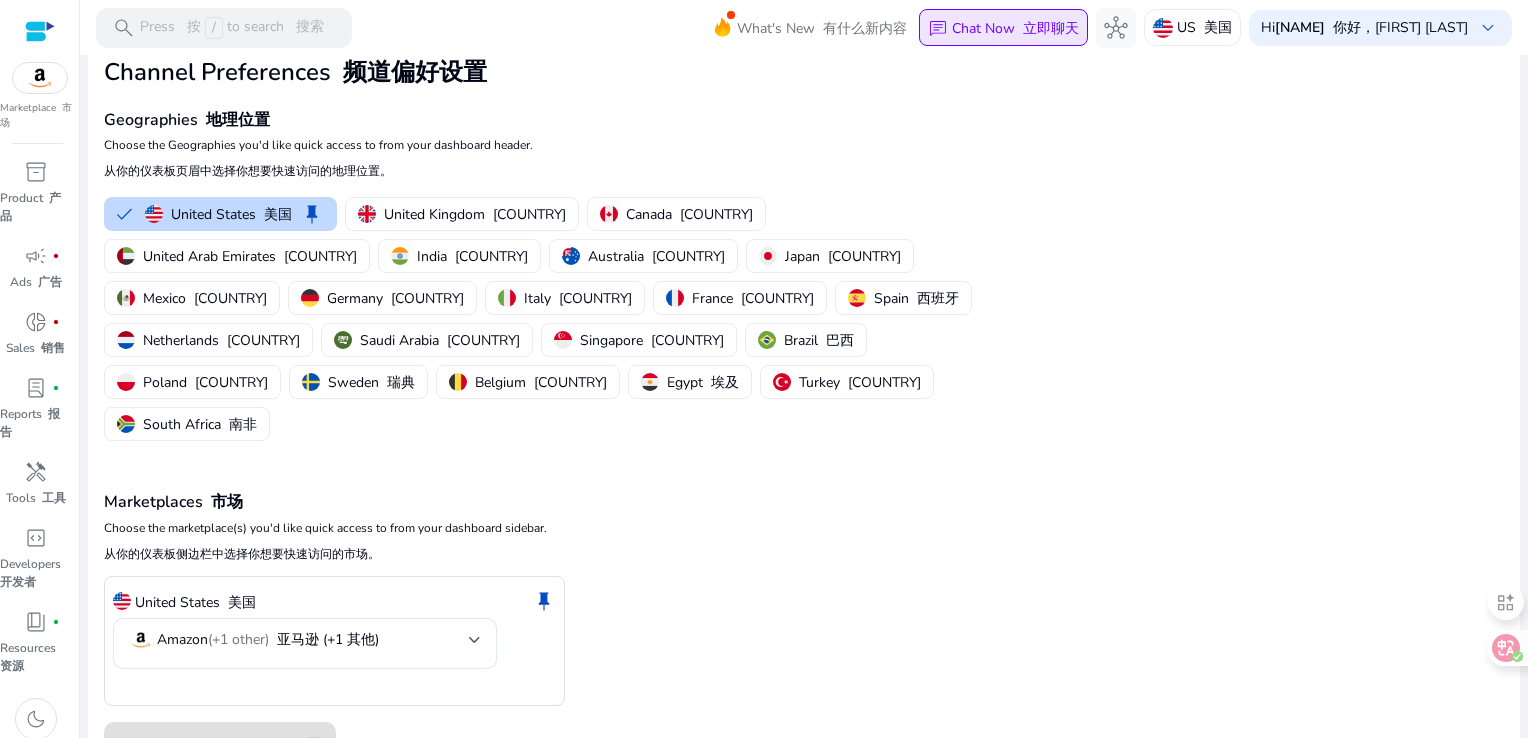 click on "chat  Chat Now    立即聊天" at bounding box center (1003, 28) 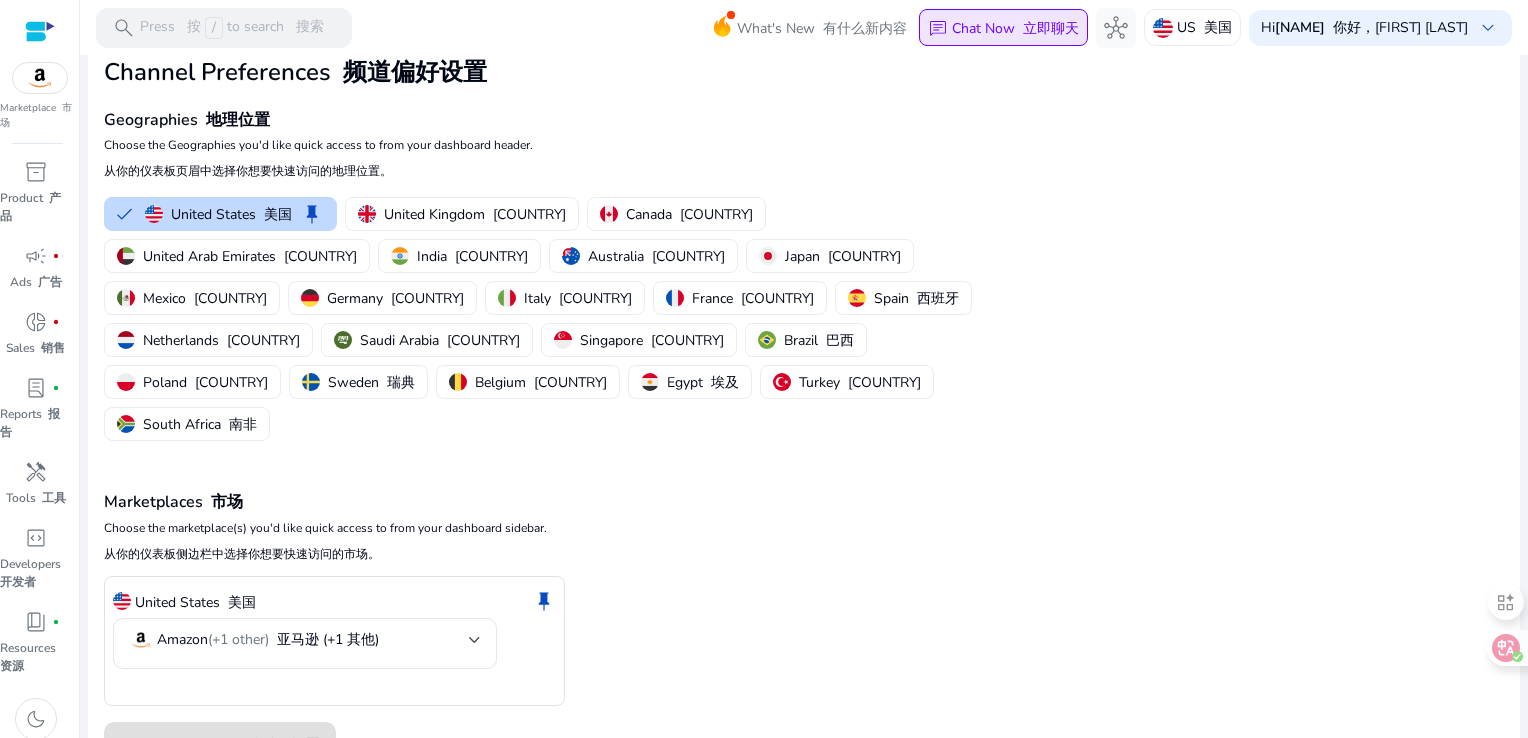click on "chat" at bounding box center (938, 29) 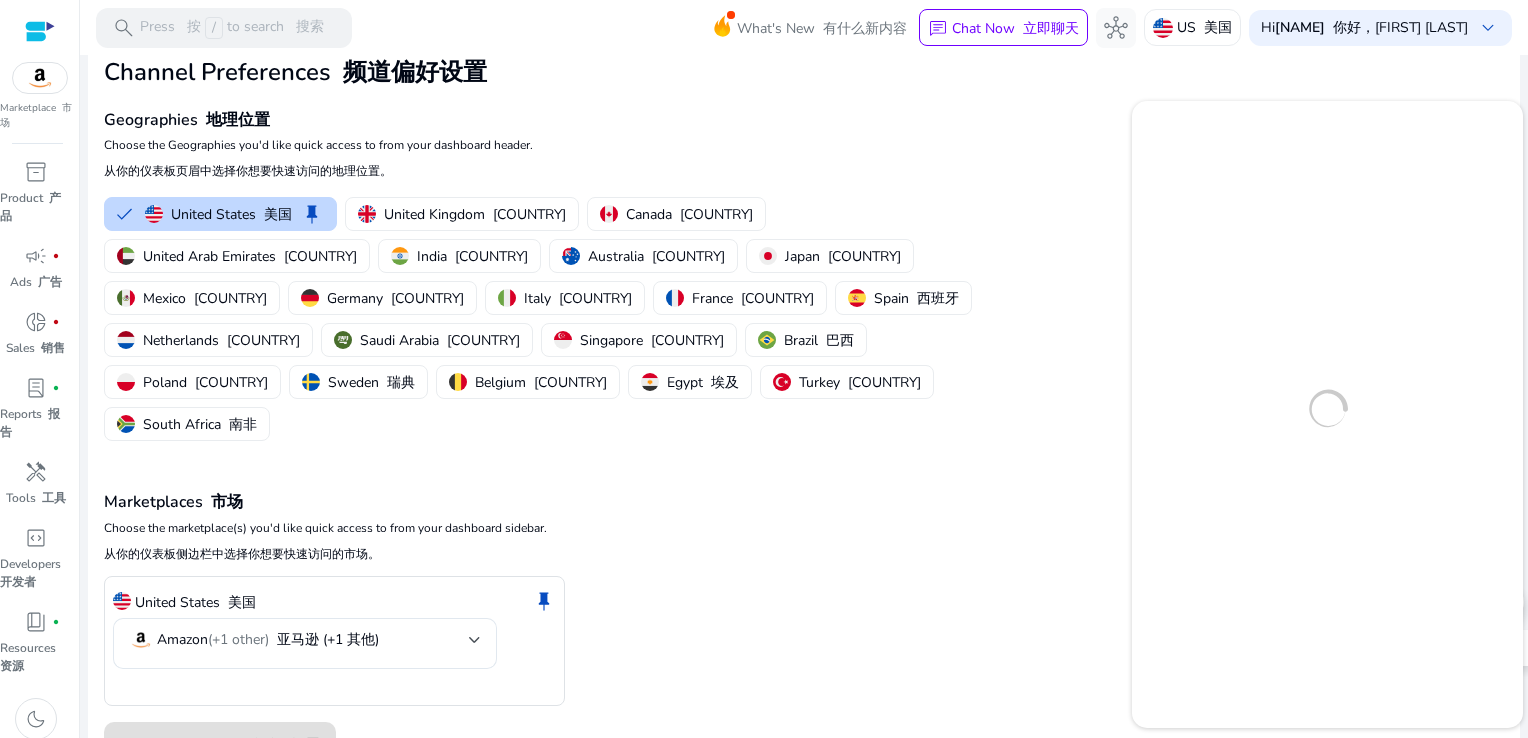 scroll, scrollTop: 0, scrollLeft: 0, axis: both 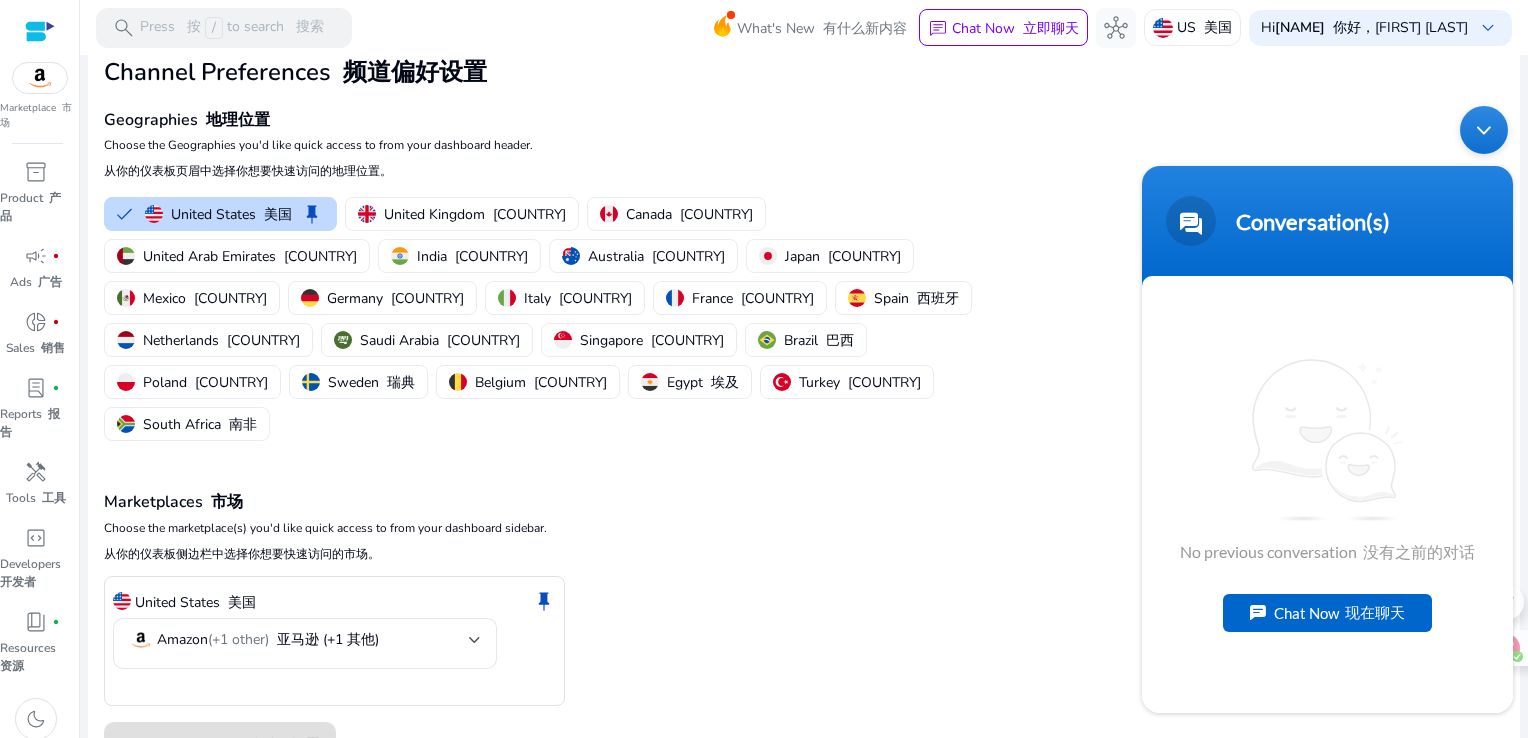 click on "Chat Now    现在聊天" at bounding box center [1327, 612] 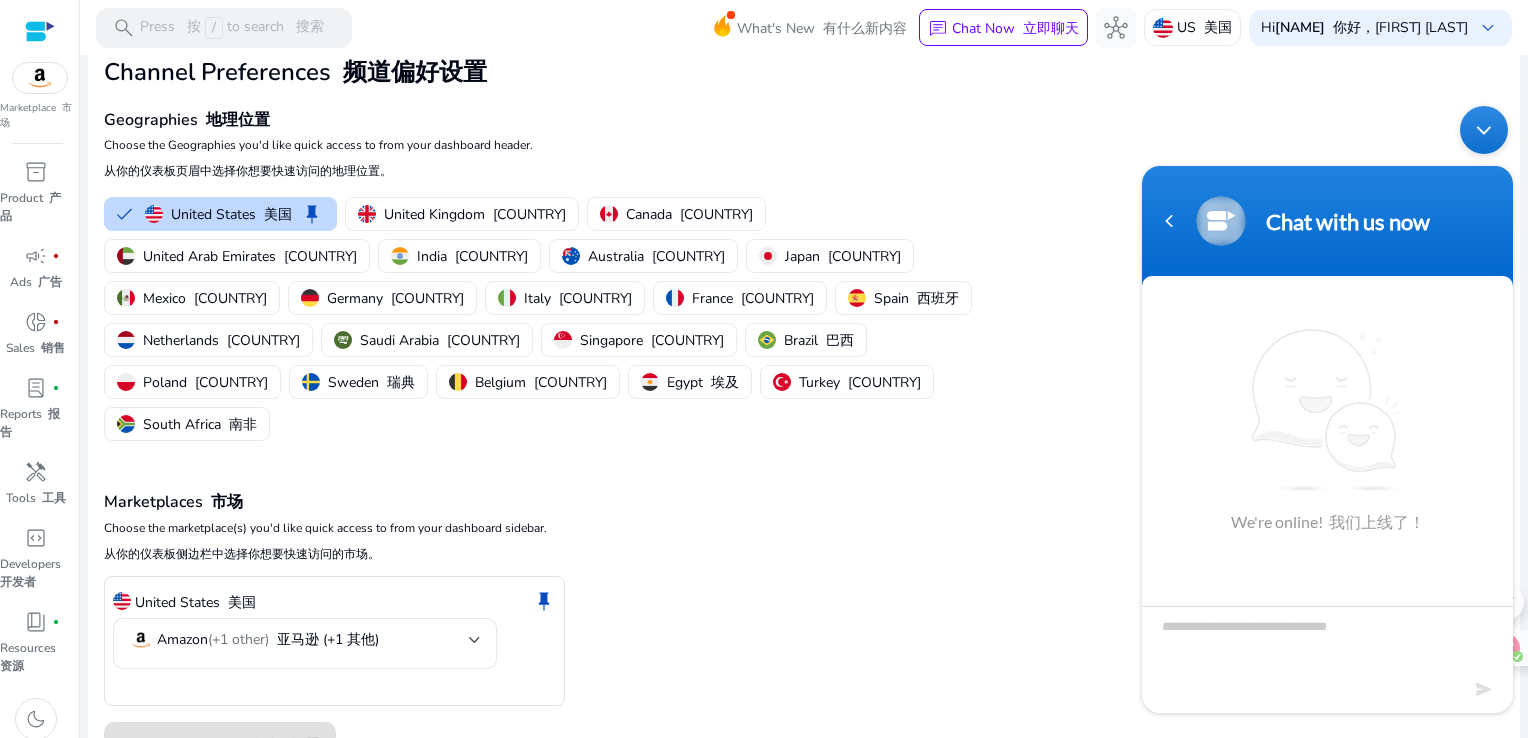 click at bounding box center (1327, 640) 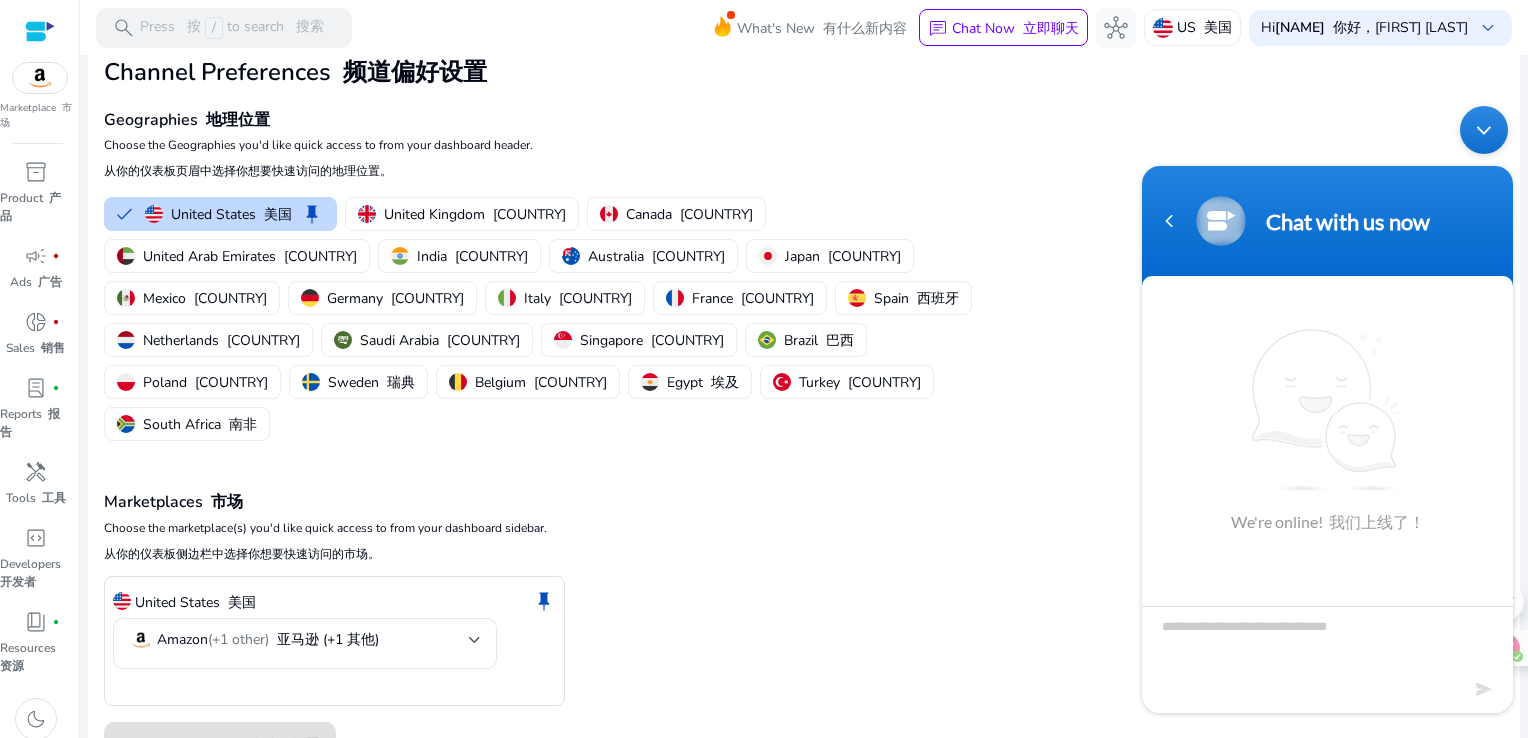 click at bounding box center (1327, 640) 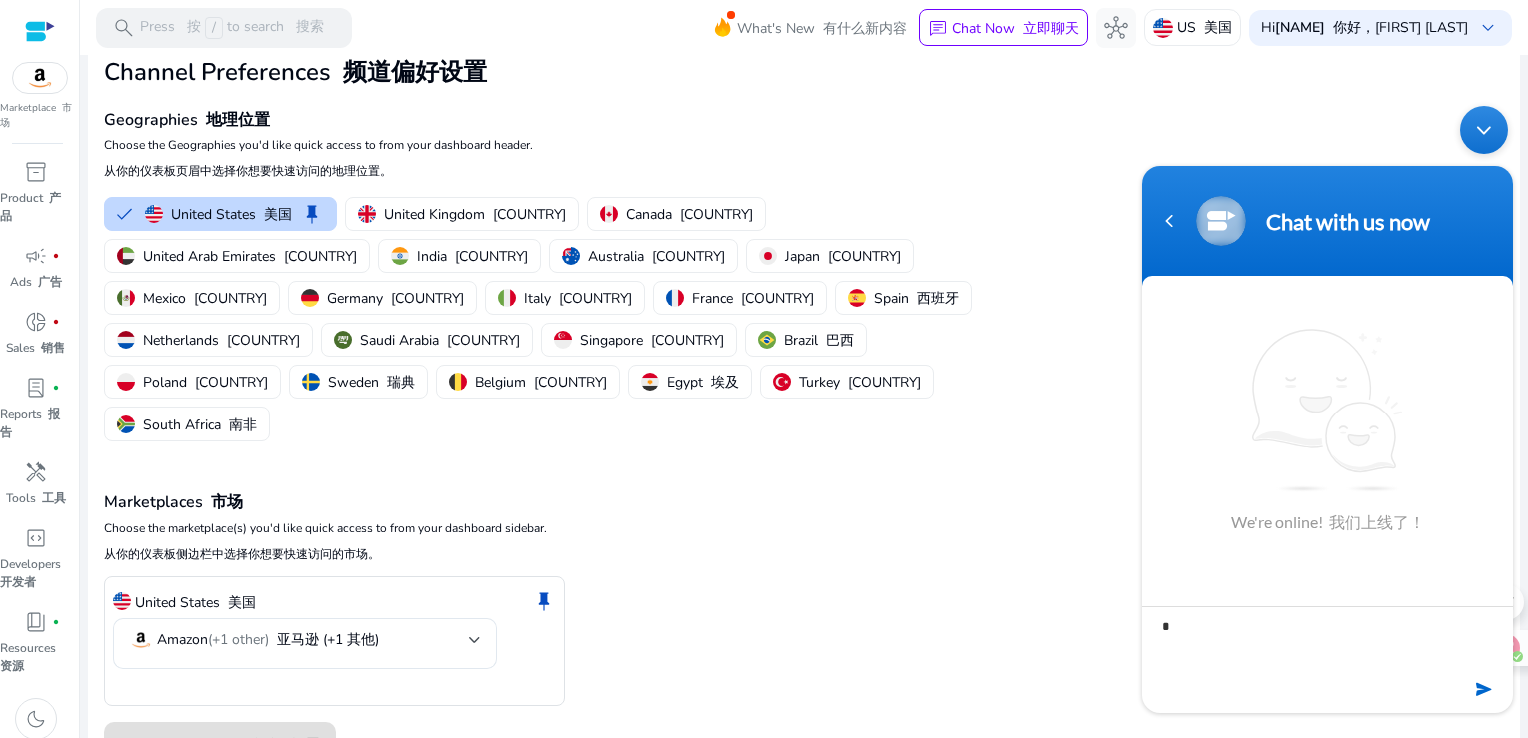type on "**" 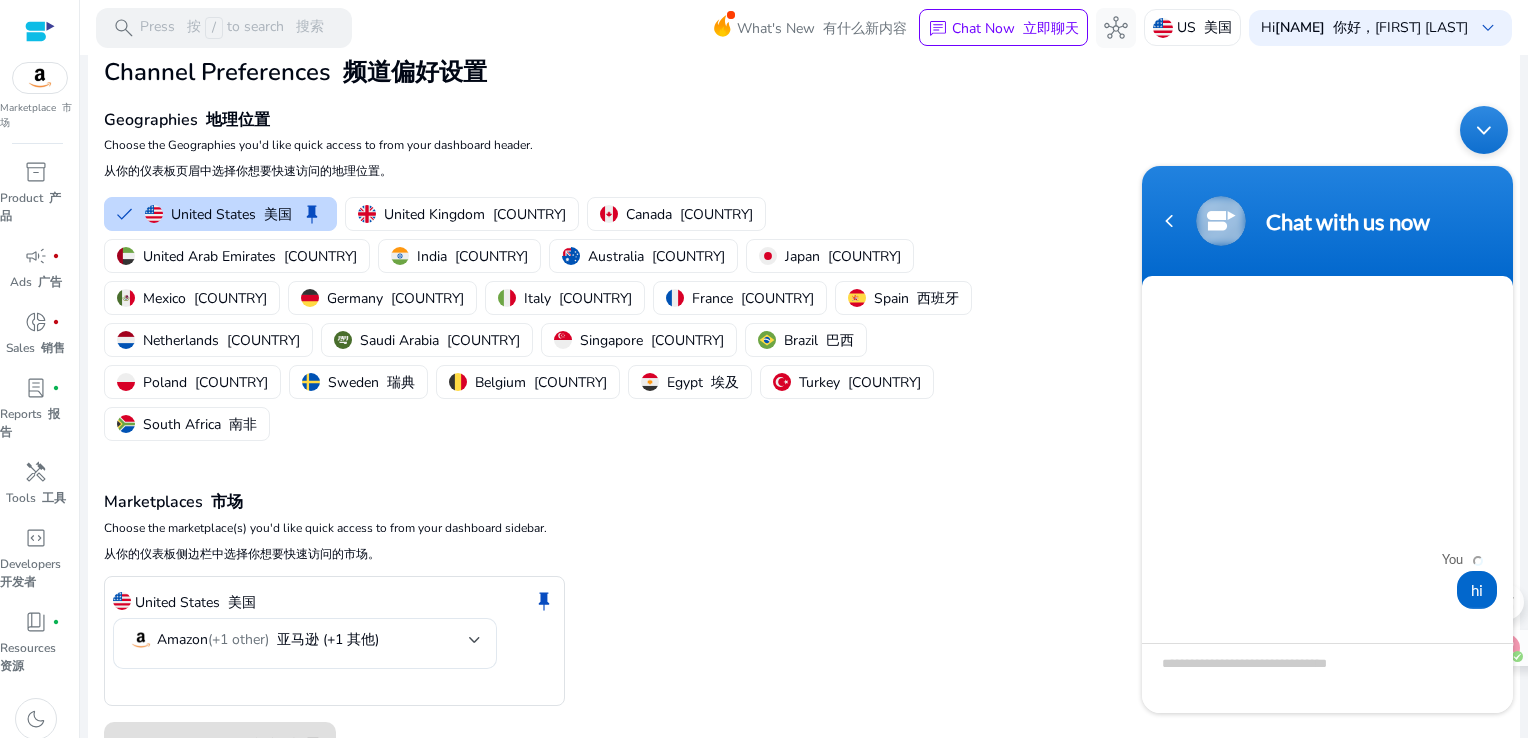 scroll, scrollTop: 124, scrollLeft: 0, axis: vertical 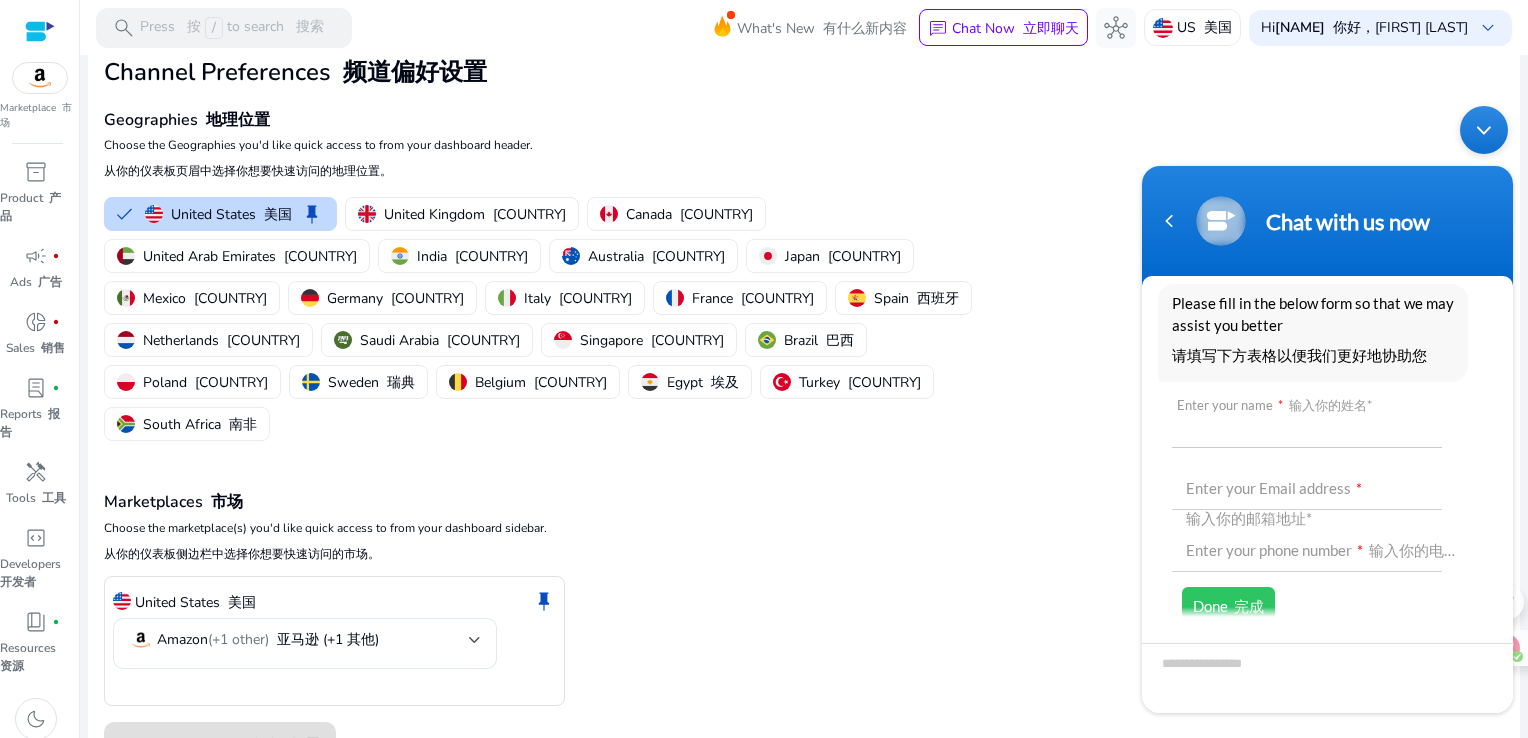 click at bounding box center [1307, 423] 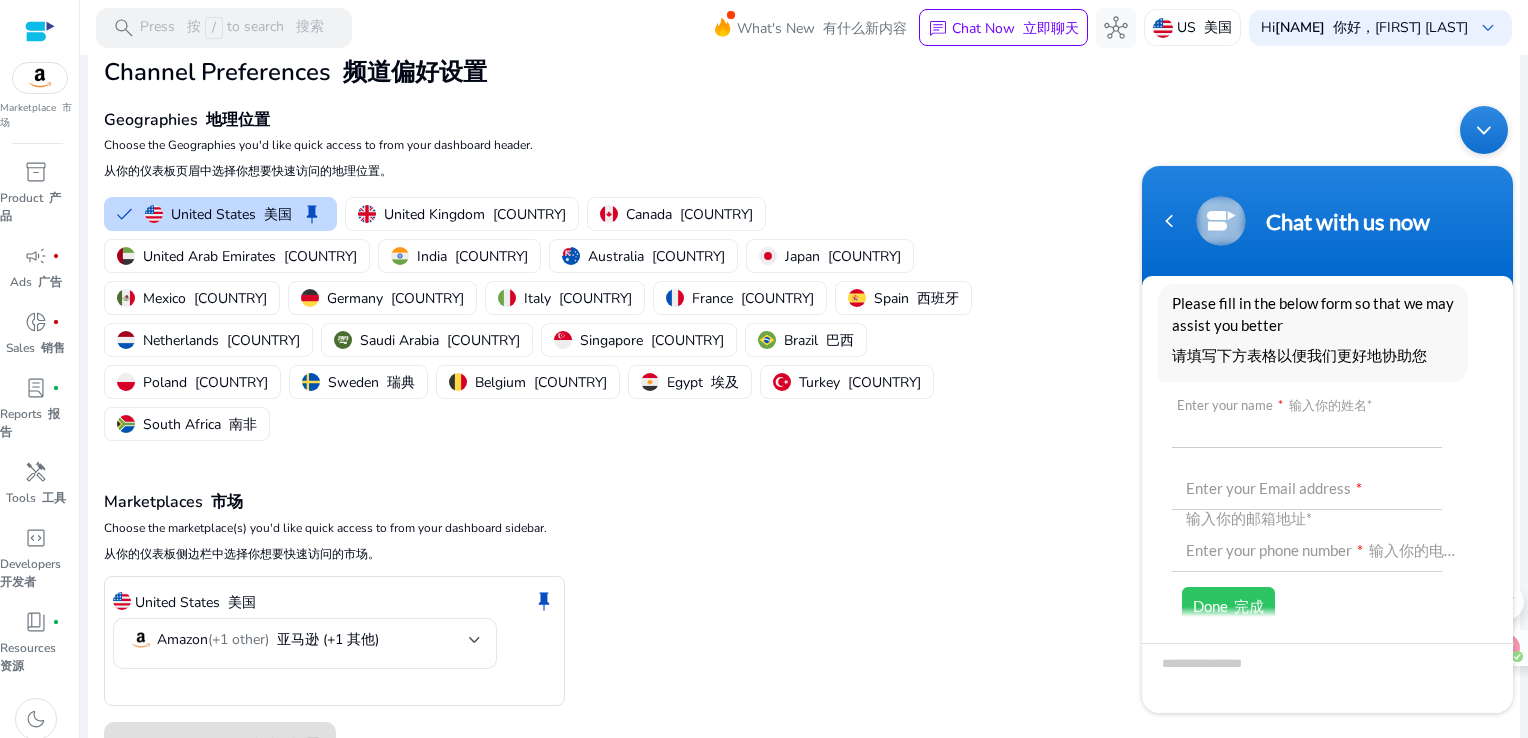 type on "****" 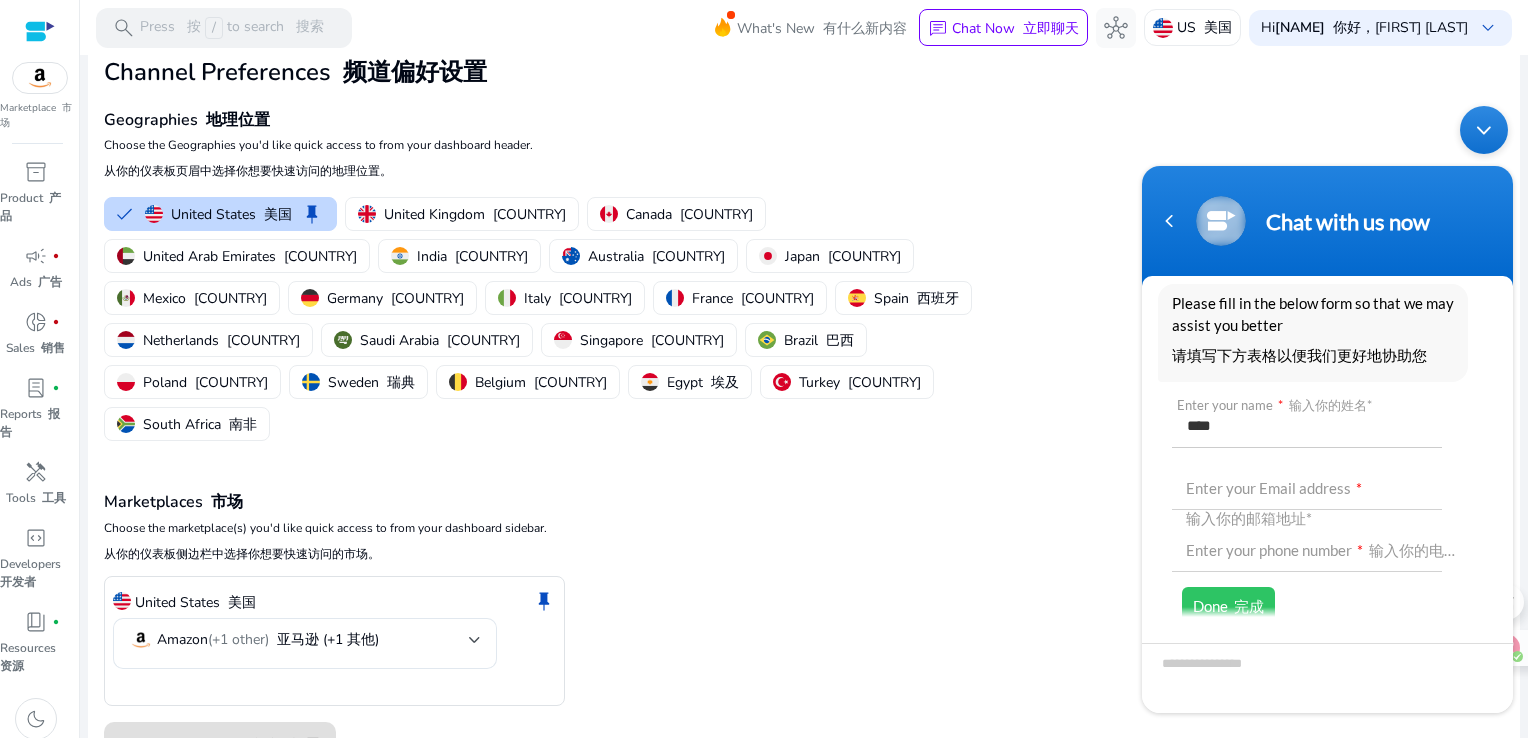 type on "**********" 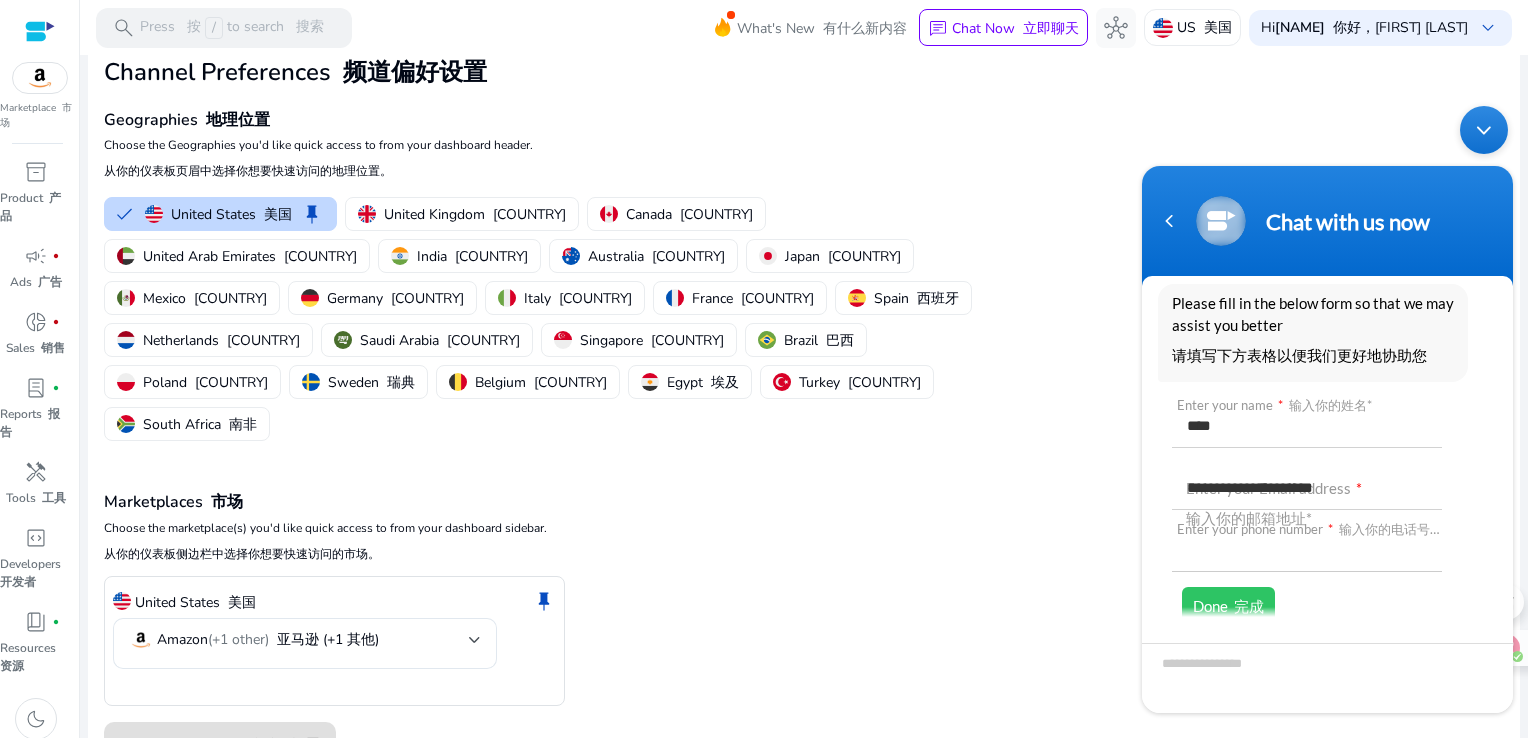 type on "**********" 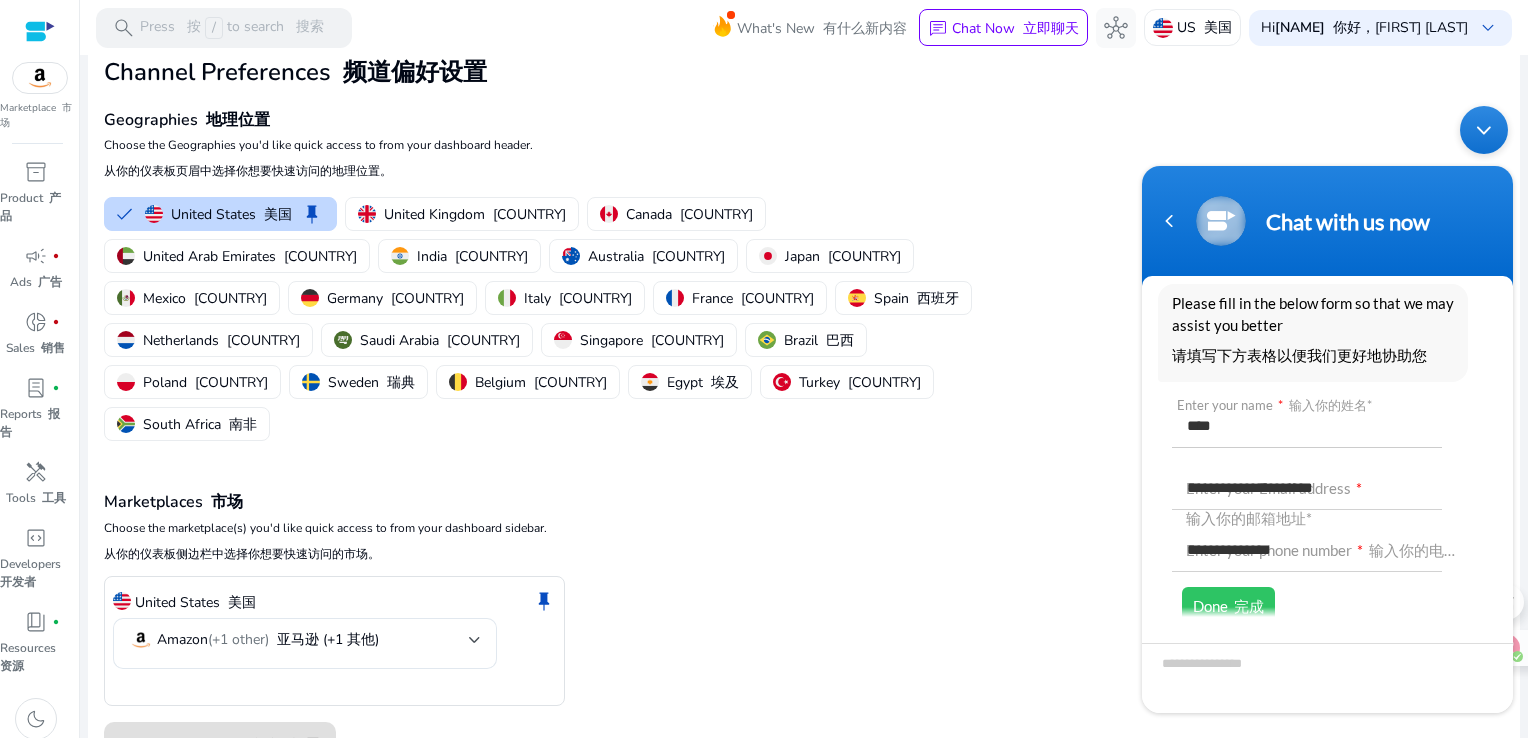 type on "**********" 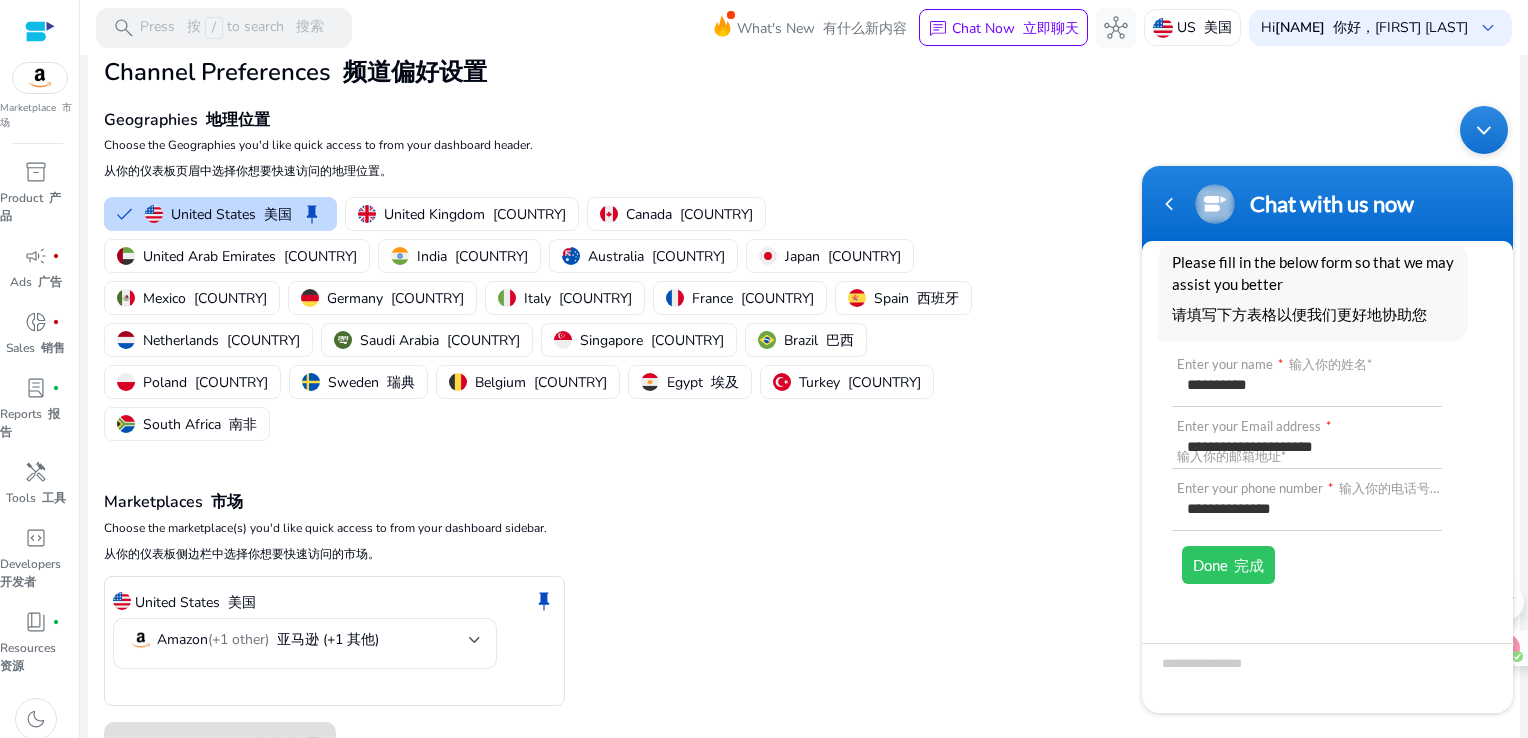 click on "完成" at bounding box center [1249, 564] 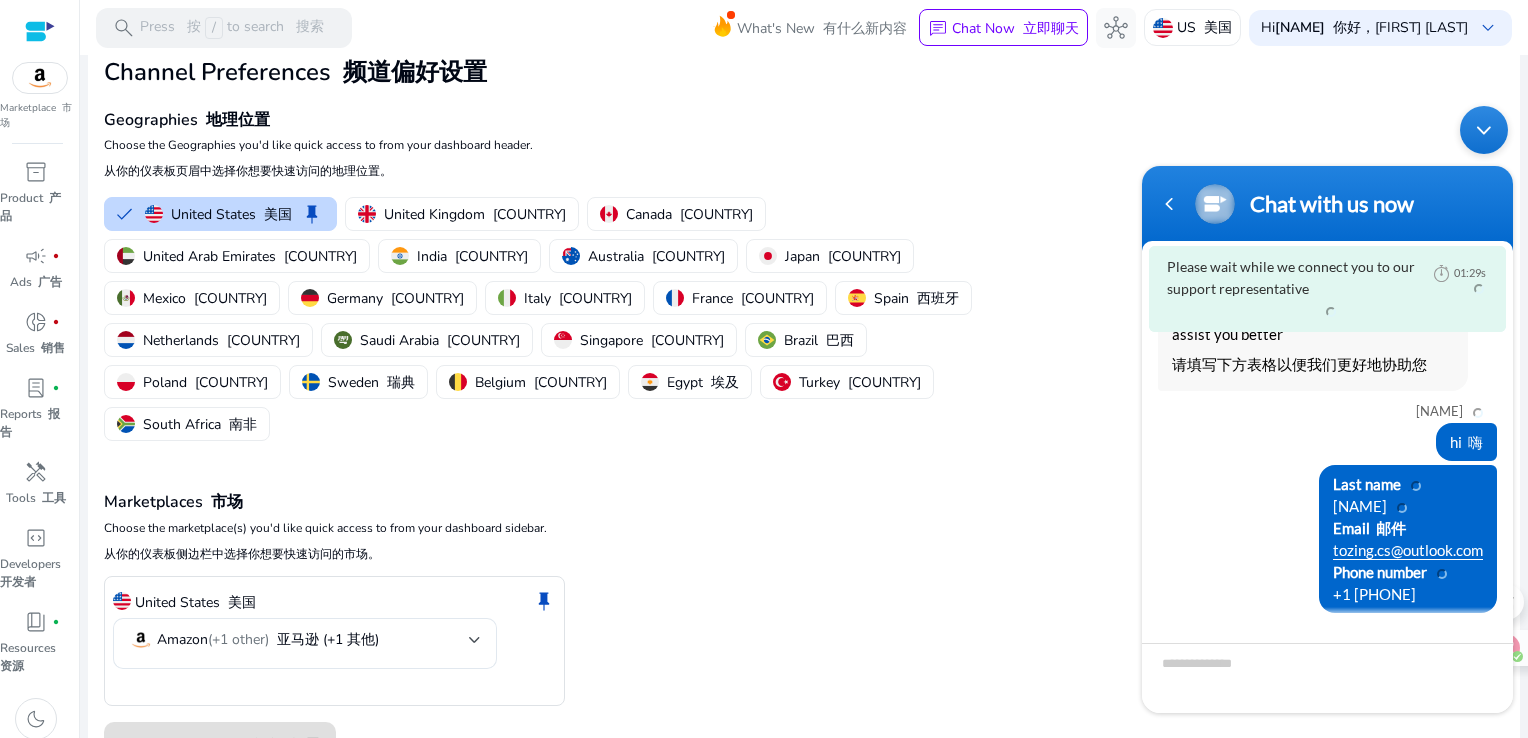 click on "Last name    Andy Smith    Email    邮件 tozing.cs@outlook.com Phone number    +1 02513544188" at bounding box center (1327, 538) 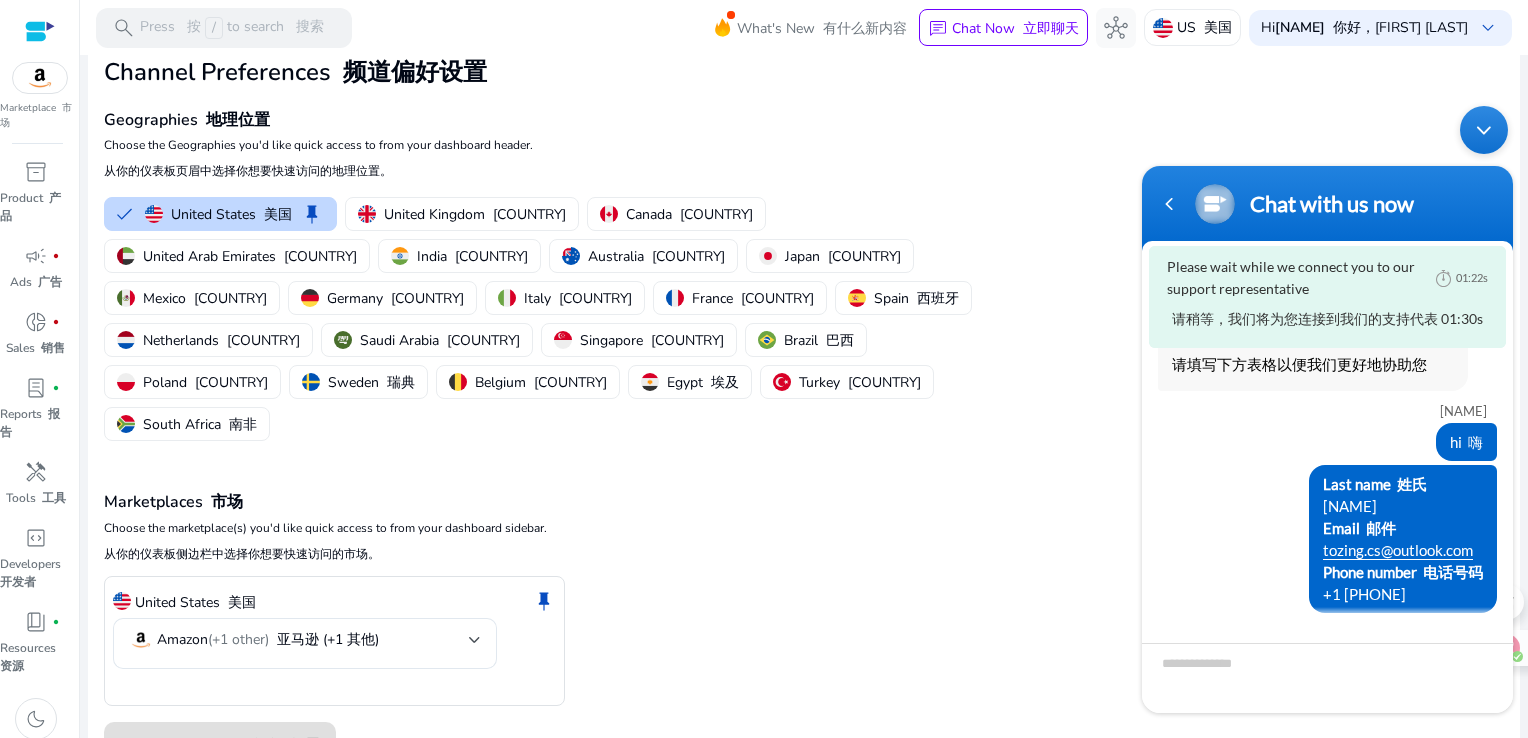 scroll, scrollTop: 86, scrollLeft: 0, axis: vertical 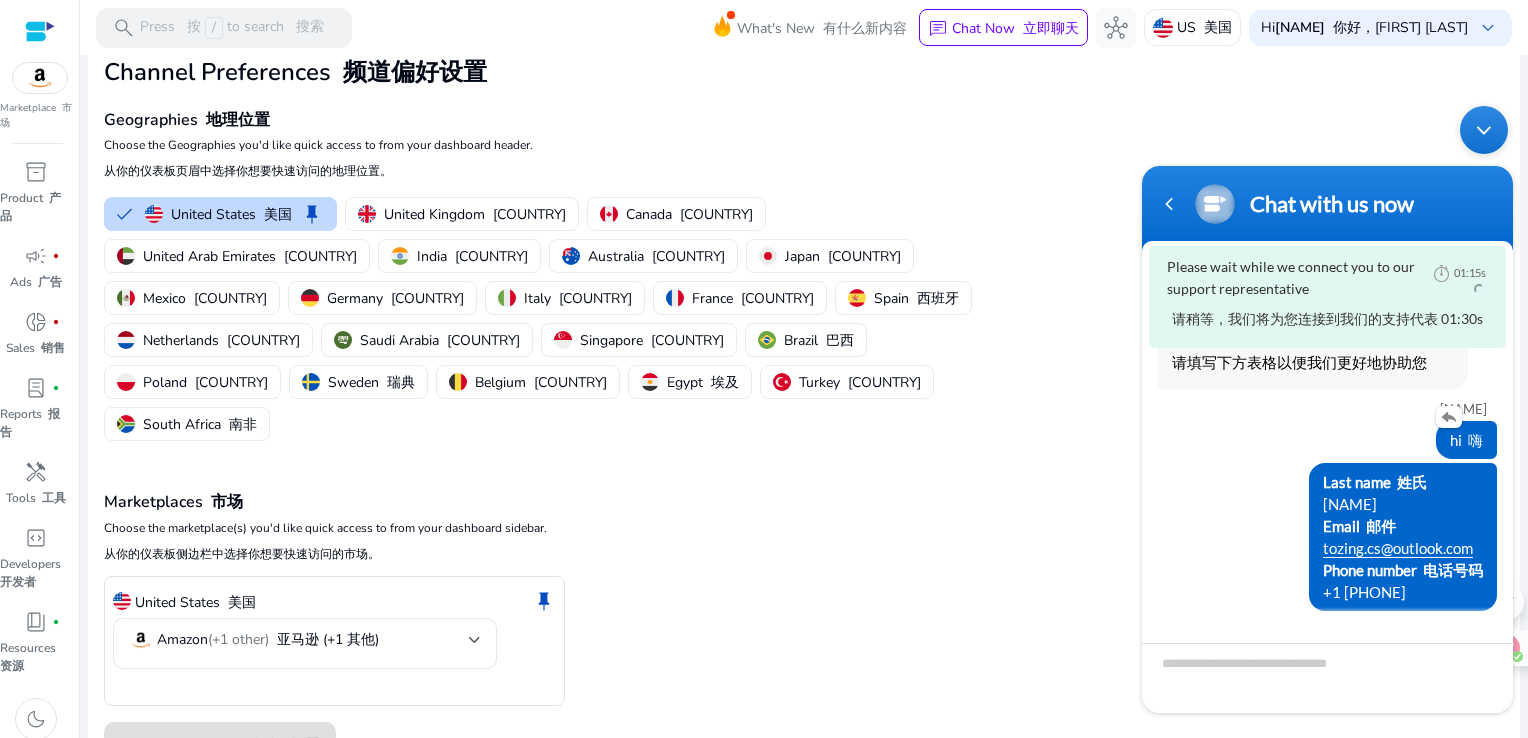 drag, startPoint x: 1217, startPoint y: 520, endPoint x: 1318, endPoint y: 434, distance: 132.65369 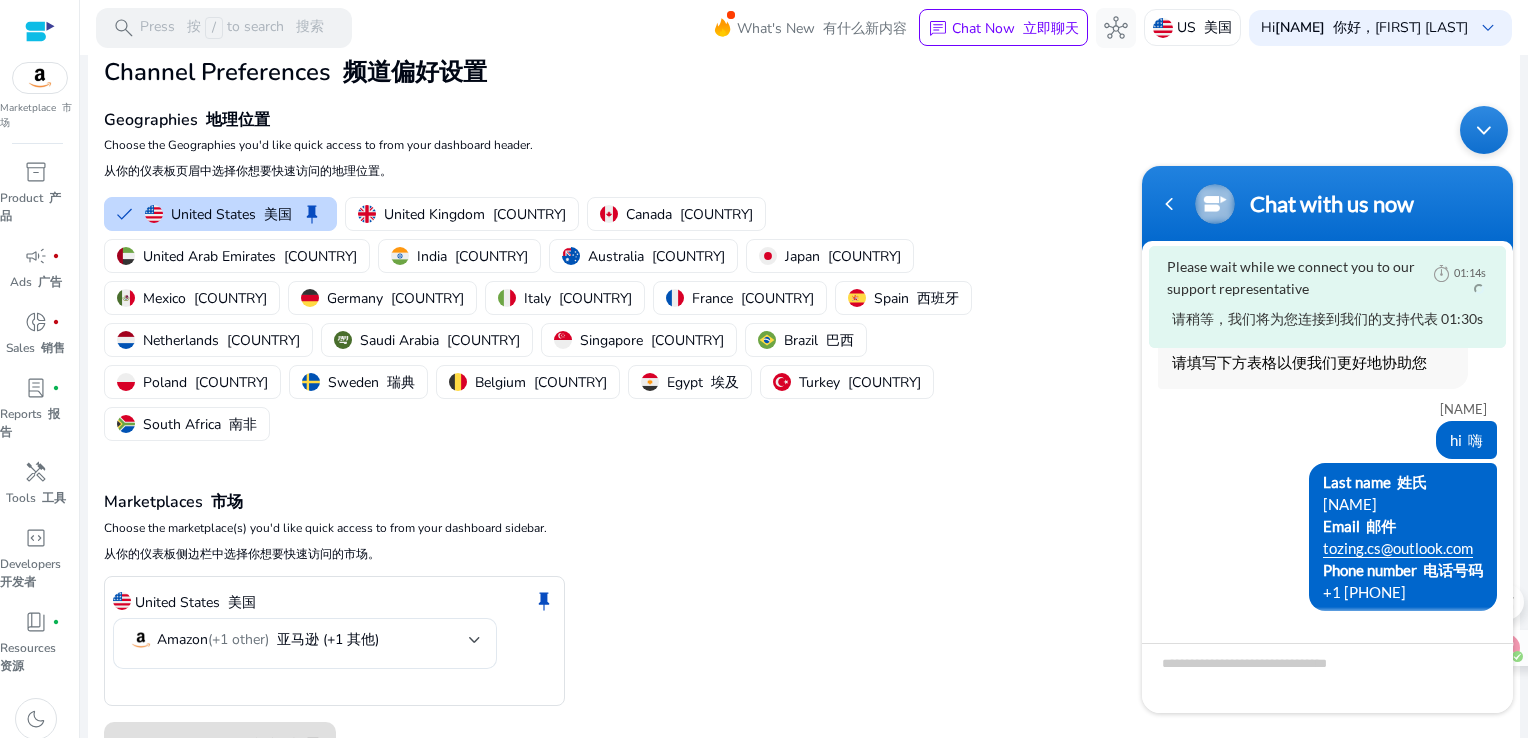 click on "Marketplaces    市场" 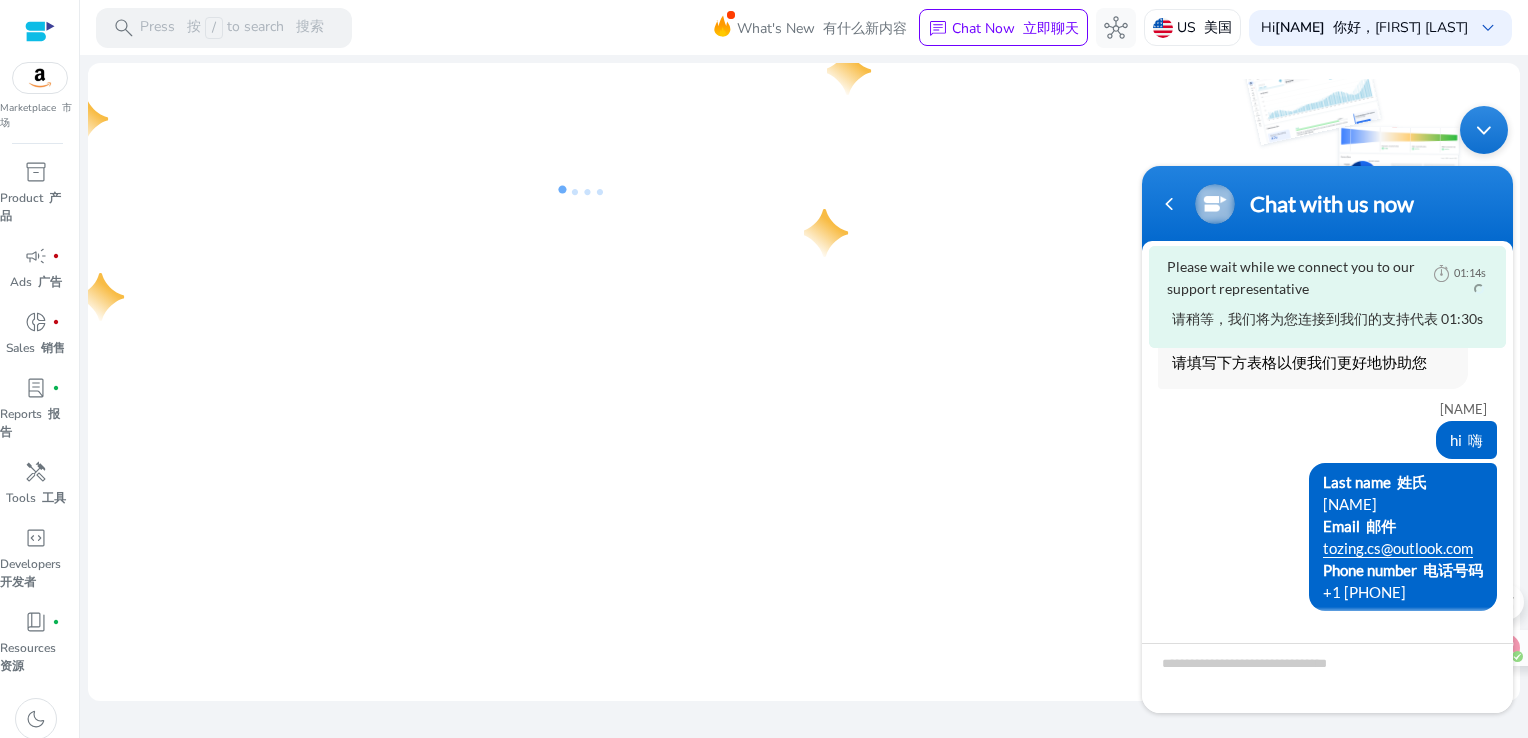 scroll, scrollTop: 0, scrollLeft: 0, axis: both 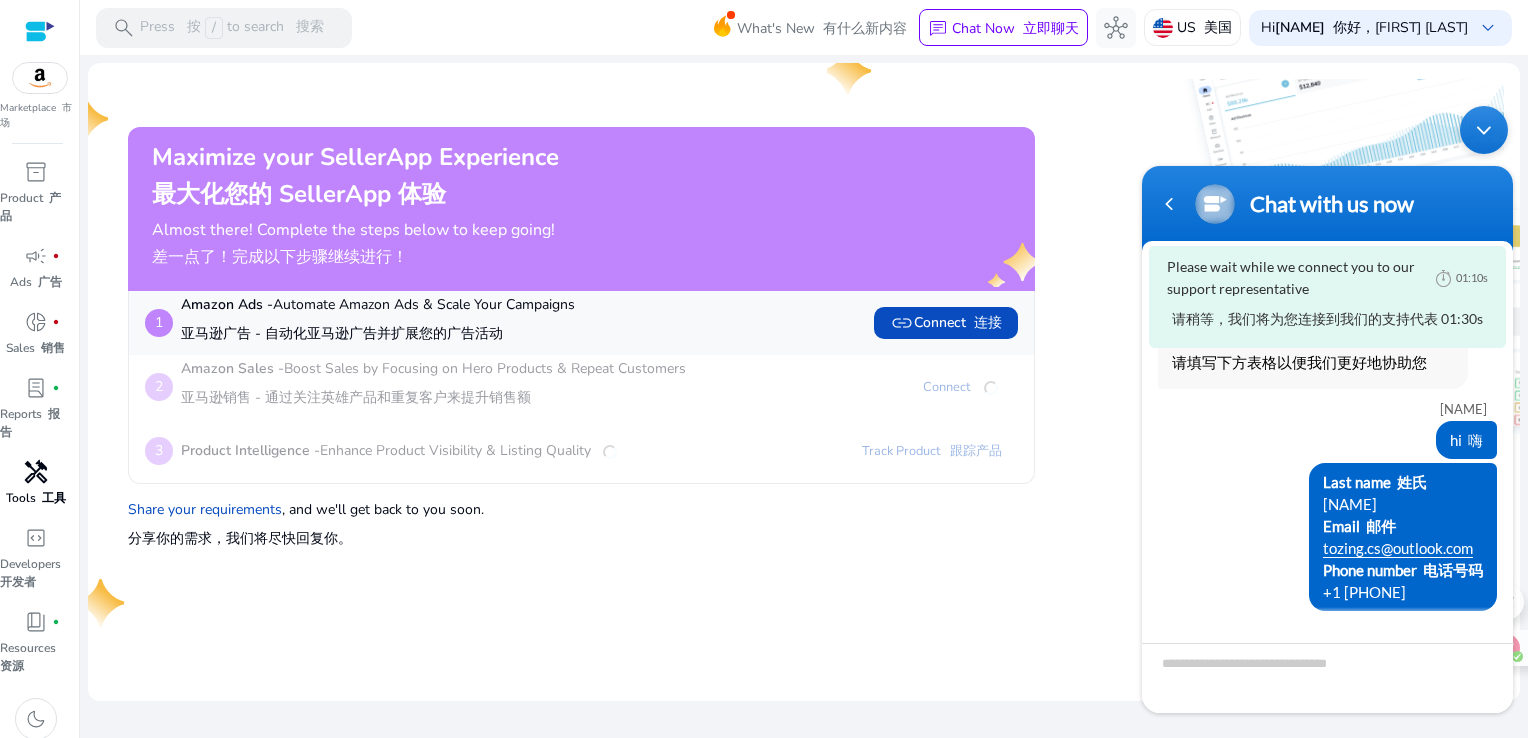 click on "工具" at bounding box center (54, 498) 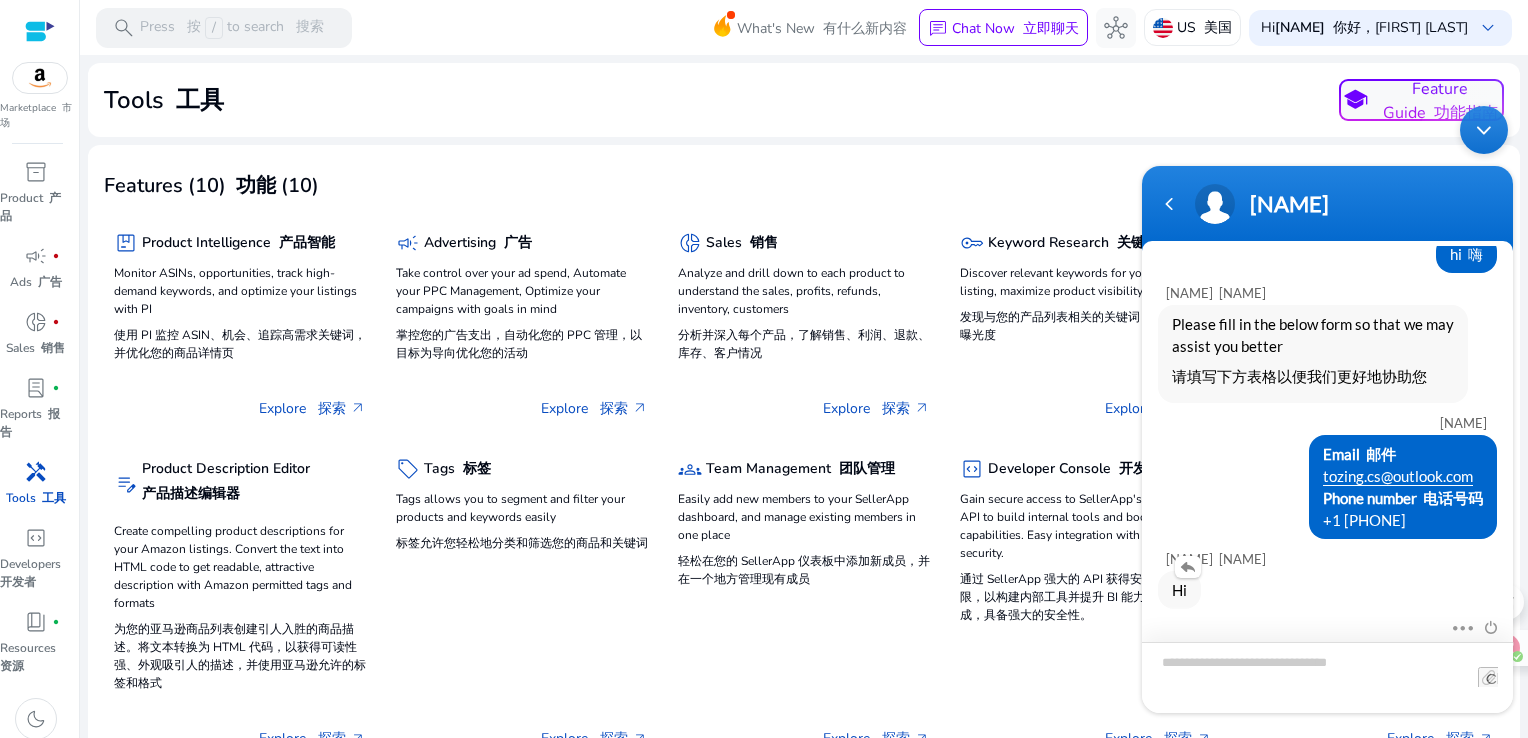 scroll, scrollTop: 59, scrollLeft: 0, axis: vertical 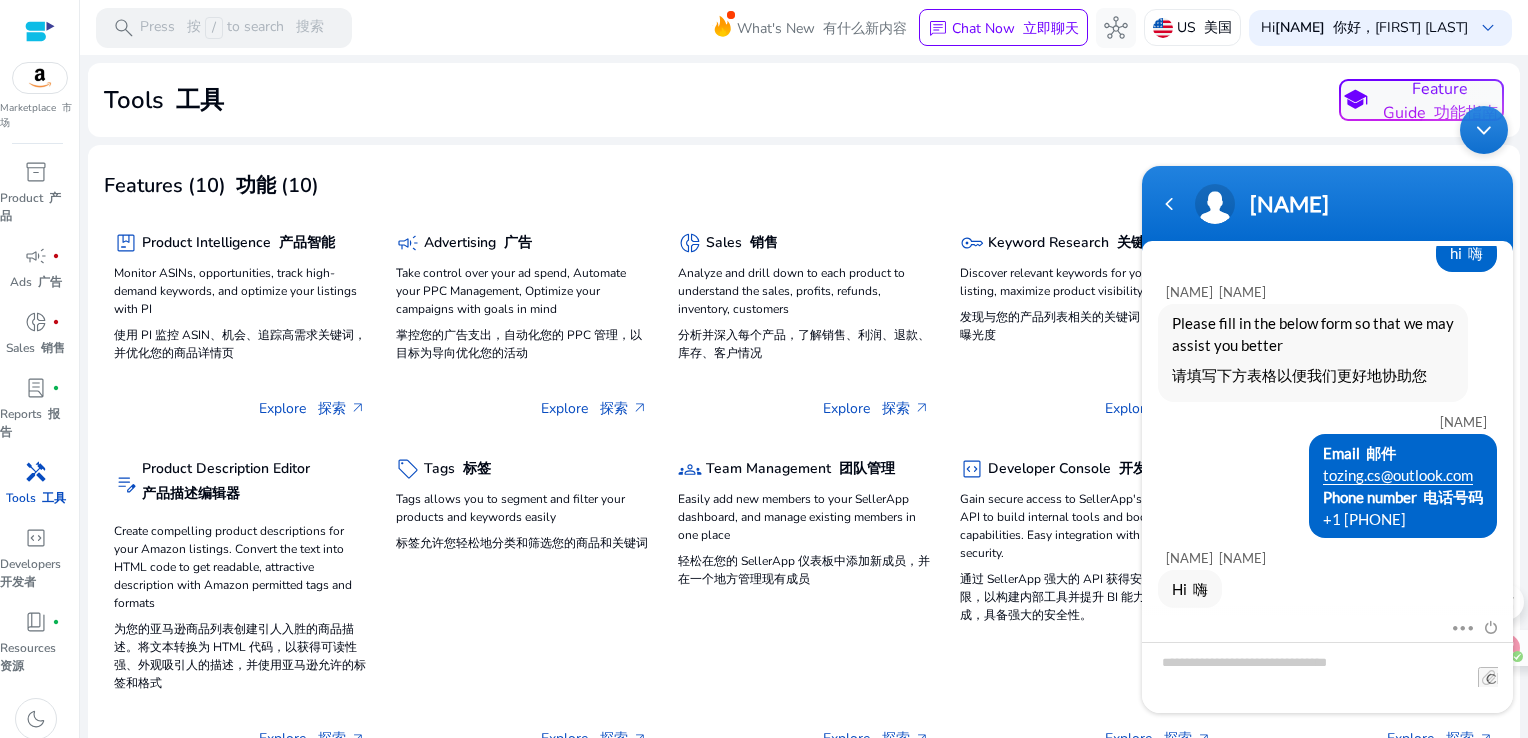 click on "Andy Smith  hi    嗨 Andy    安迪  Please fill in the below form so that we may assist you better 请填写下方表格以便我们更好地协助您  Andy Smith   Email    邮件 tozing.cs@outlook.com Phone number    电话号码 +1 02513544188 Andy    安迪  Hi    嗨 Mute    静音 Send email    发送电子邮件" at bounding box center [1327, 476] 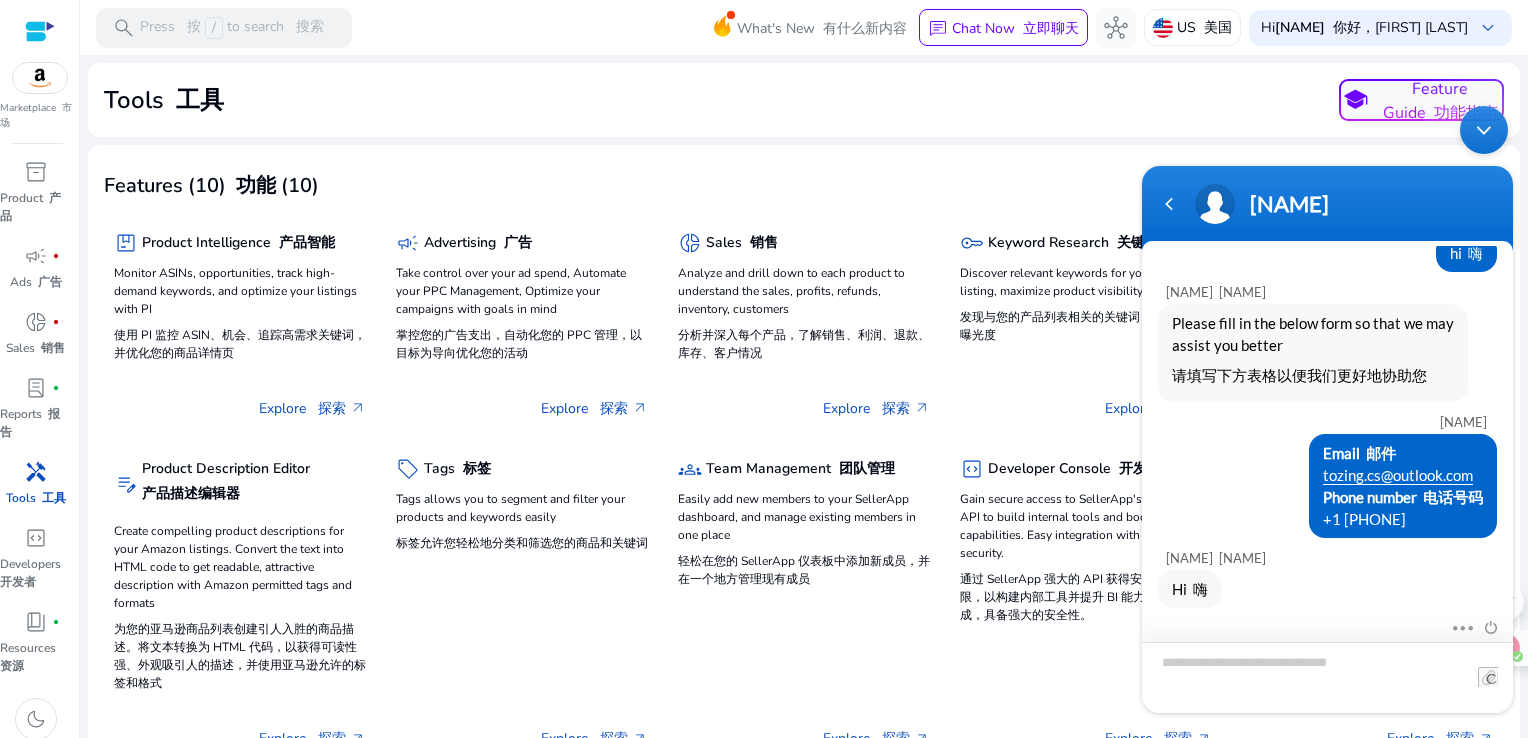 click at bounding box center (1327, 676) 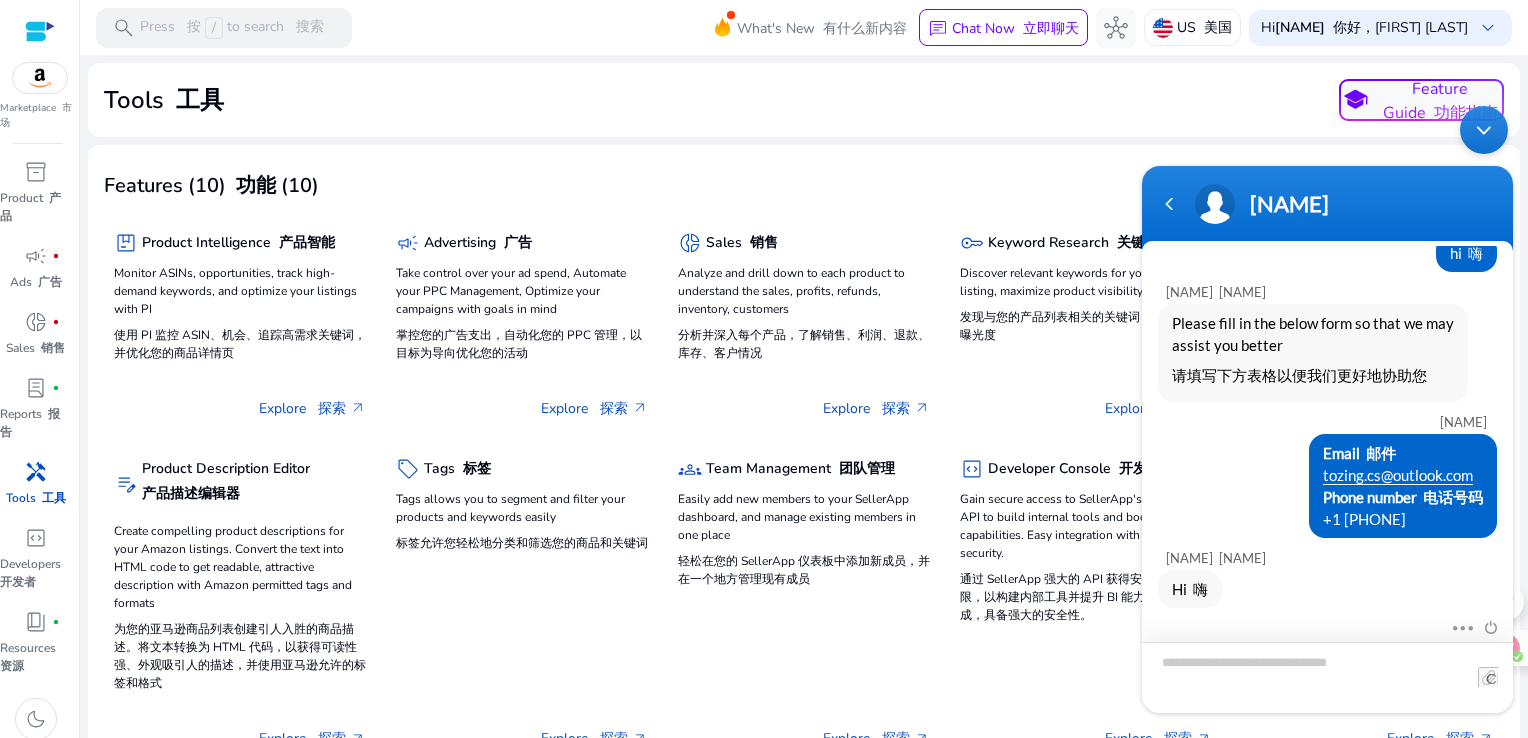 click at bounding box center (1327, 676) 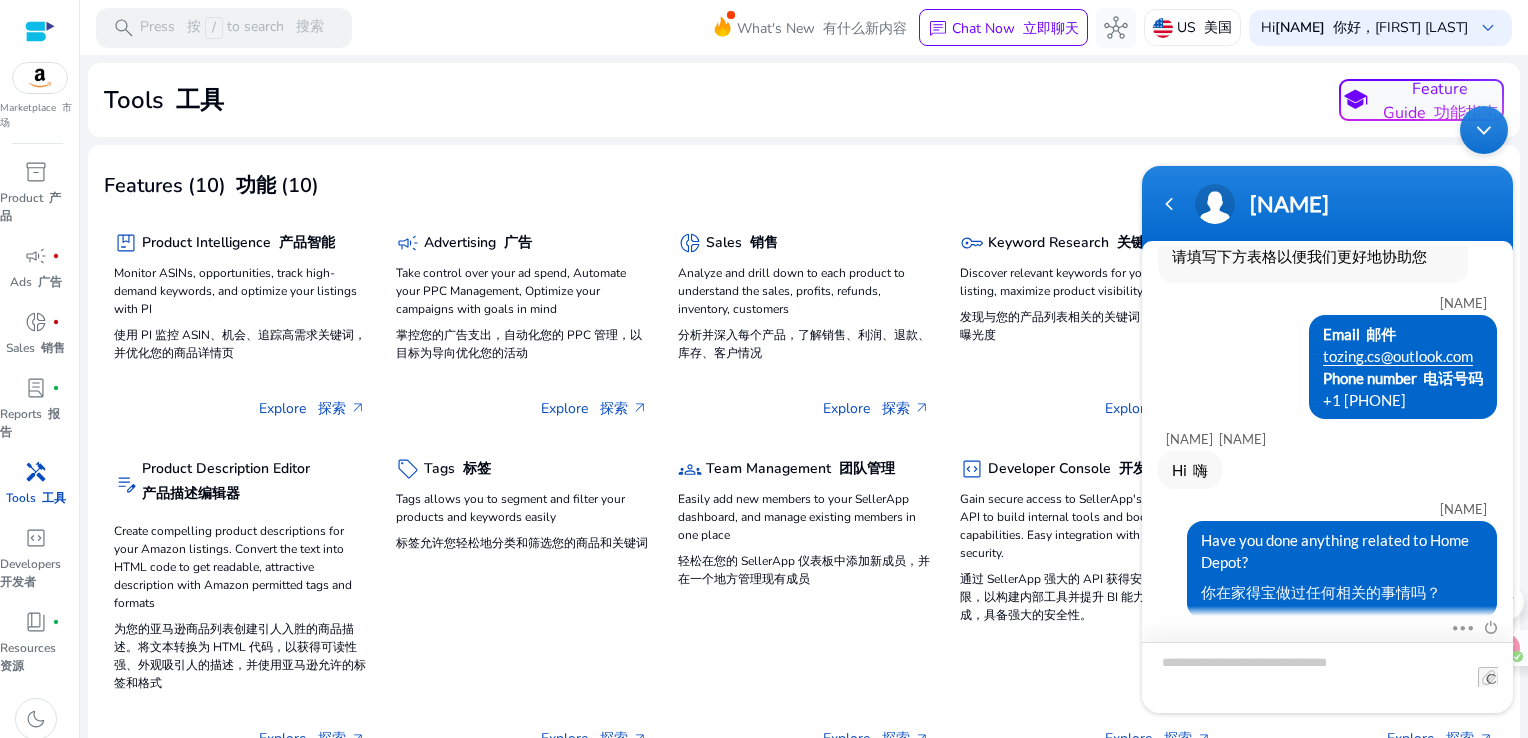 scroll, scrollTop: 192, scrollLeft: 0, axis: vertical 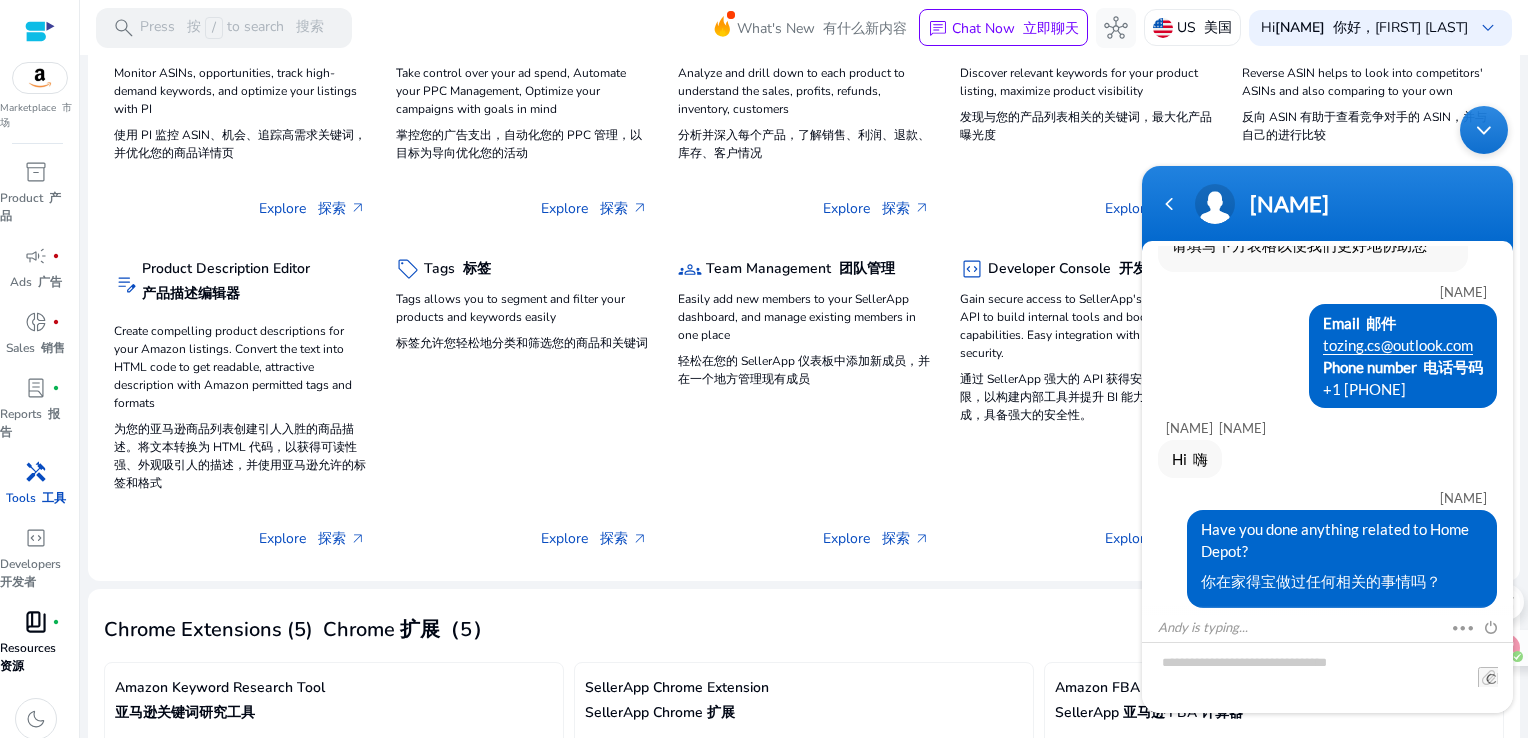 click on "book_4" at bounding box center (36, 622) 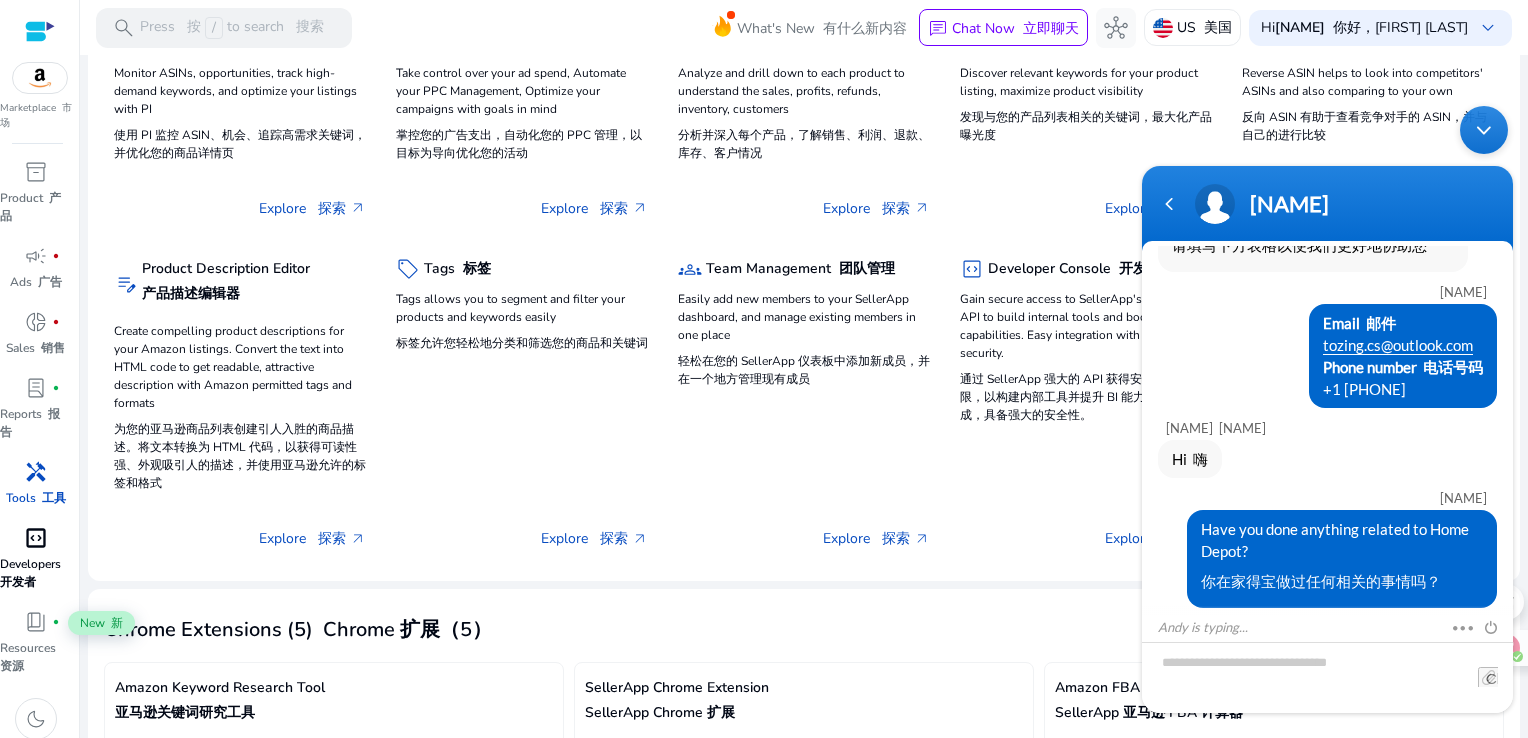 click on "Developers     开发者" at bounding box center [35, 573] 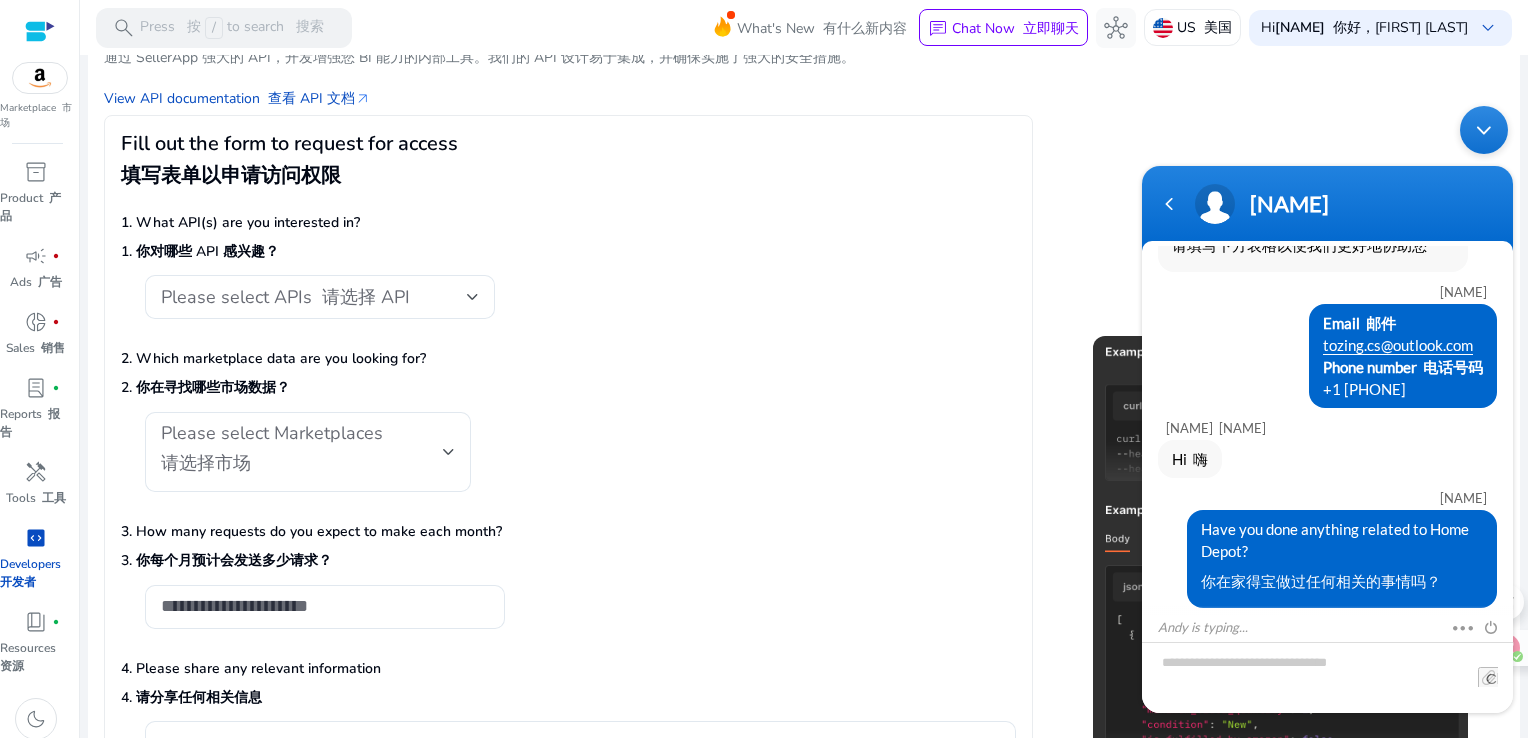 scroll, scrollTop: 0, scrollLeft: 0, axis: both 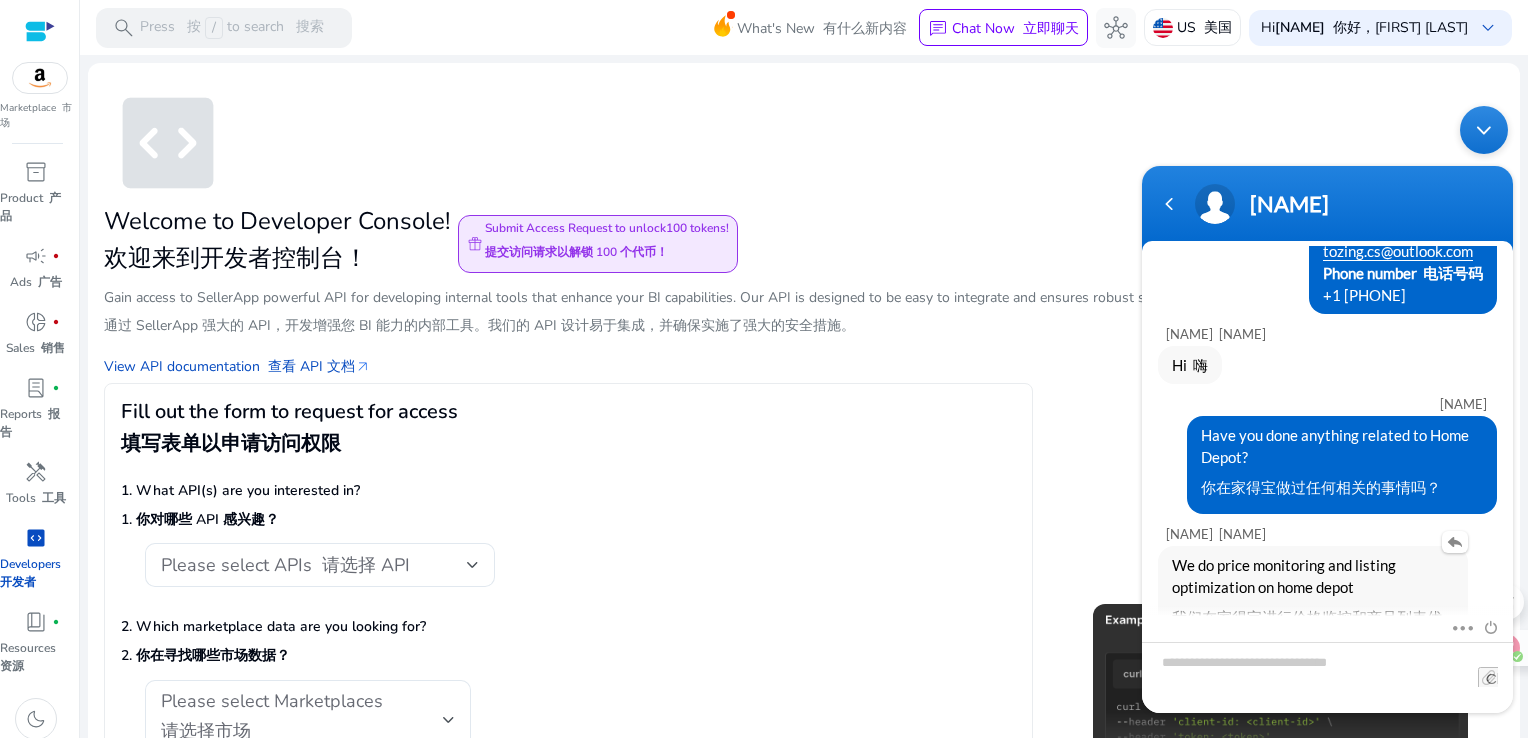 click on "We do price monitoring and listing optimization on home depot 我们在家得宝进行价格监控和商品列表优化" at bounding box center (1313, 605) 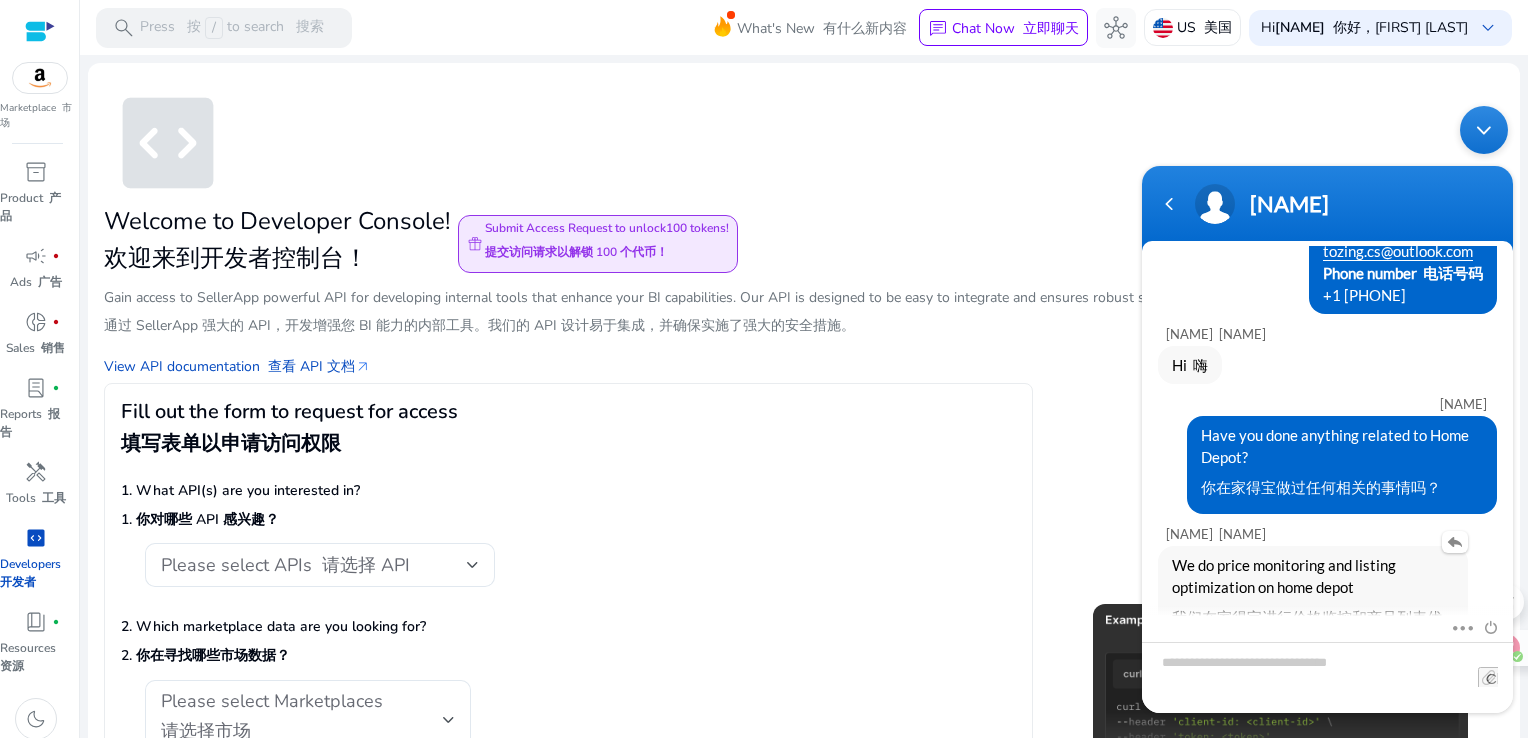 click on "We do price monitoring and listing optimization on home depot 我们在家得宝进行价格监控和商品列表优化" at bounding box center (1313, 605) 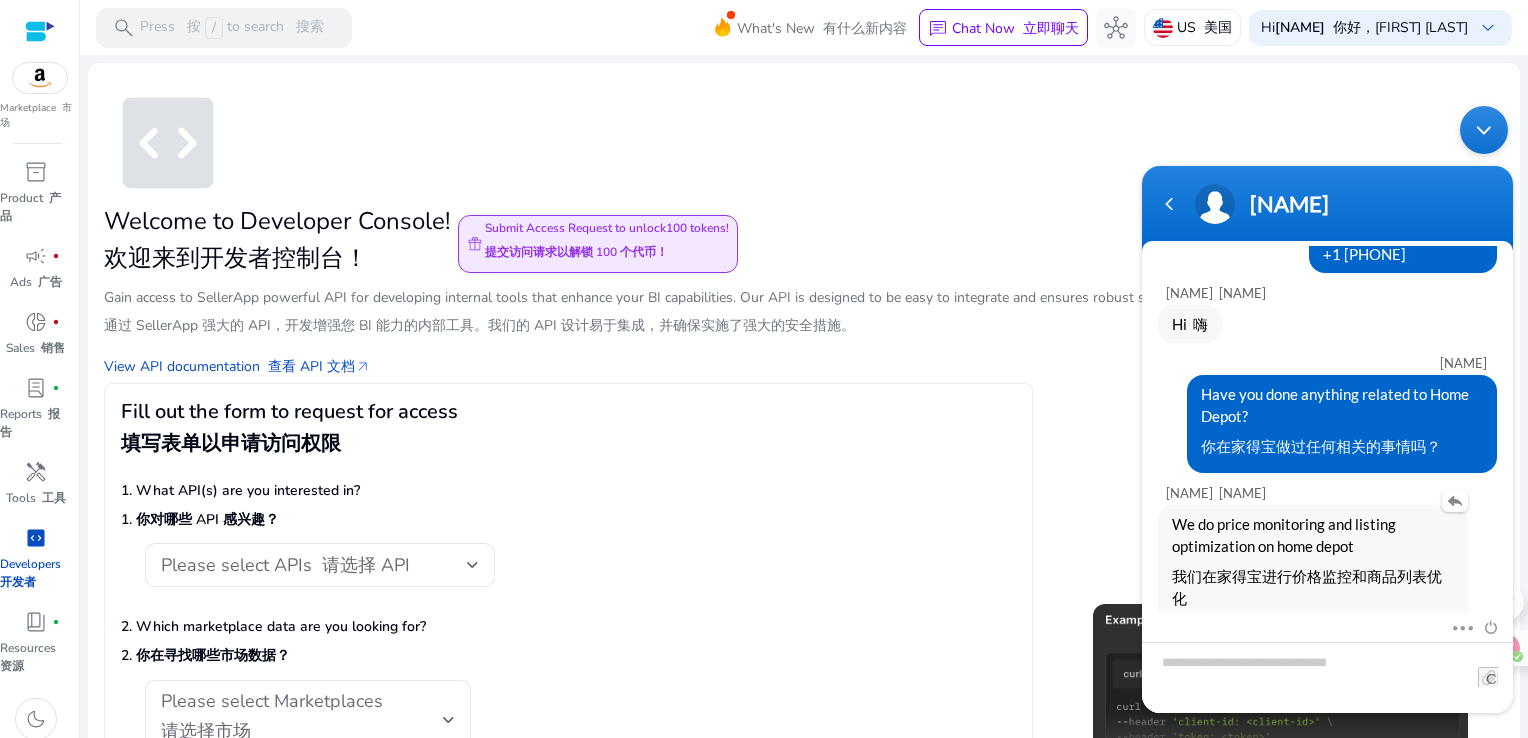 scroll, scrollTop: 347, scrollLeft: 0, axis: vertical 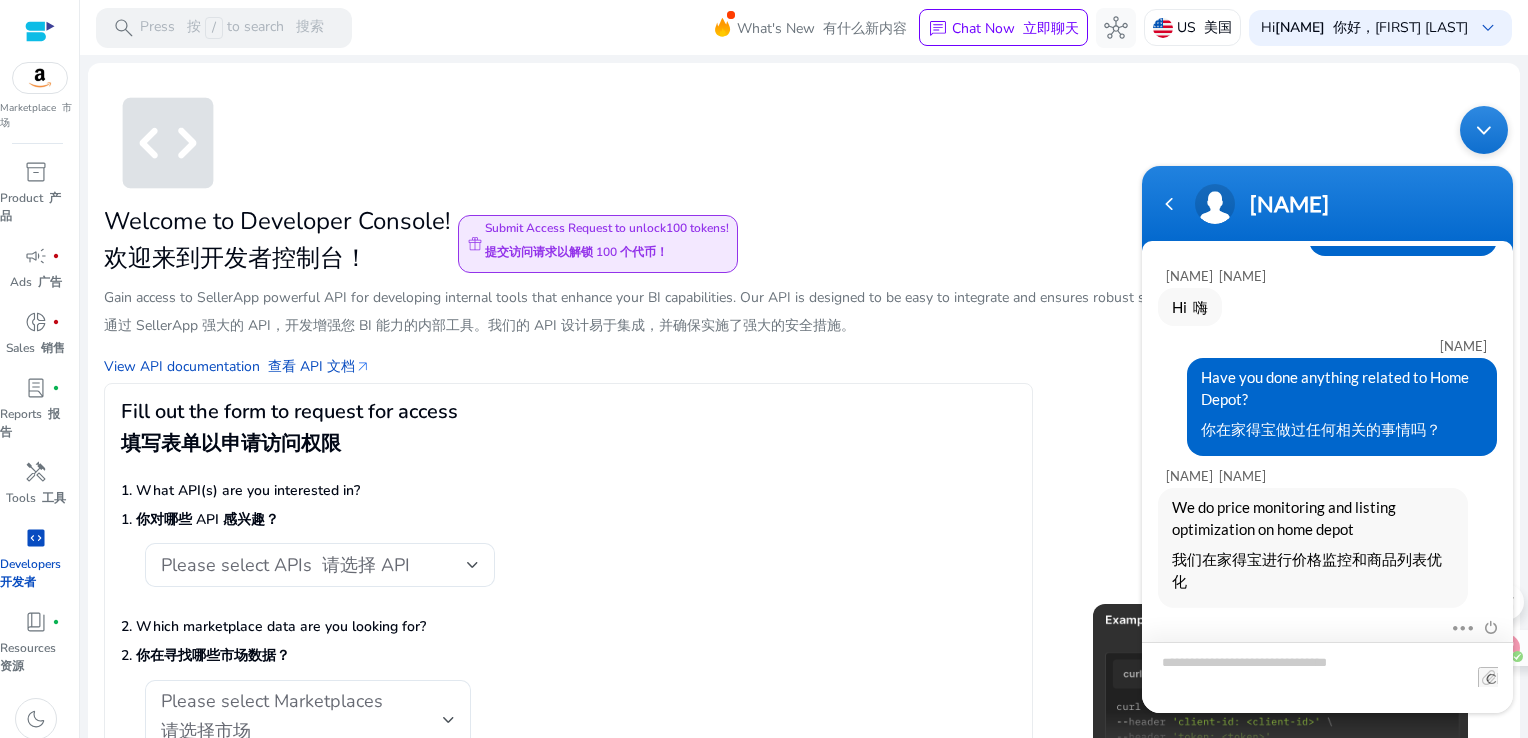 click at bounding box center (1327, 676) 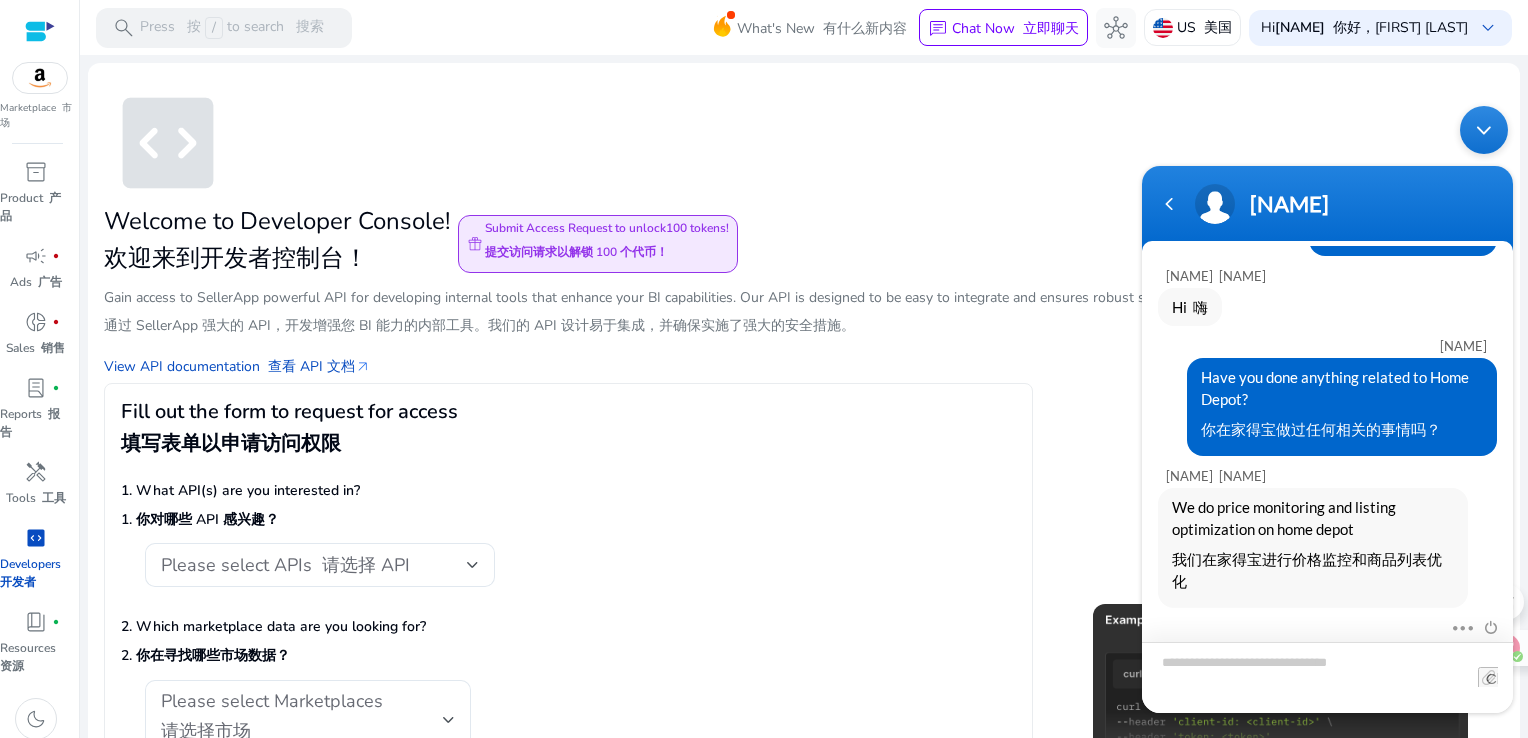 type on "**********" 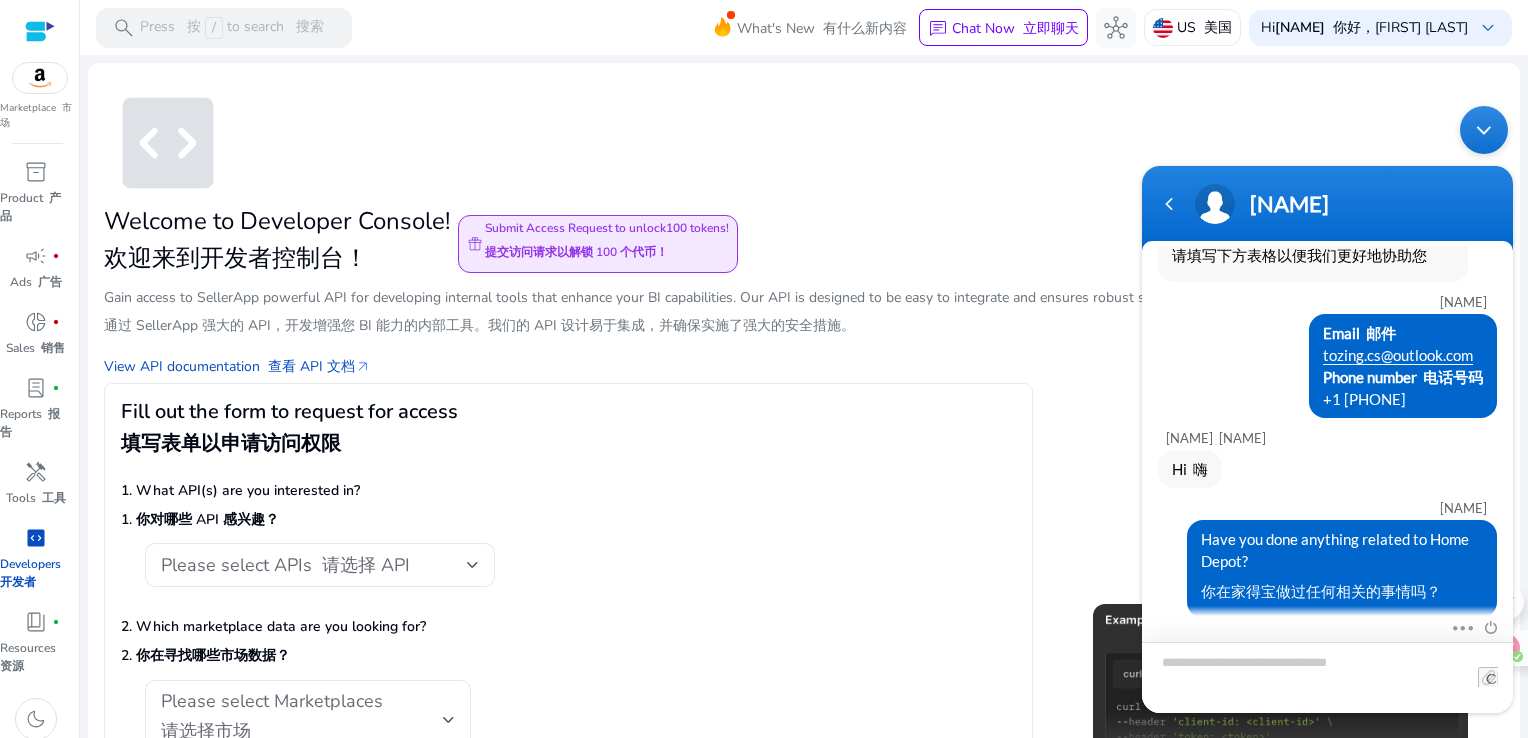 scroll, scrollTop: 498, scrollLeft: 0, axis: vertical 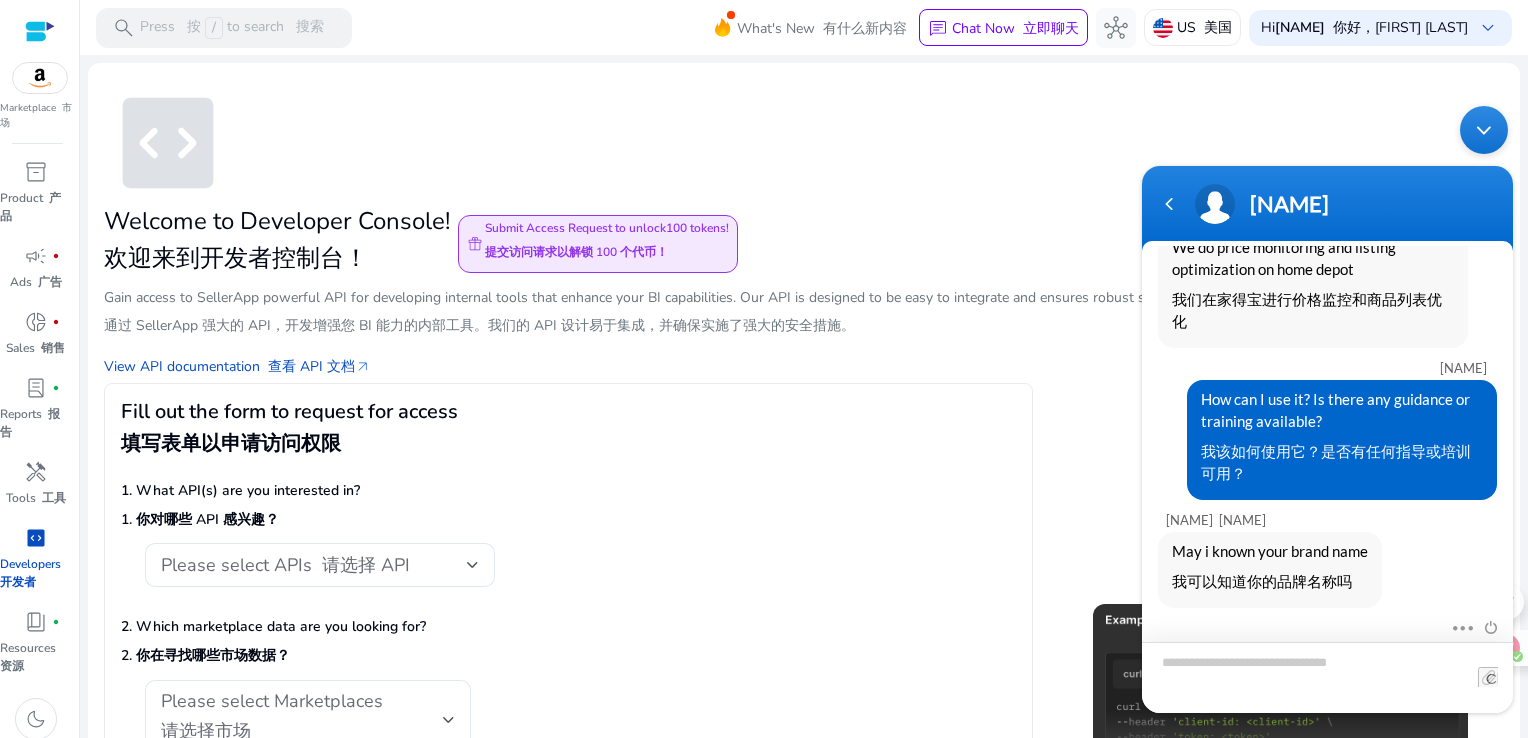 click at bounding box center (1327, 676) 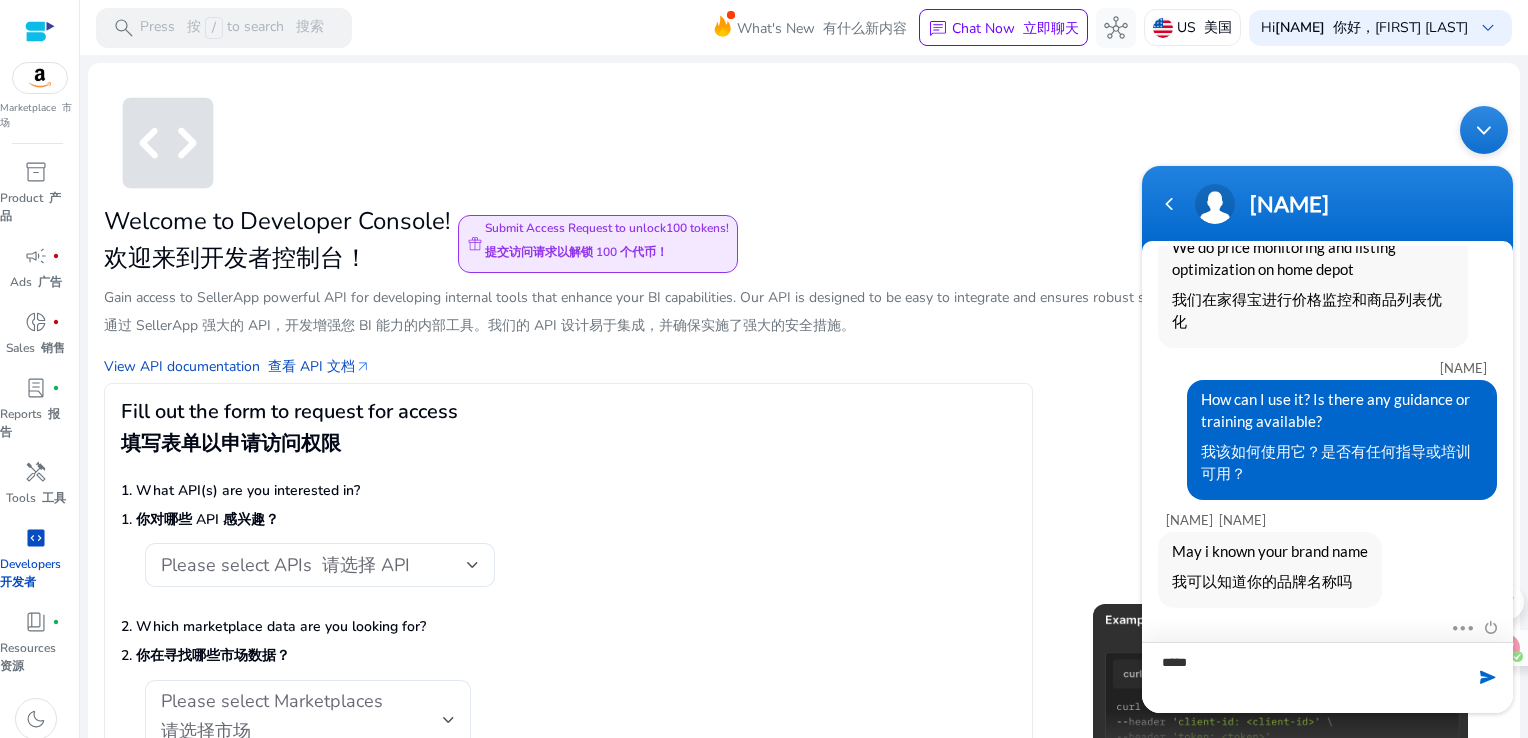 type on "******" 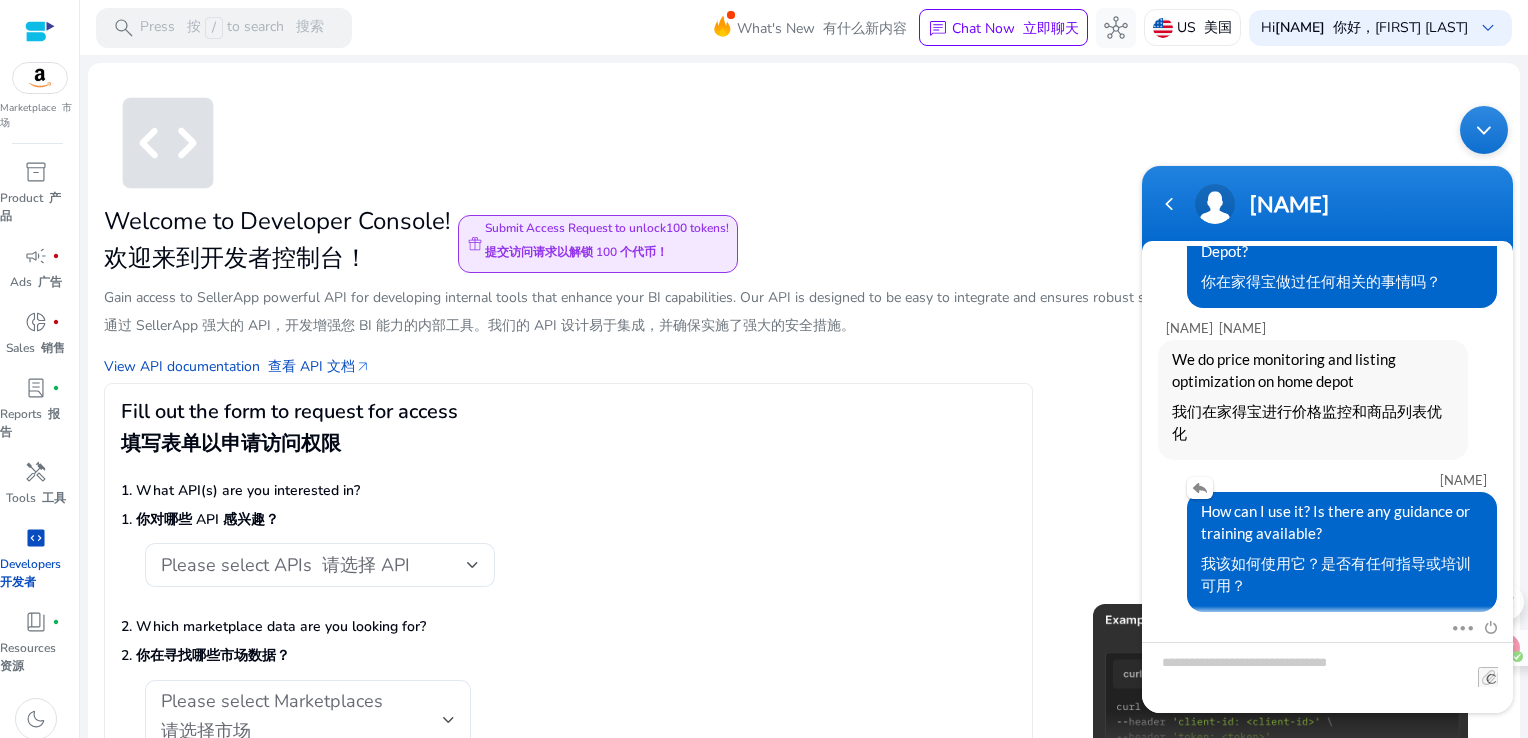 scroll, scrollTop: 789, scrollLeft: 0, axis: vertical 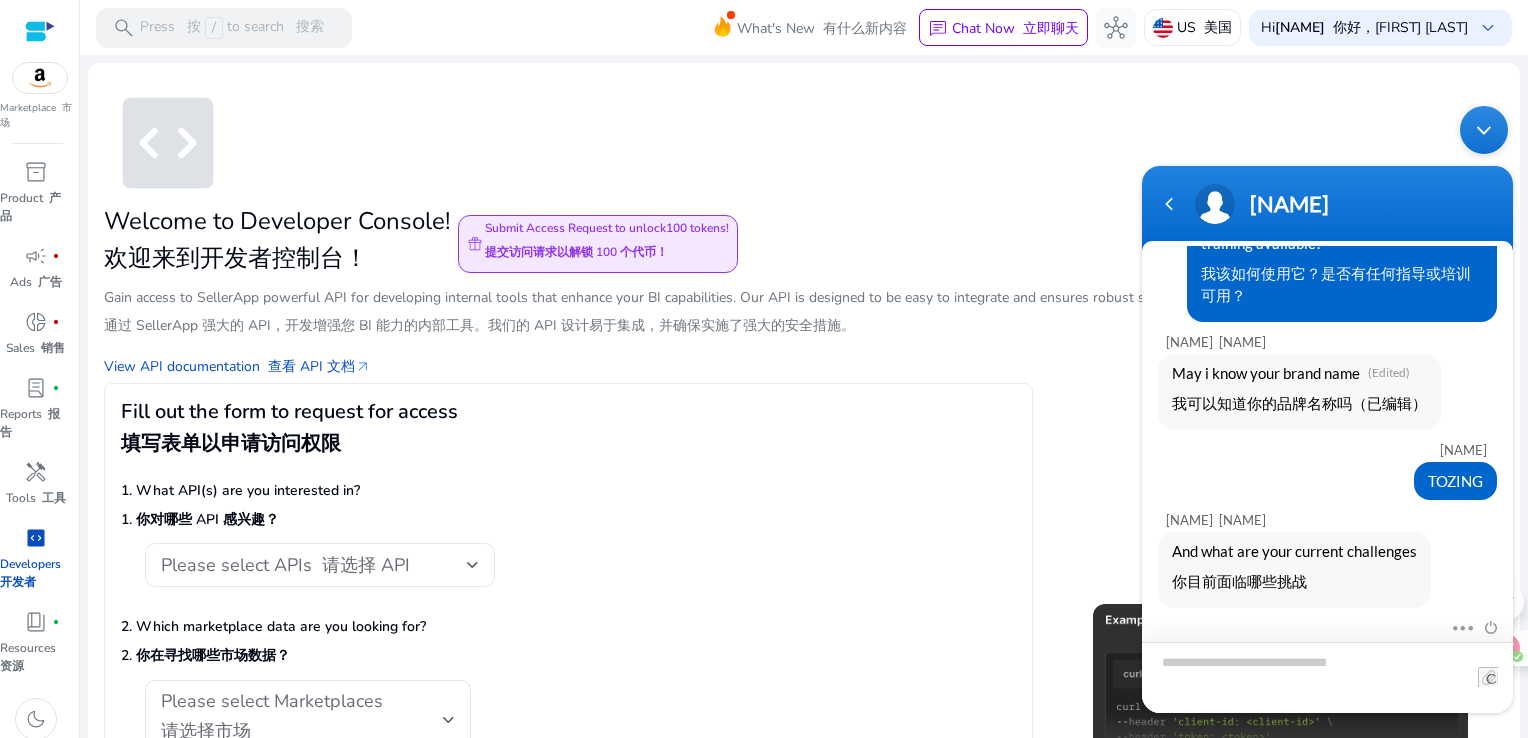 click at bounding box center (1327, 676) 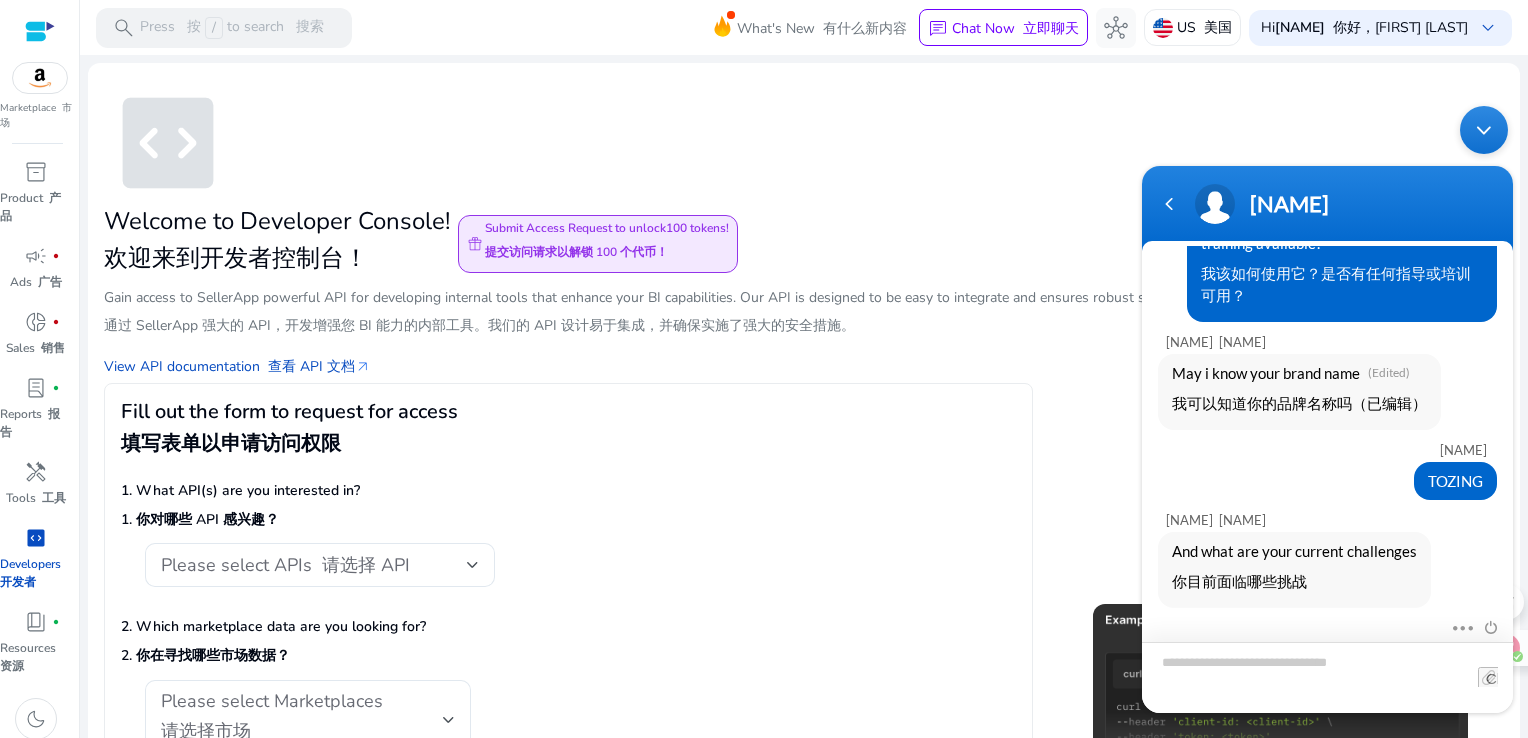 type on "**********" 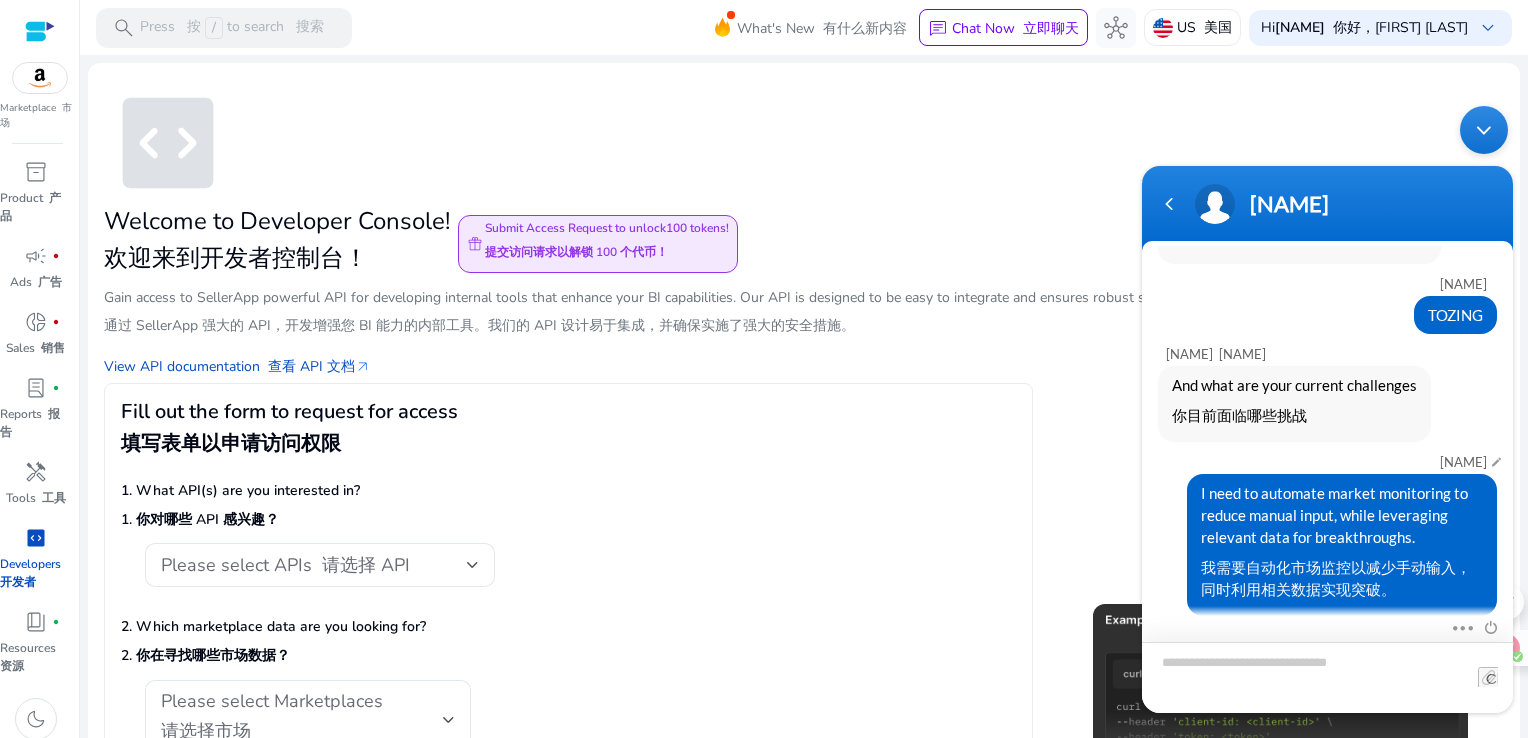 scroll, scrollTop: 963, scrollLeft: 0, axis: vertical 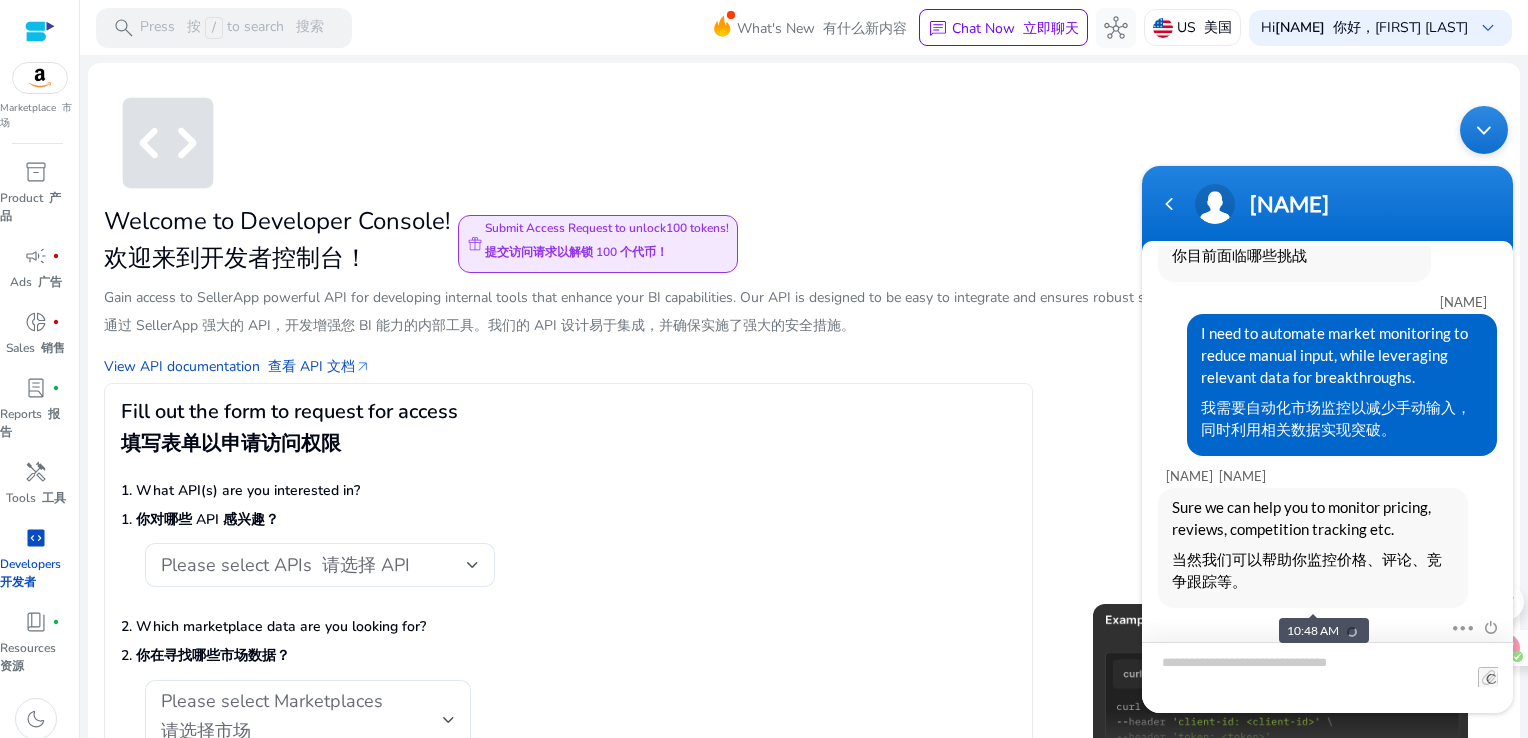 click at bounding box center [1327, 676] 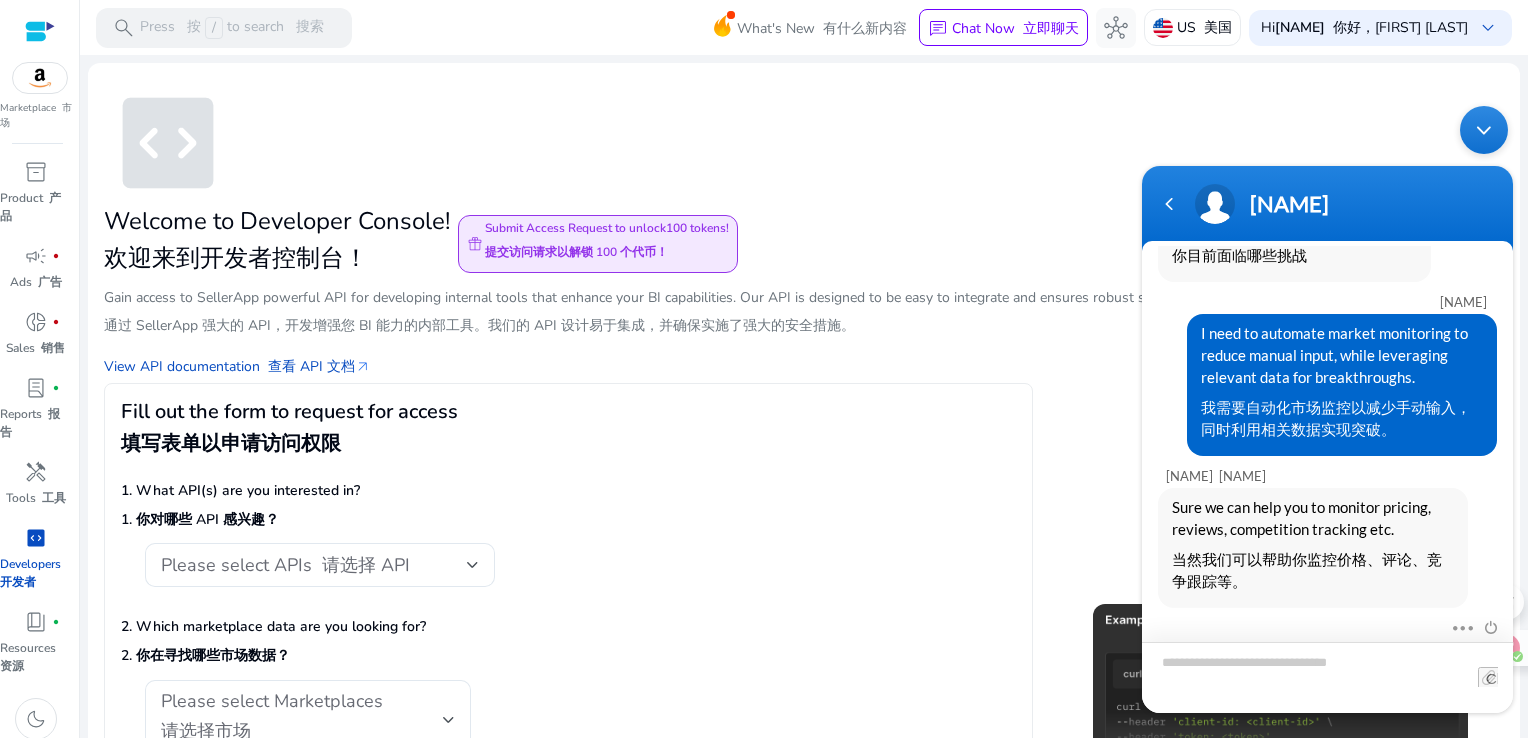 type on "**********" 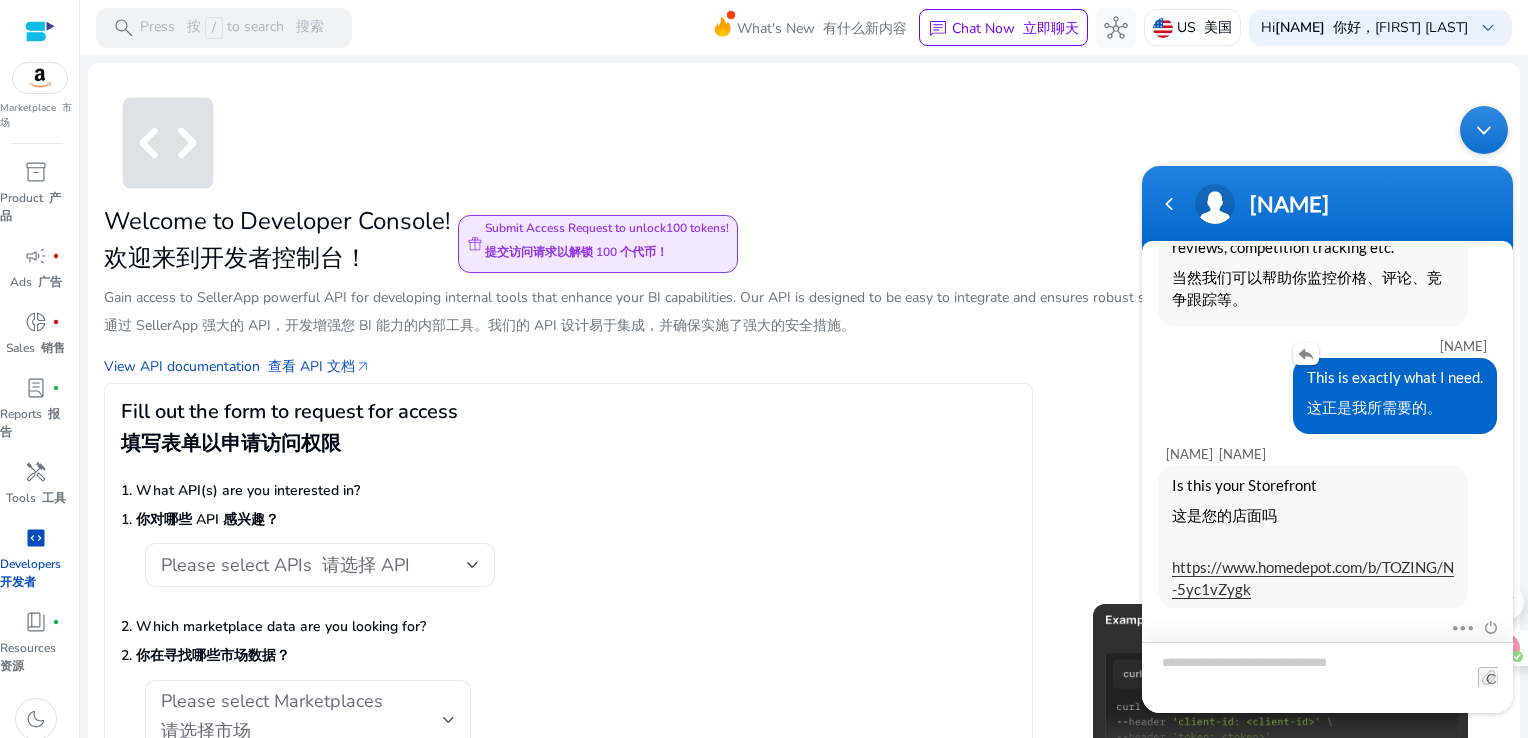 scroll, scrollTop: 1402, scrollLeft: 0, axis: vertical 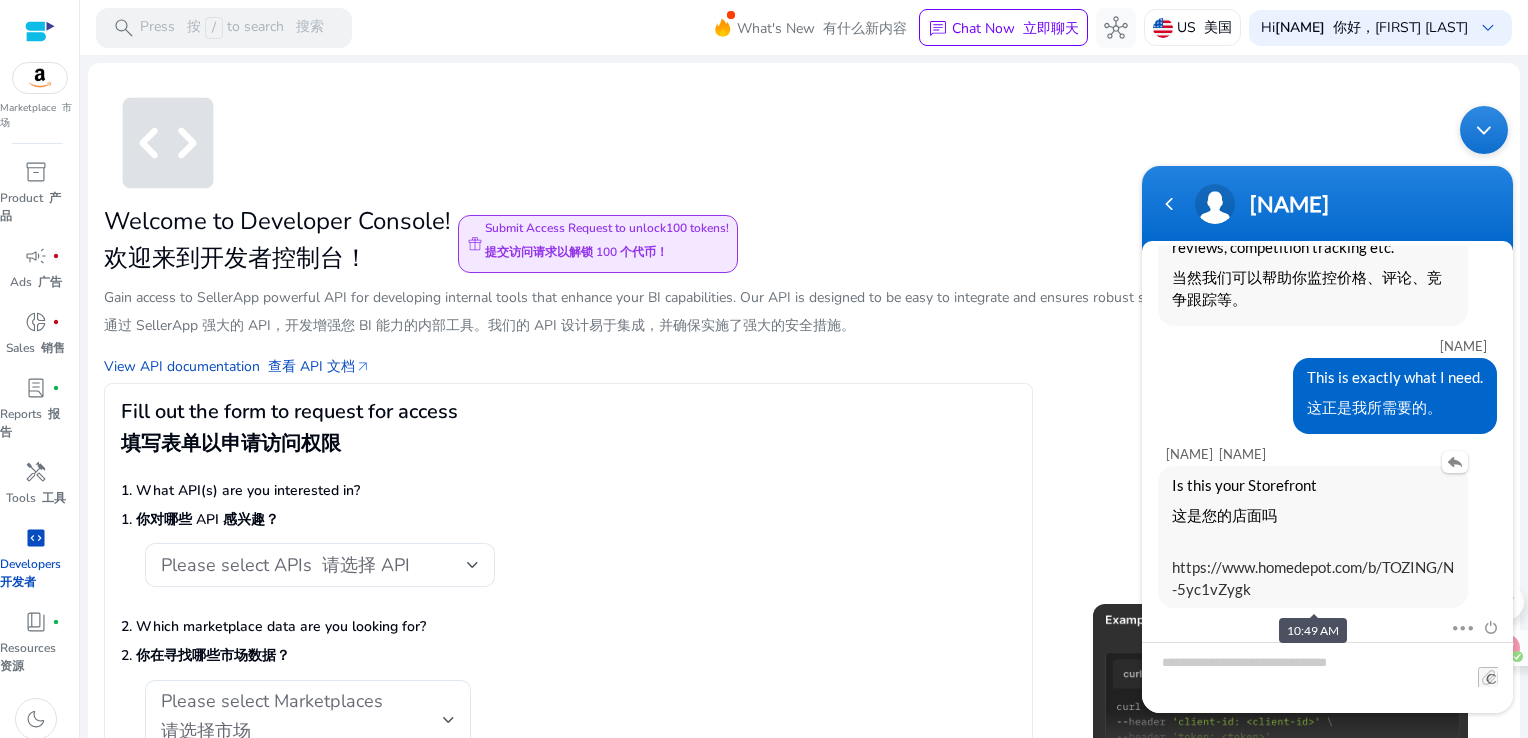 click on "https://www.homedepot.com/b/TOZING/N-5yc1vZygk" at bounding box center (1313, 577) 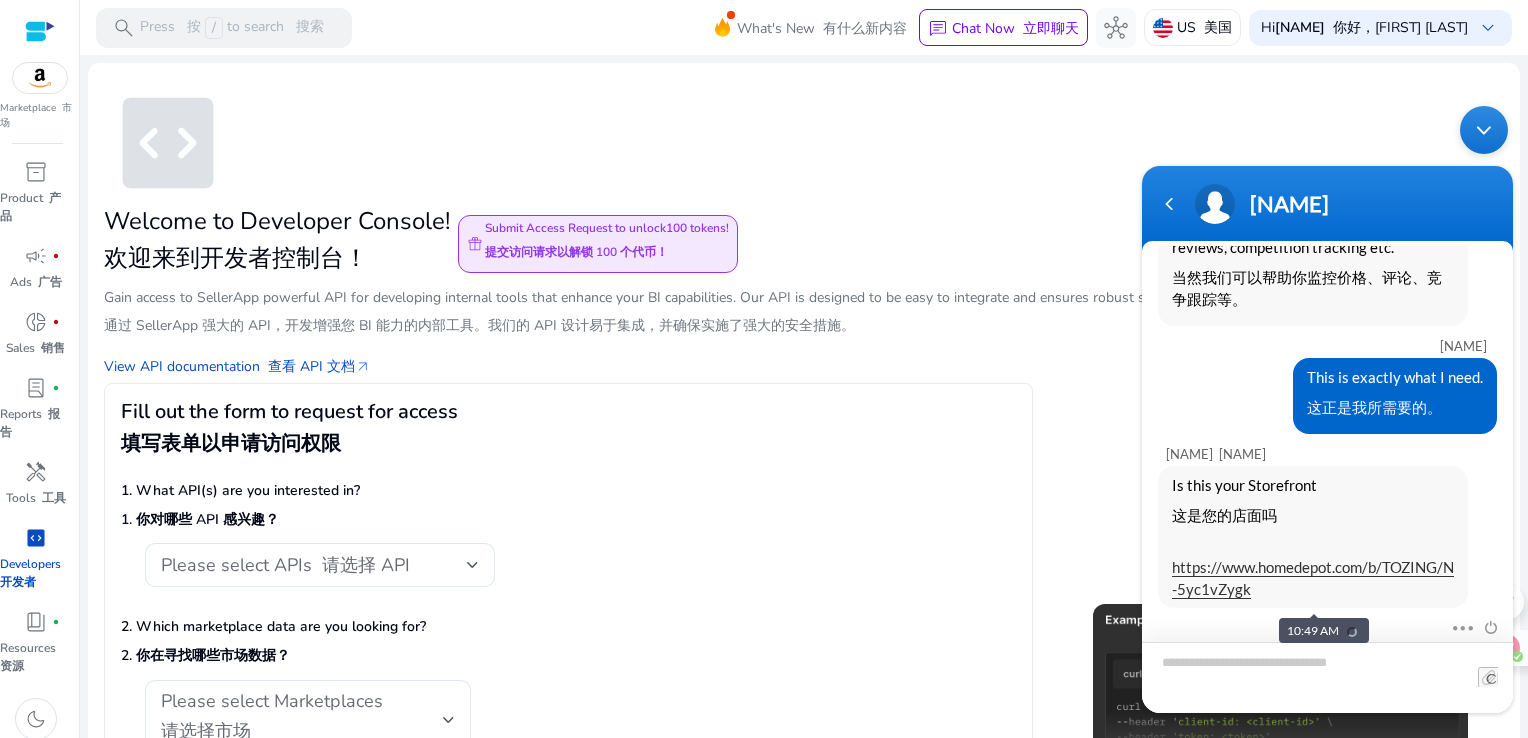 click at bounding box center (1327, 676) 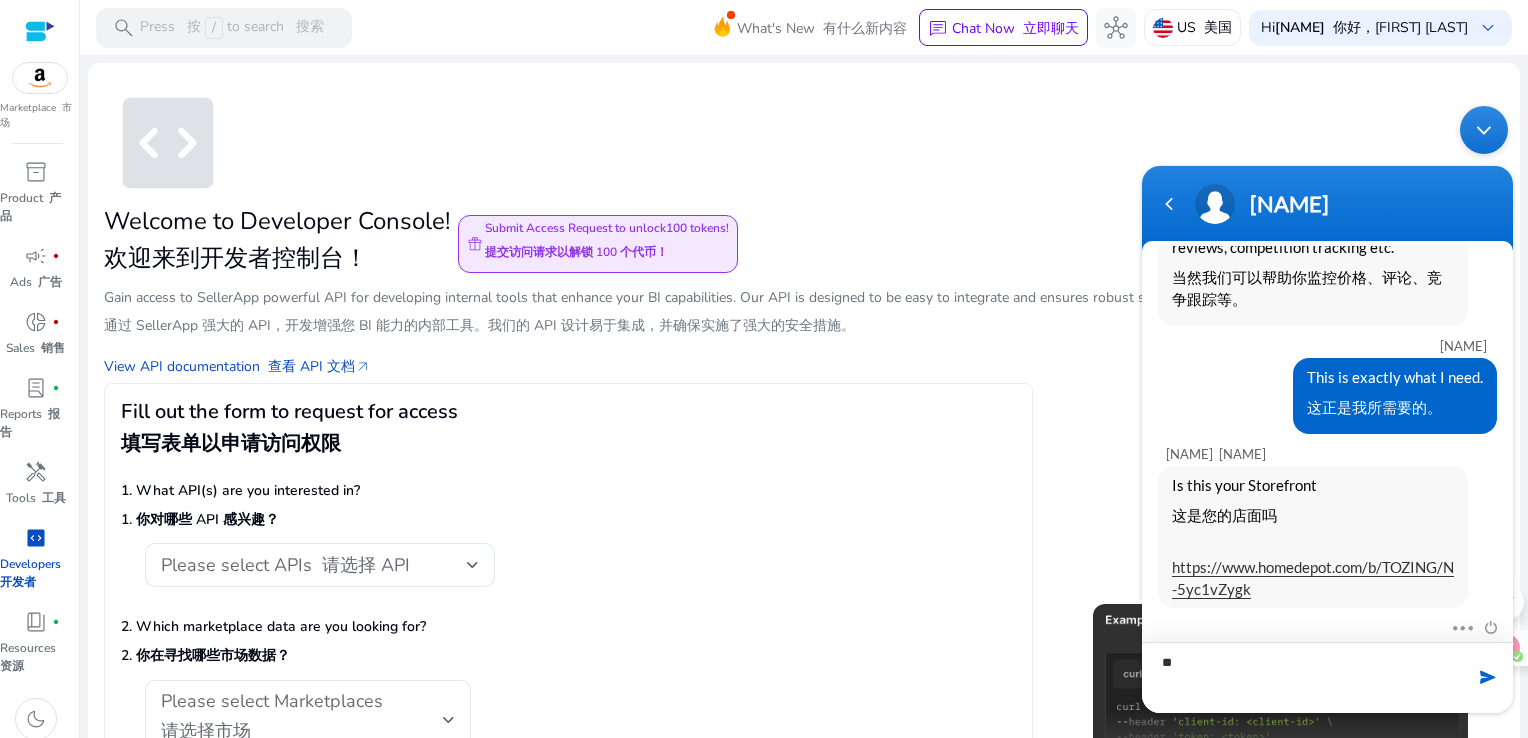 type on "***" 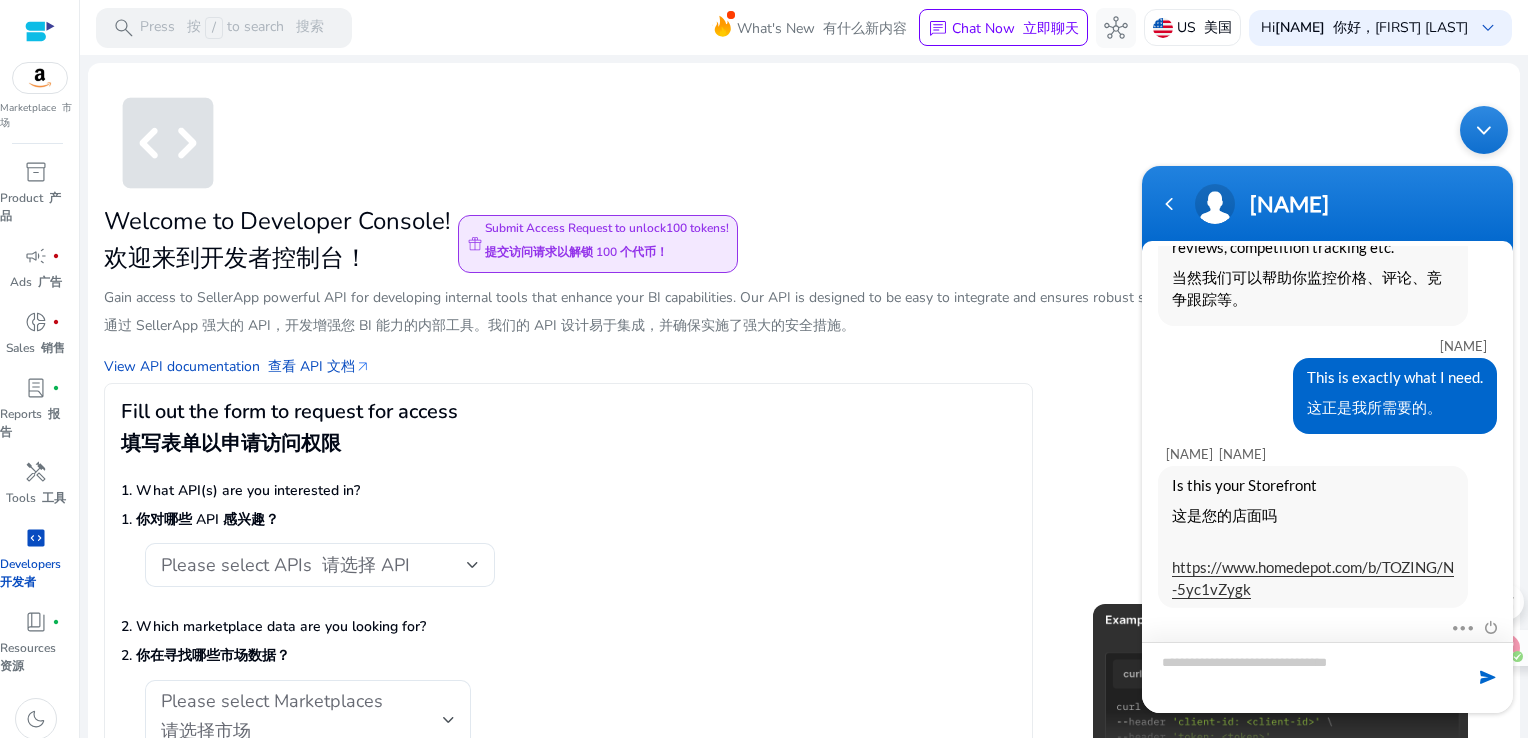 scroll, scrollTop: 1472, scrollLeft: 0, axis: vertical 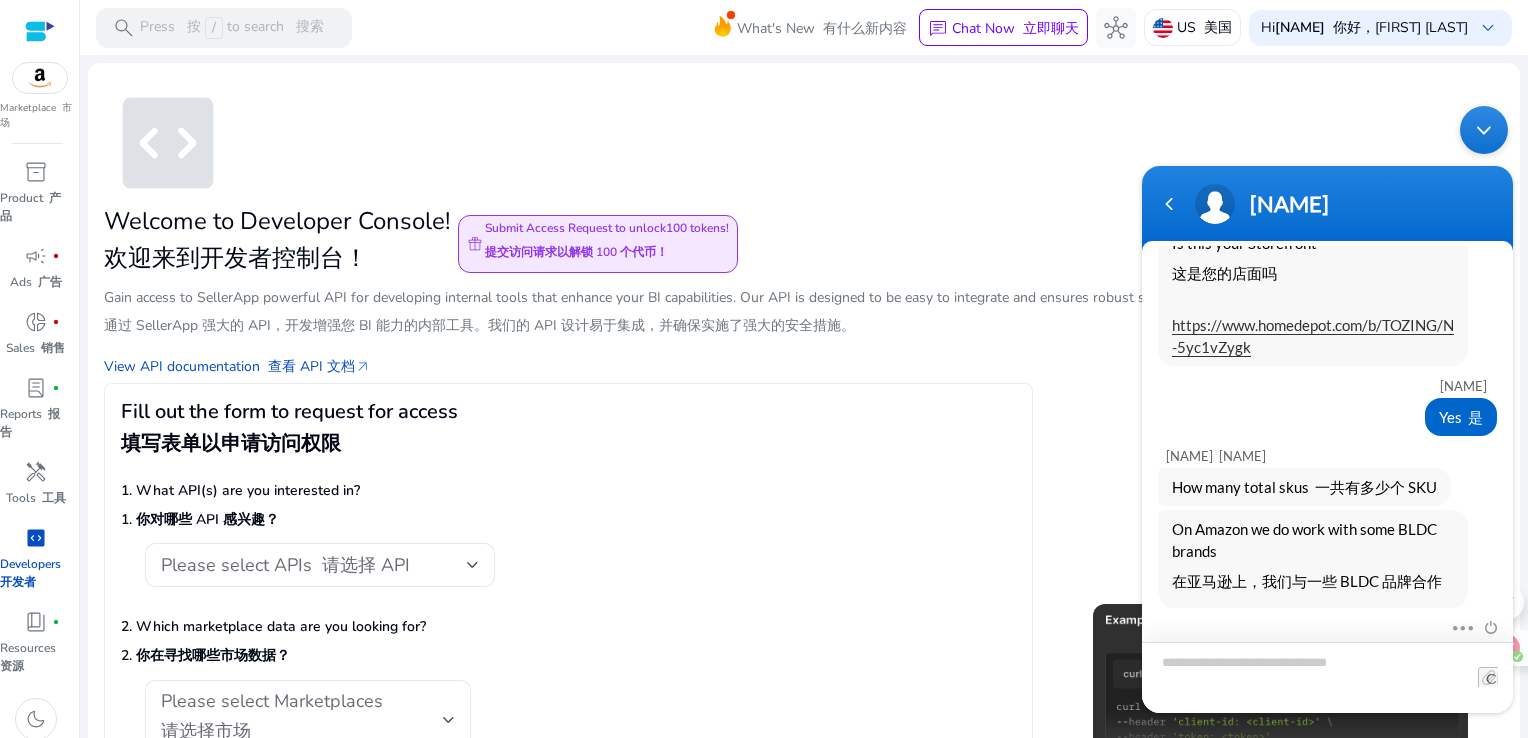 click at bounding box center (1327, 676) 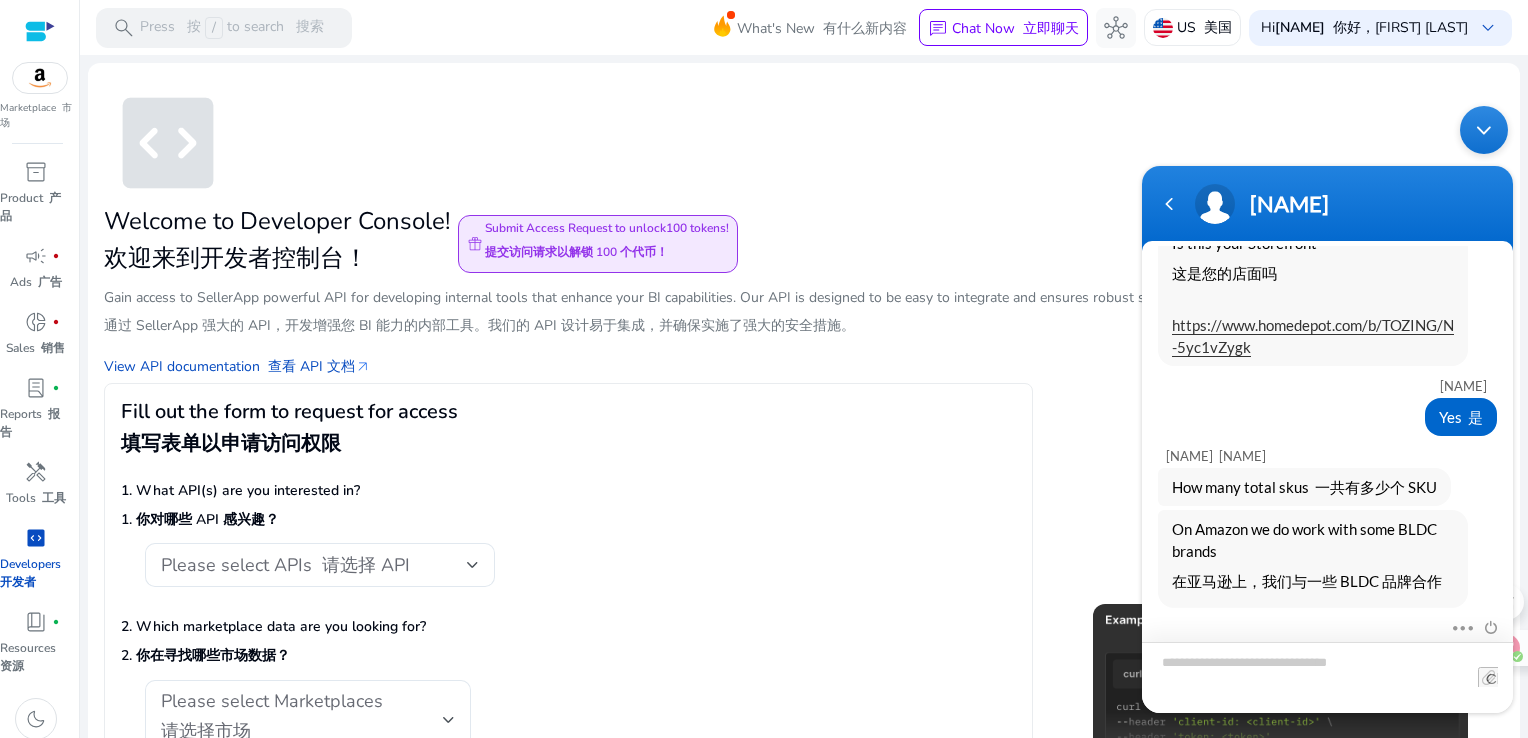 type on "**********" 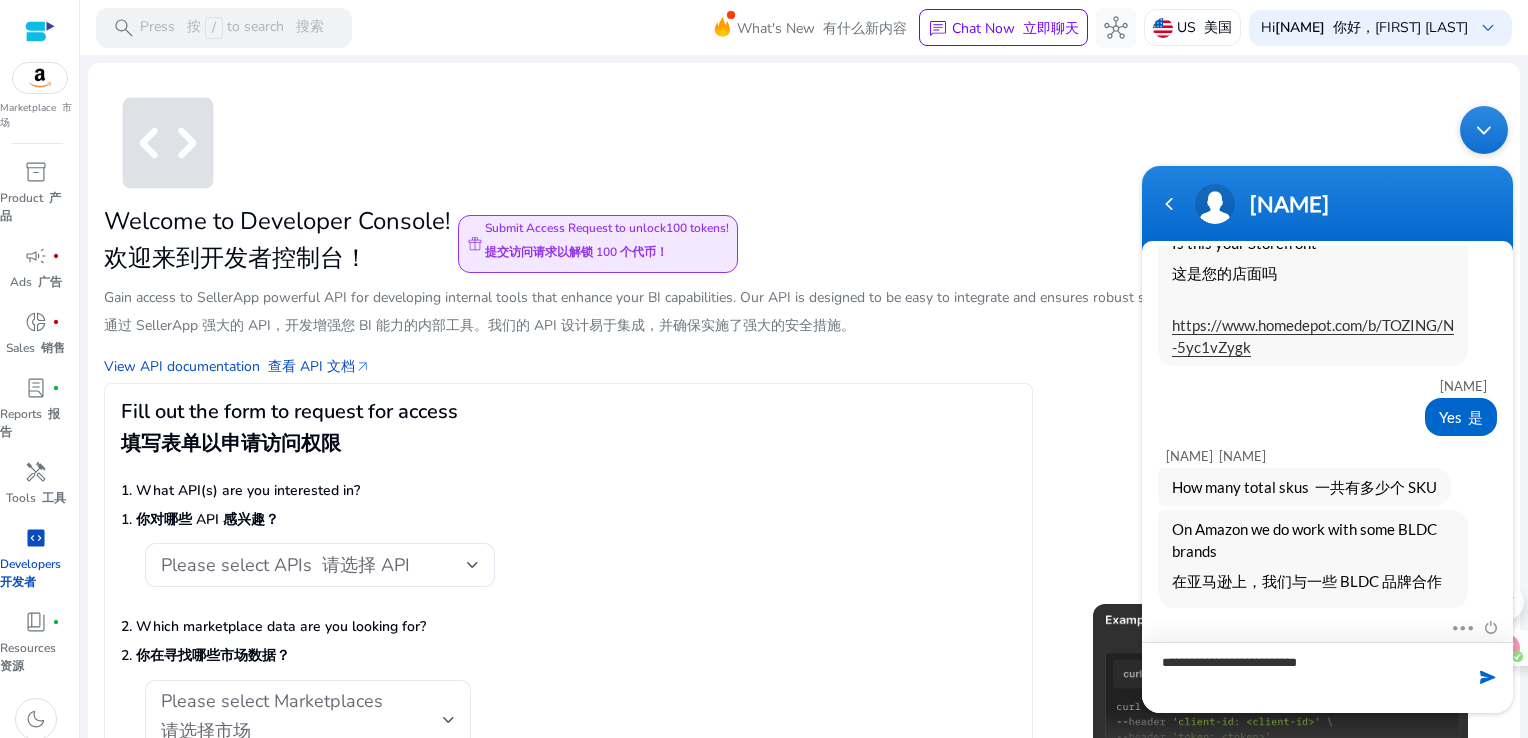 type 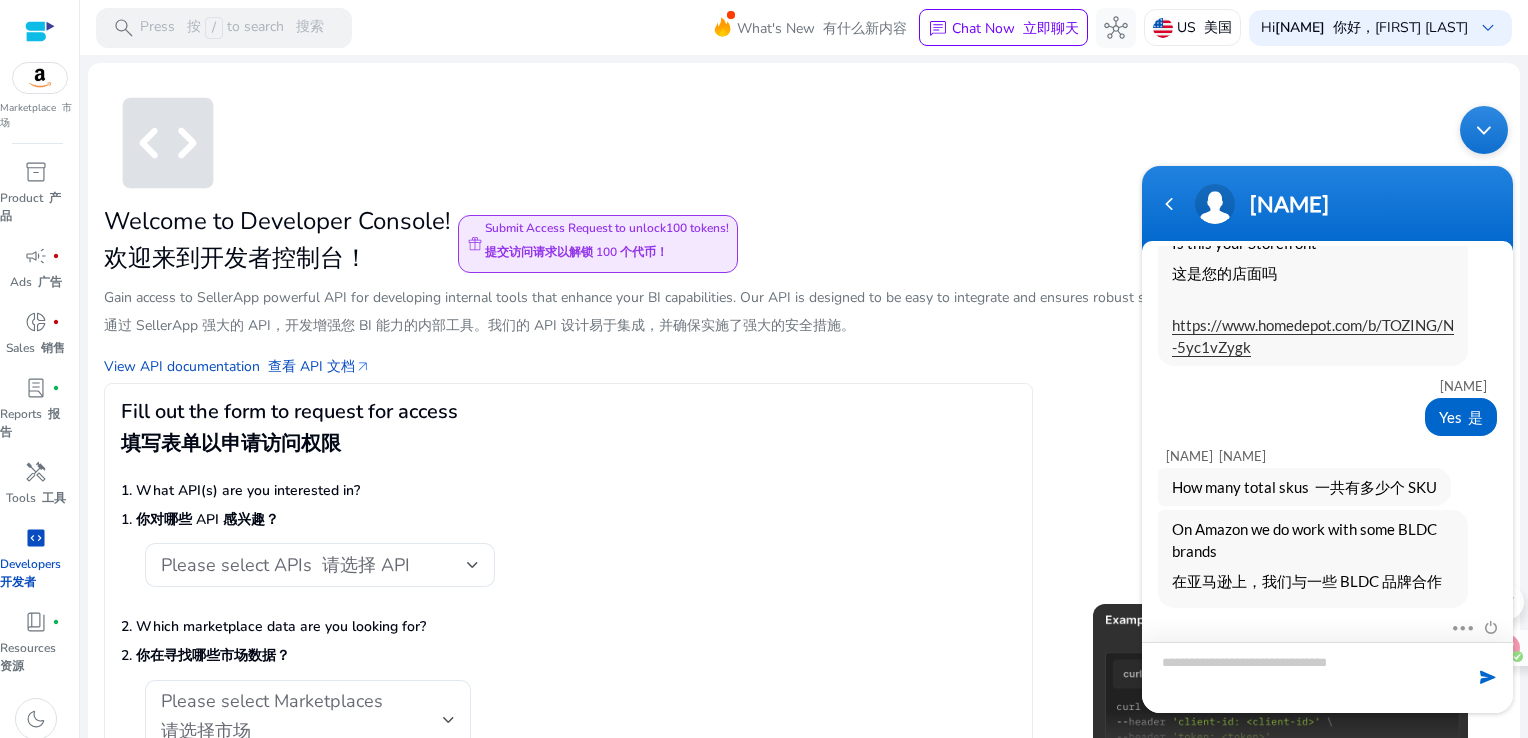scroll, scrollTop: 1716, scrollLeft: 0, axis: vertical 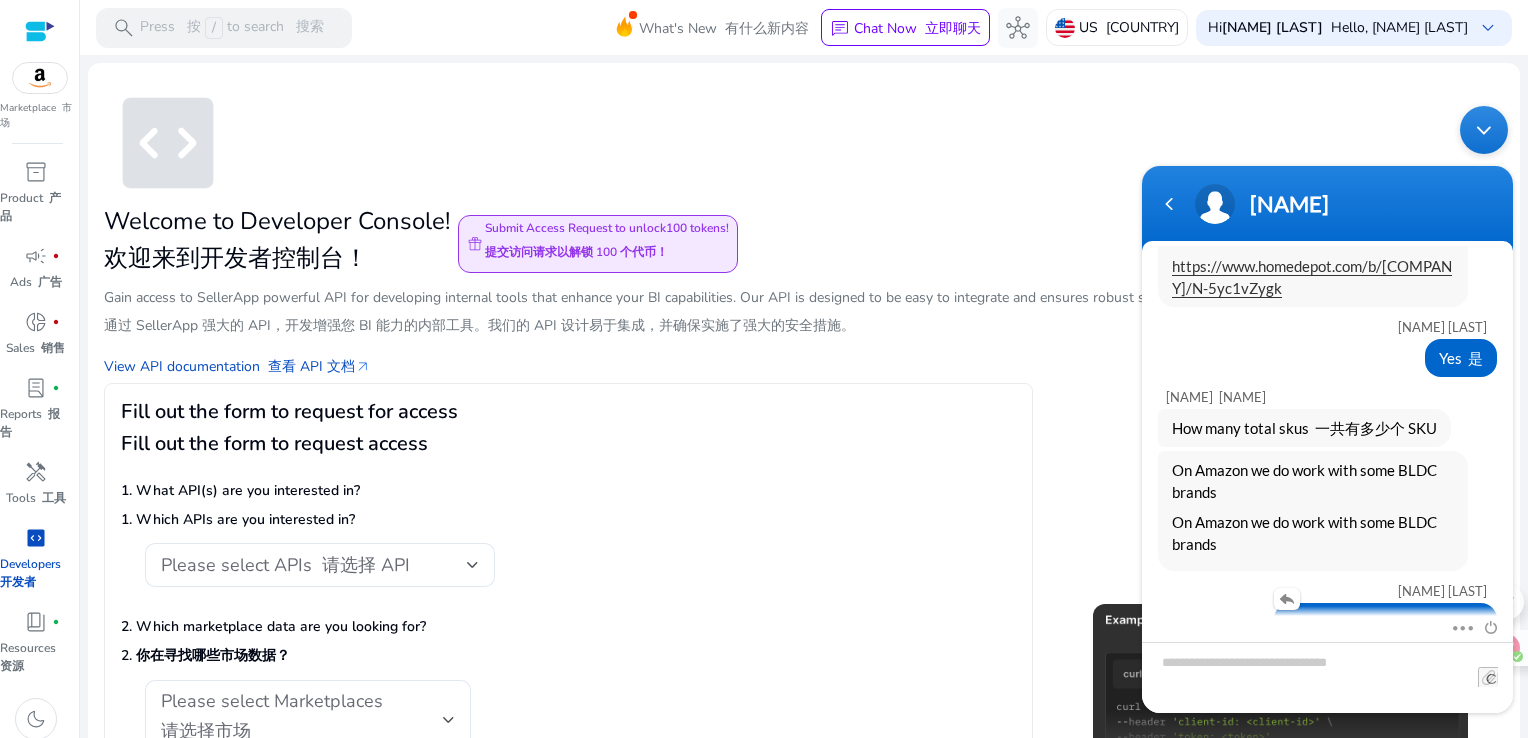 drag, startPoint x: 1301, startPoint y: 565, endPoint x: 1300, endPoint y: 538, distance: 27.018513 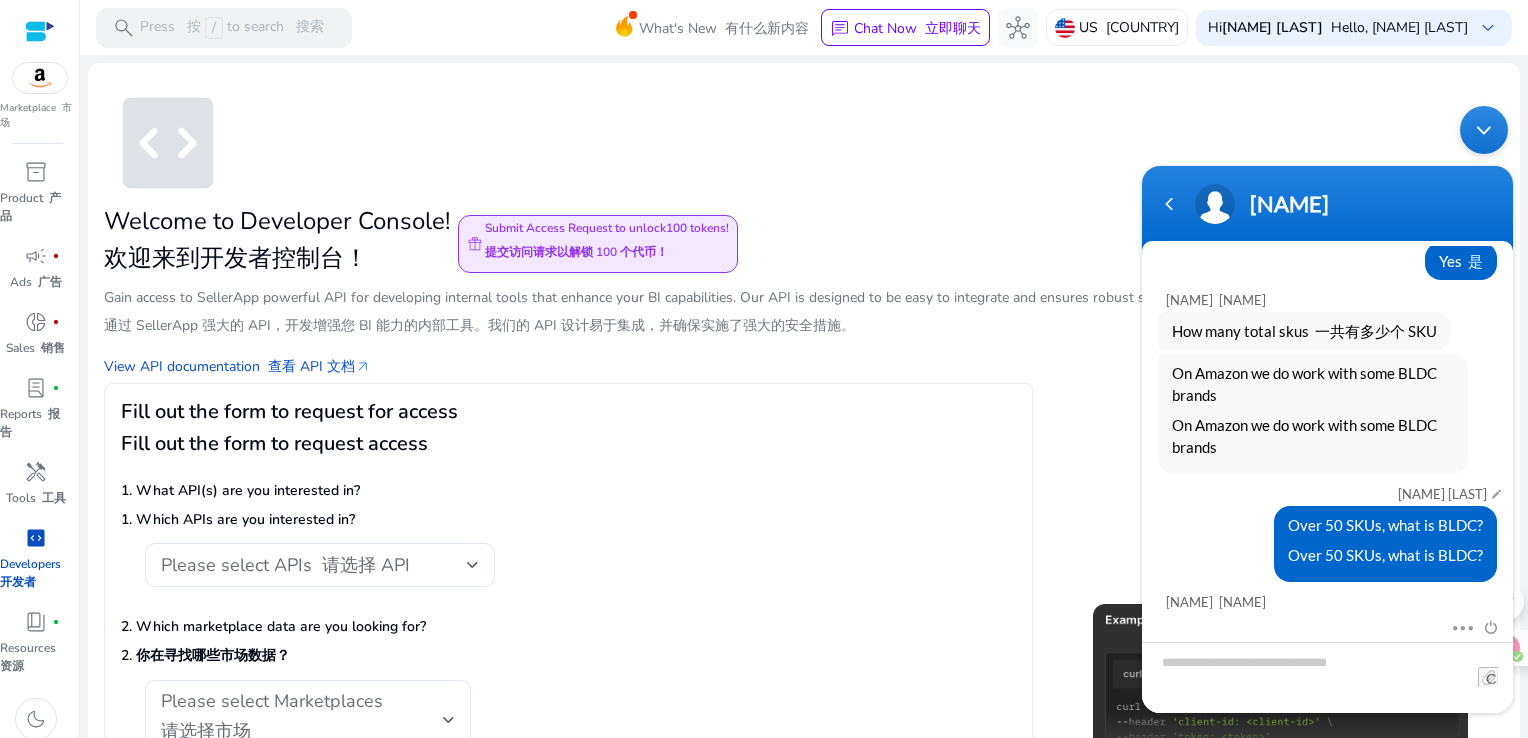 scroll, scrollTop: 1865, scrollLeft: 0, axis: vertical 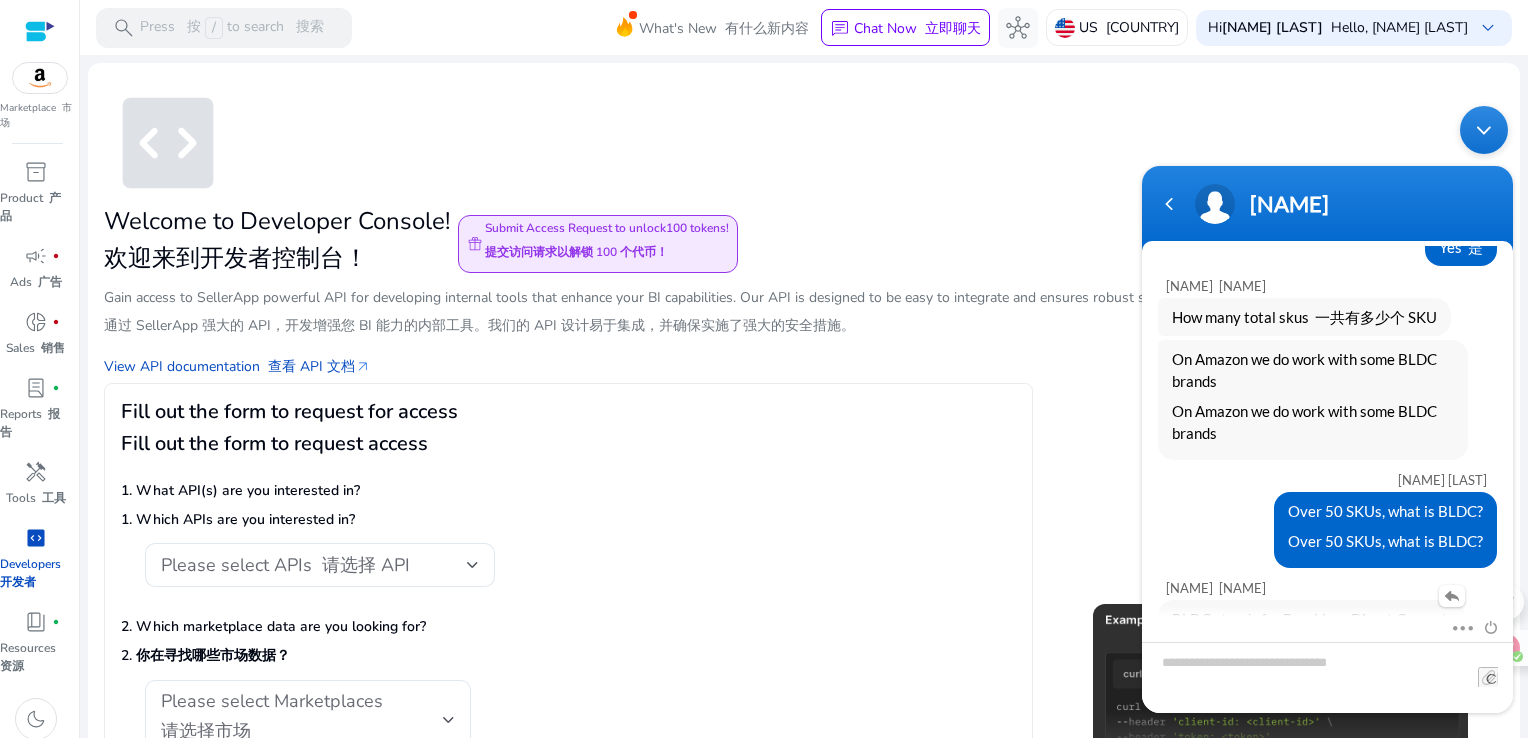 drag, startPoint x: 1448, startPoint y: 547, endPoint x: 1161, endPoint y: 538, distance: 287.14108 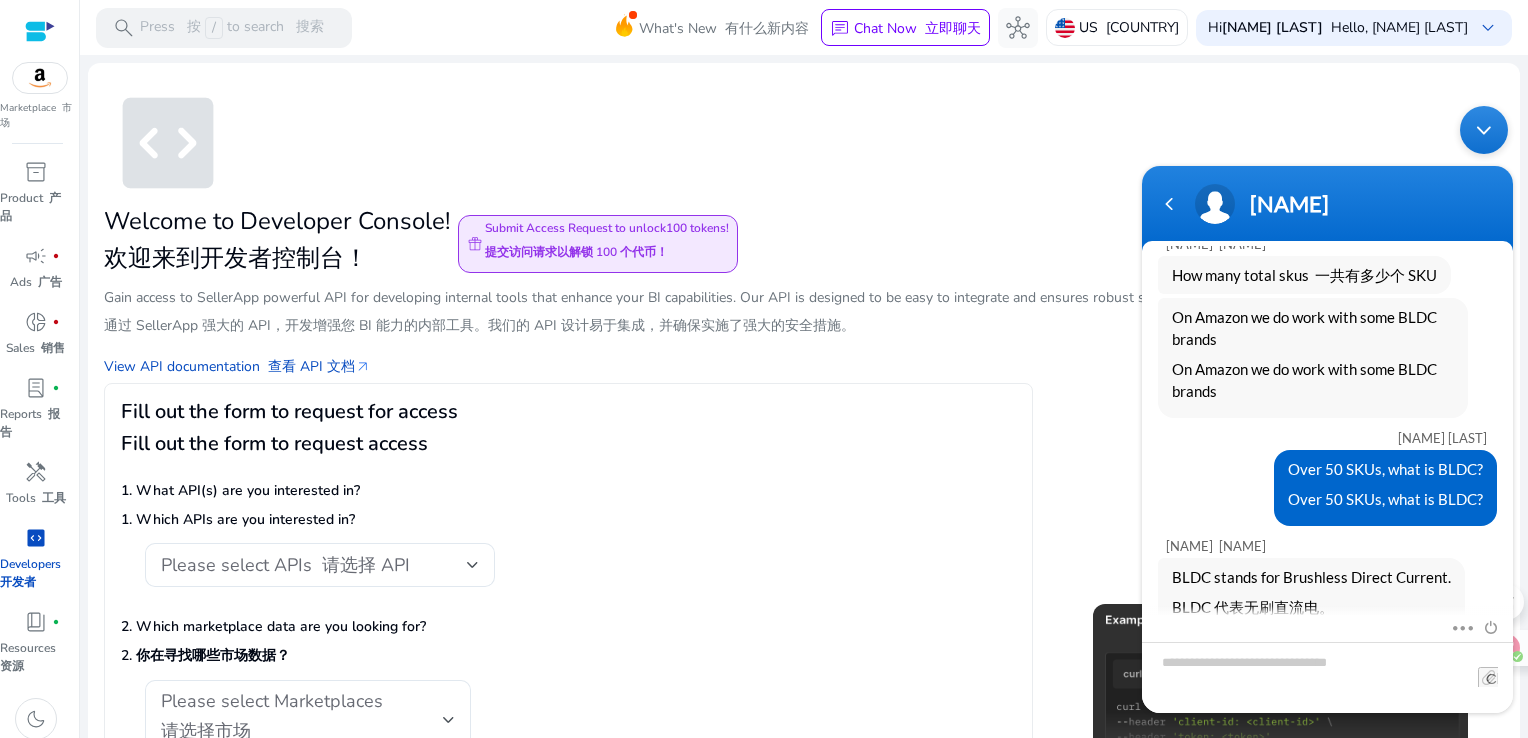 scroll, scrollTop: 1945, scrollLeft: 0, axis: vertical 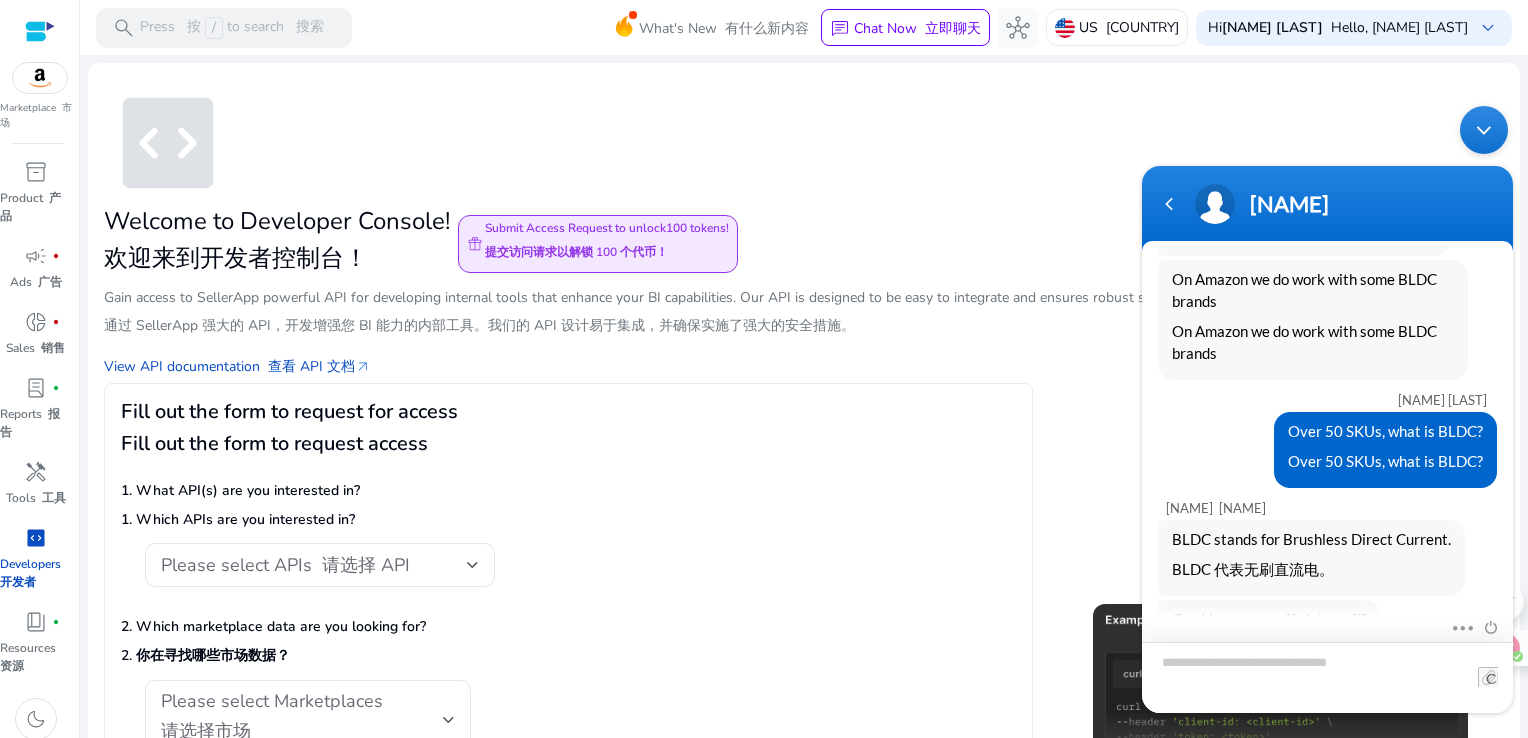 click at bounding box center [1327, 676] 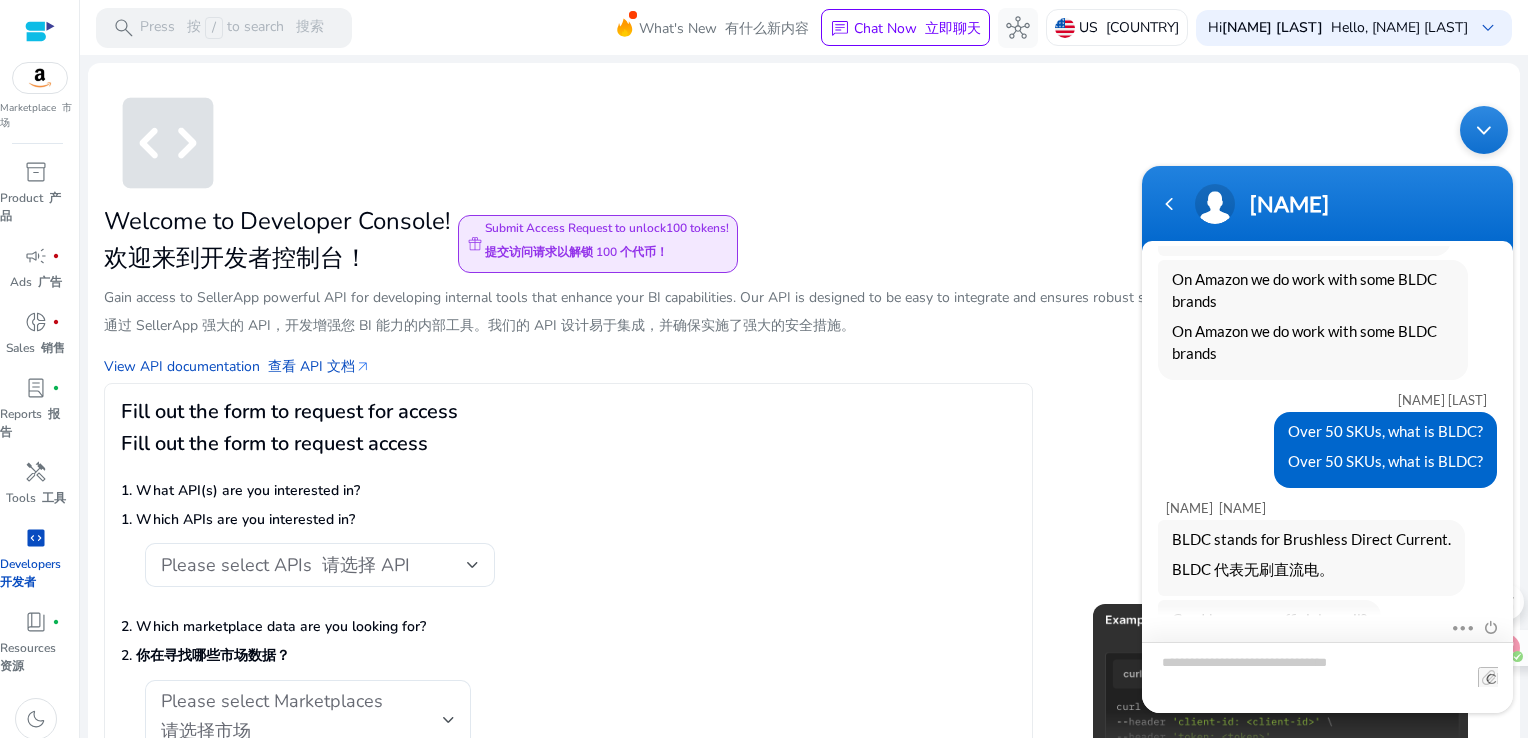 type on "**********" 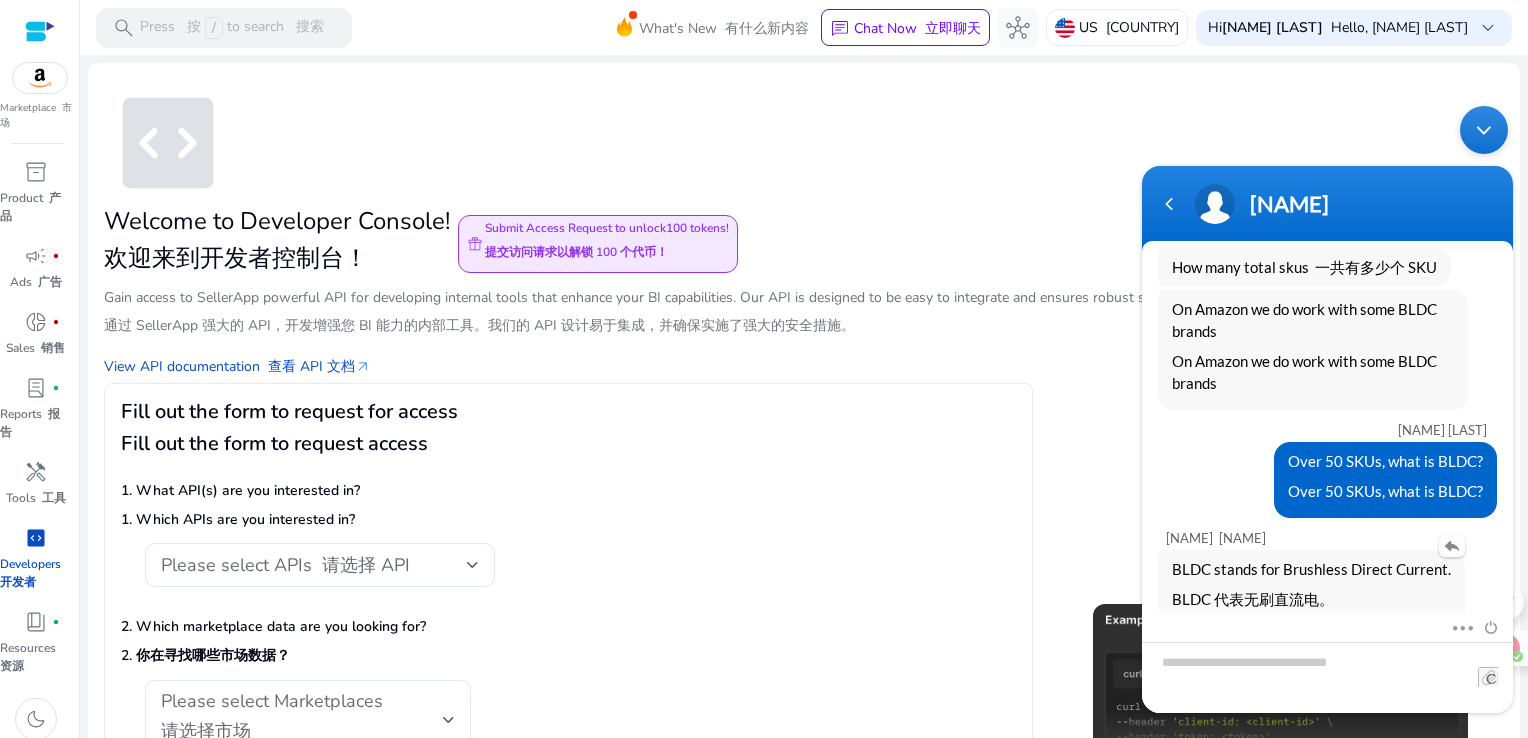 scroll, scrollTop: 1914, scrollLeft: 0, axis: vertical 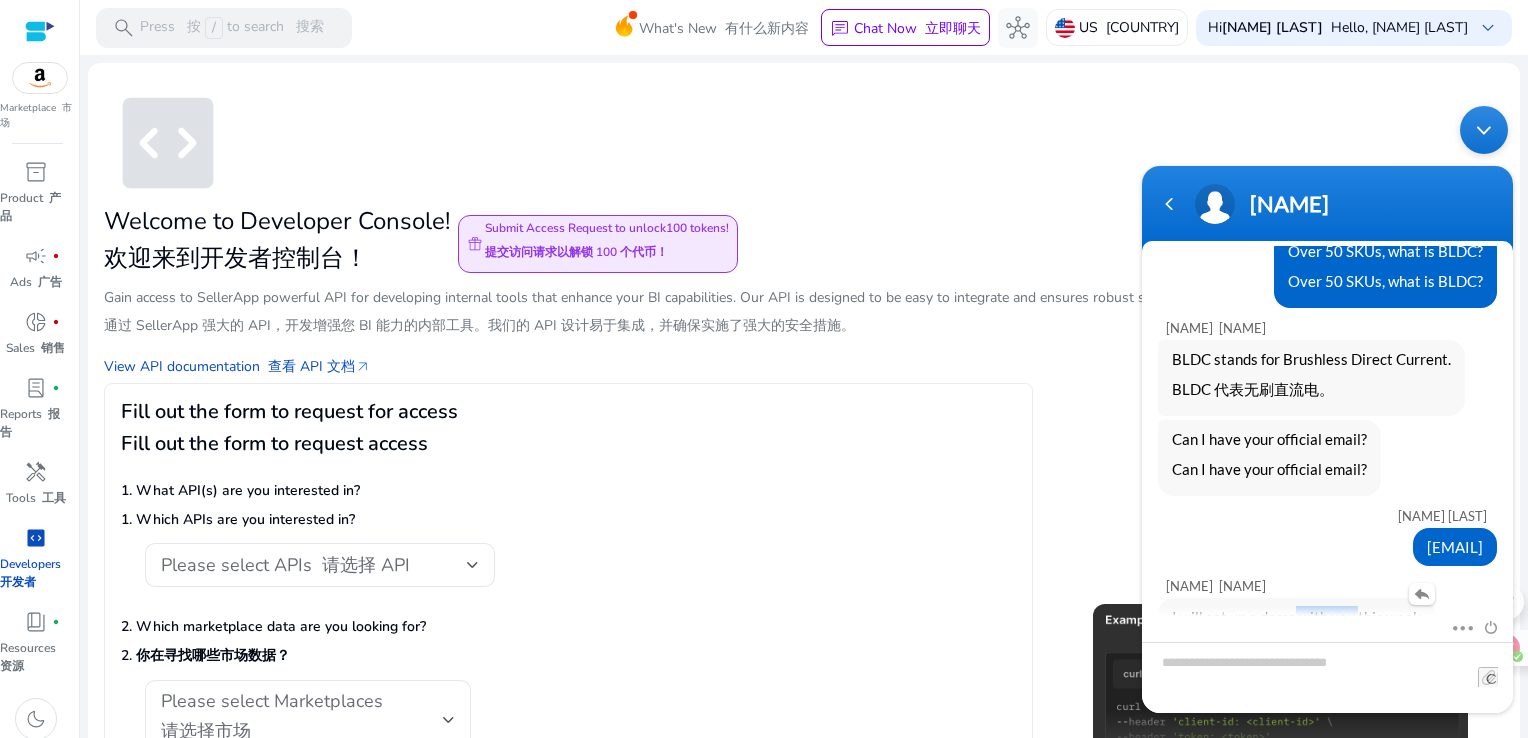 drag, startPoint x: 1353, startPoint y: 550, endPoint x: 1283, endPoint y: 538, distance: 71.021126 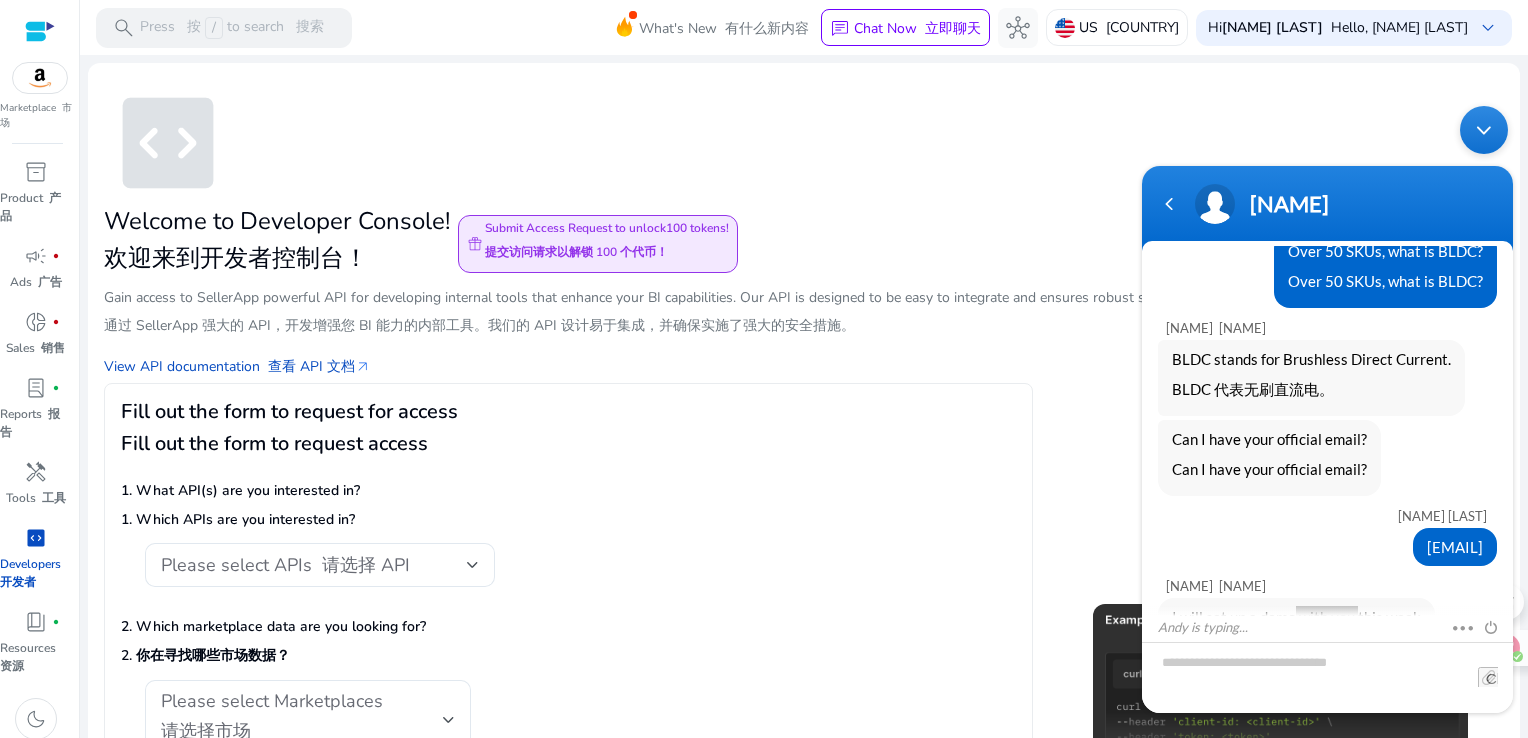 scroll, scrollTop: 2189, scrollLeft: 0, axis: vertical 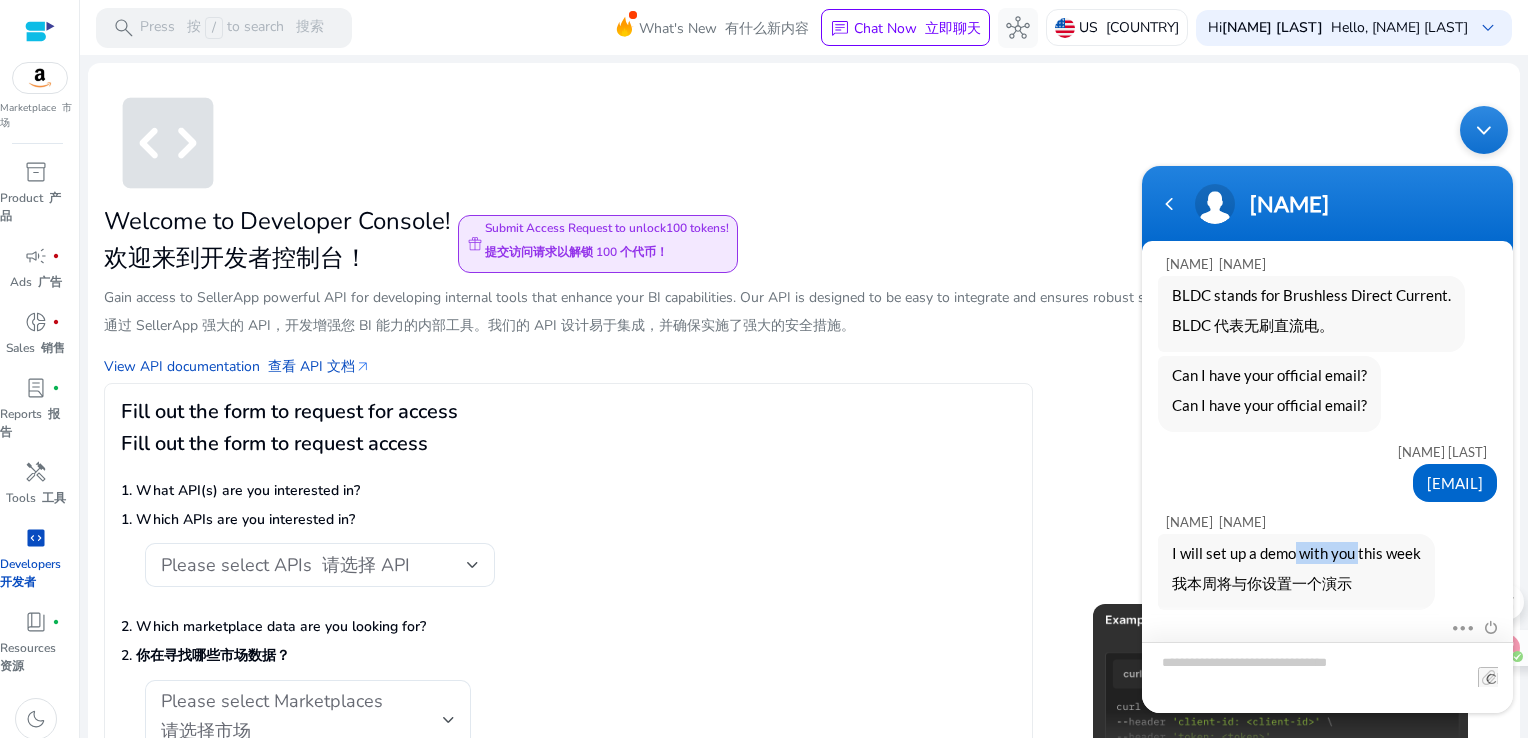drag, startPoint x: 1306, startPoint y: 641, endPoint x: 1288, endPoint y: 658, distance: 24.758837 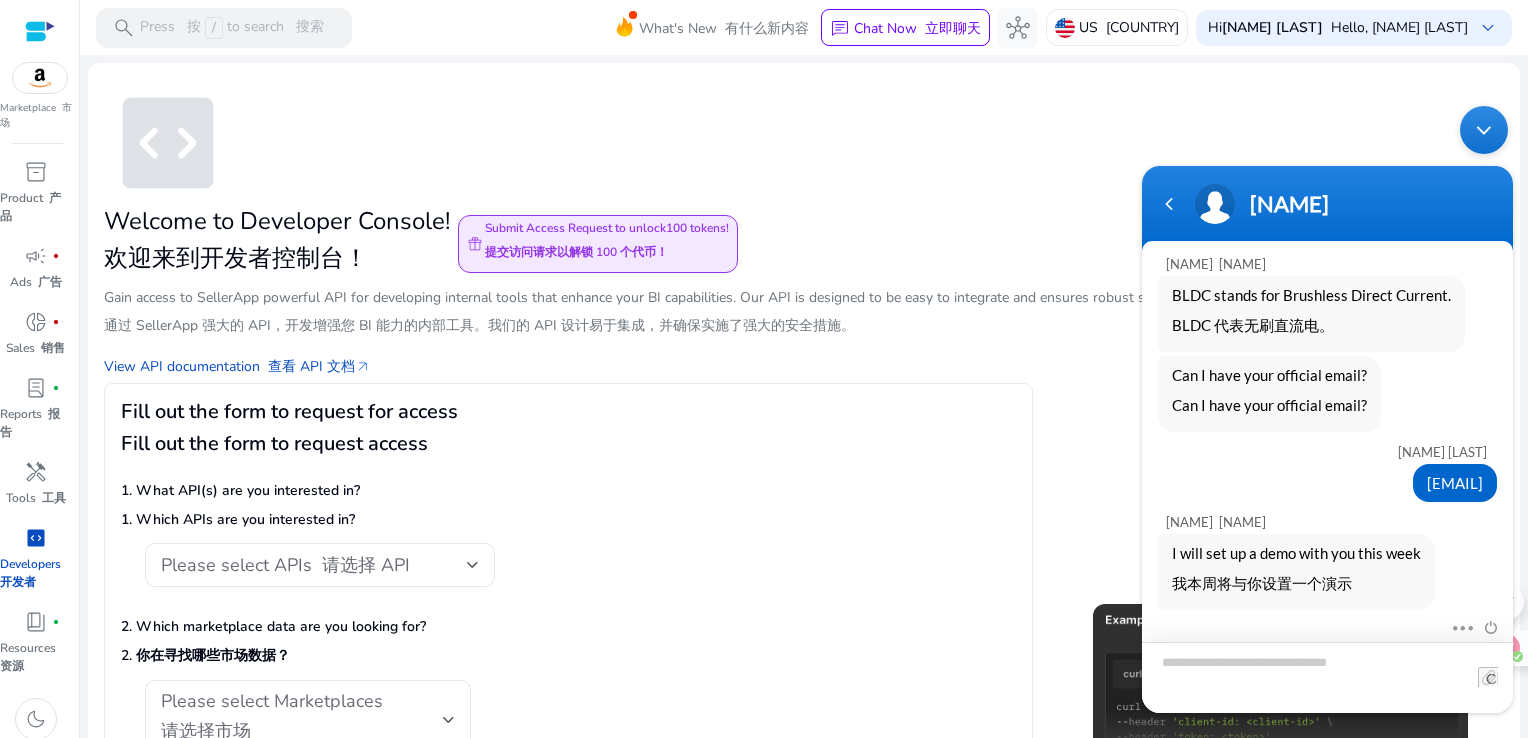 click at bounding box center [1327, 676] 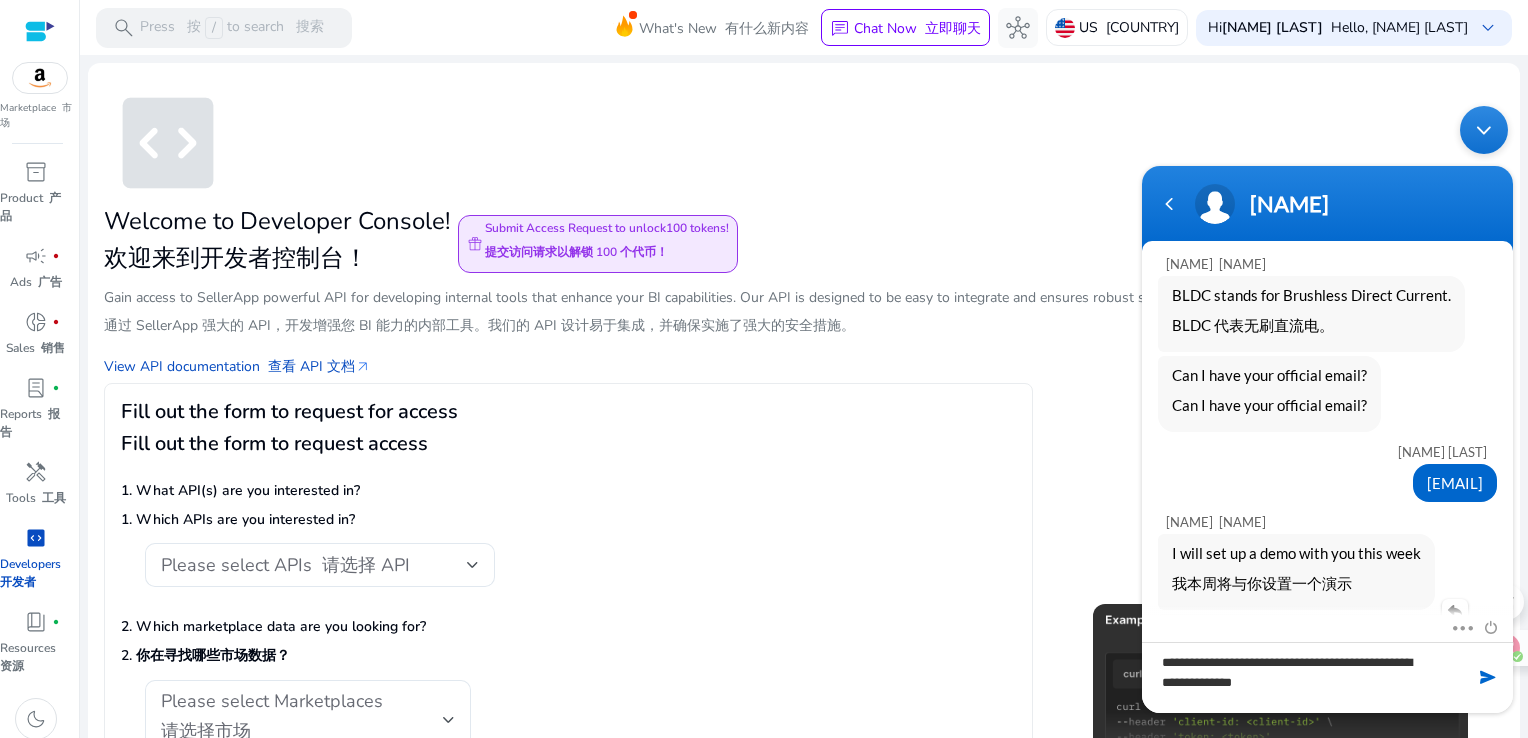 click on "https://calendly.com/sellerappinc/custom-development-api-solutions?back=1" at bounding box center [1312, 643] 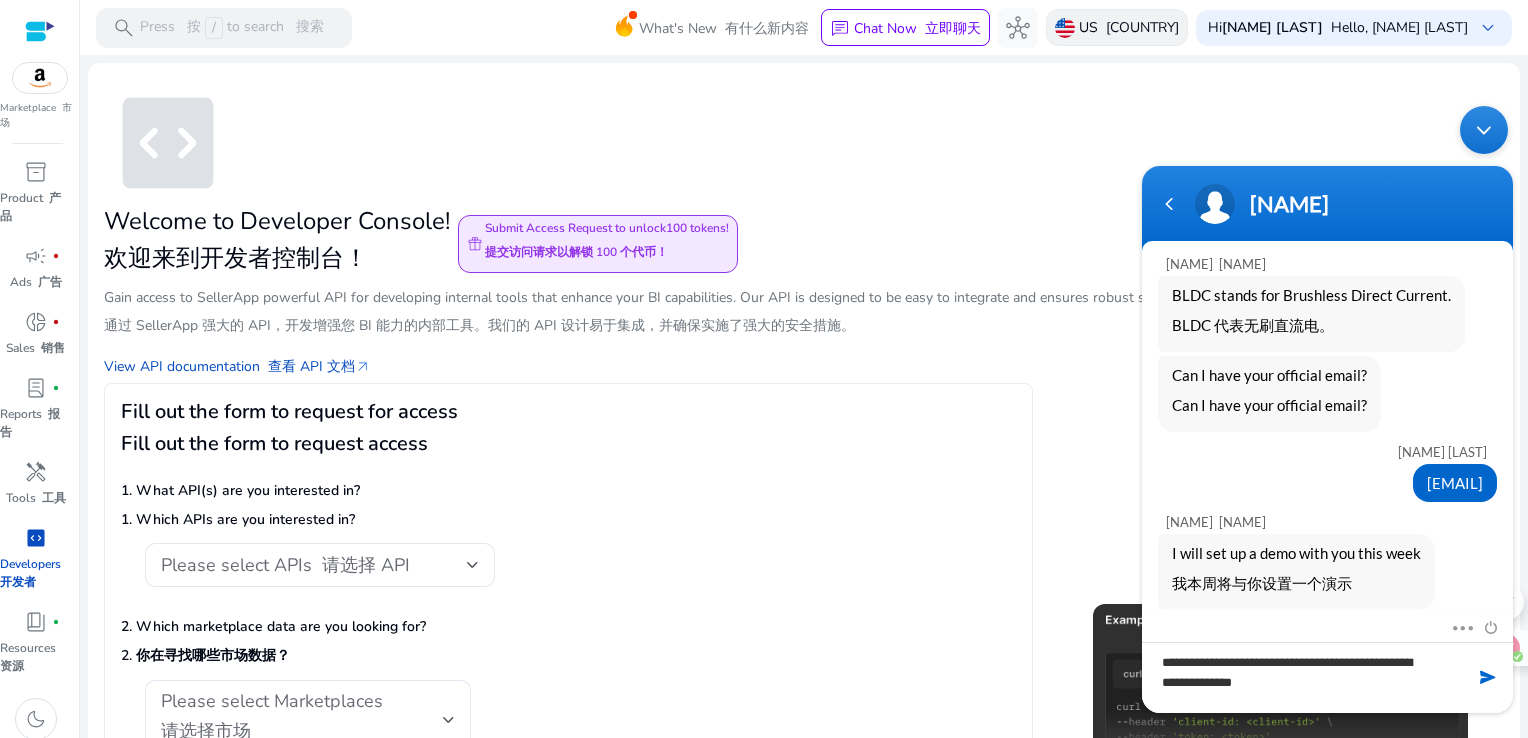 scroll, scrollTop: 2253, scrollLeft: 0, axis: vertical 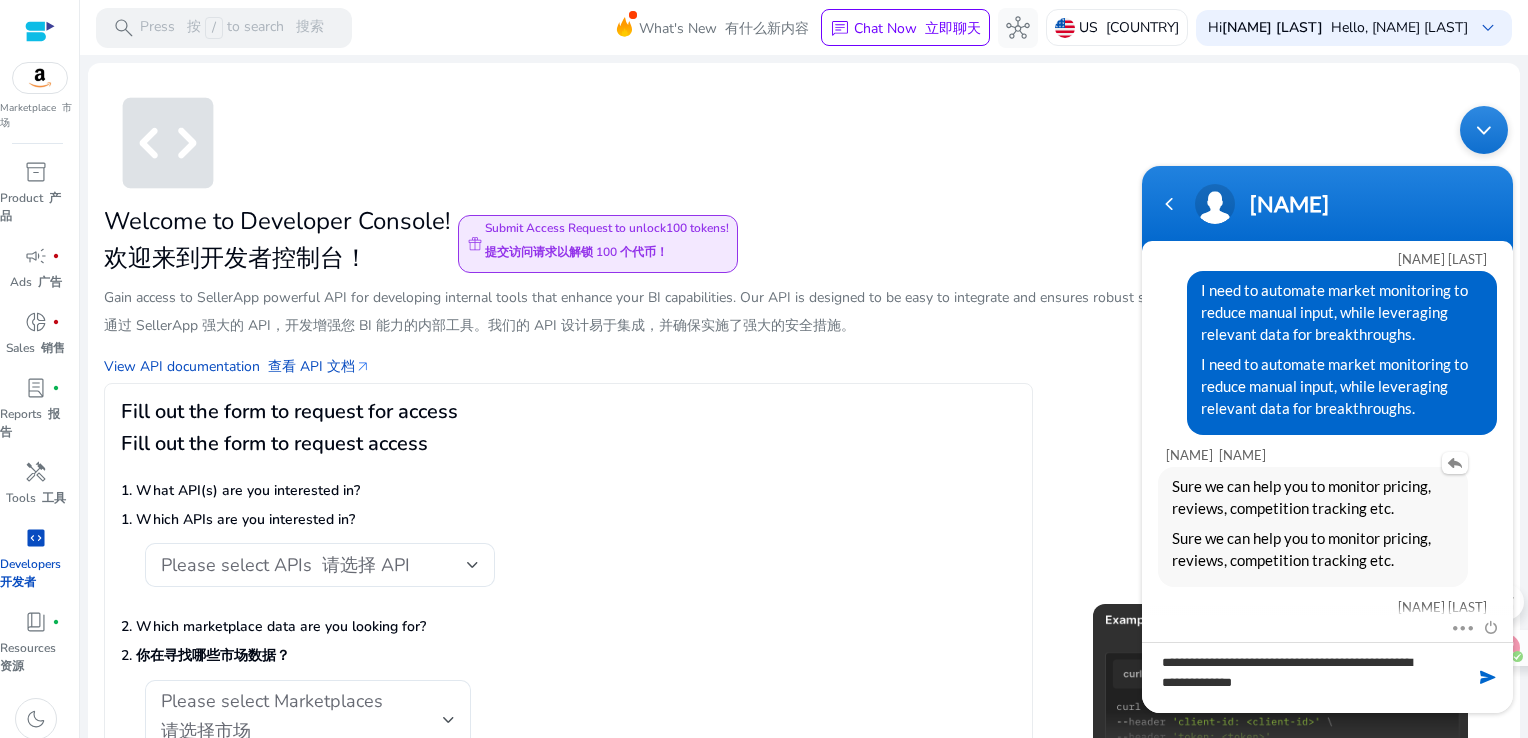 drag, startPoint x: 1329, startPoint y: 432, endPoint x: 1397, endPoint y: 458, distance: 72.8011 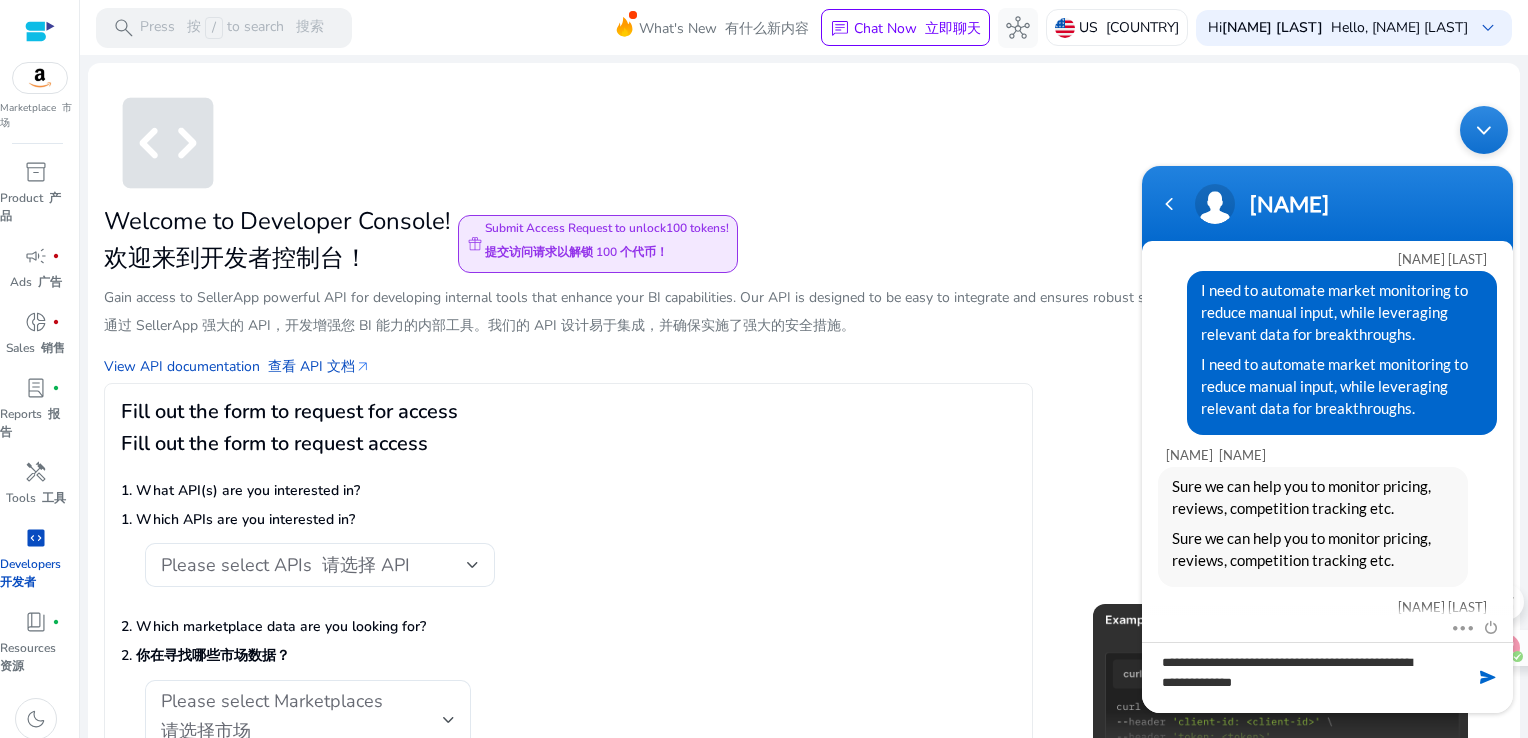 copy on "monitor pricing, reviews, competition tracking etc." 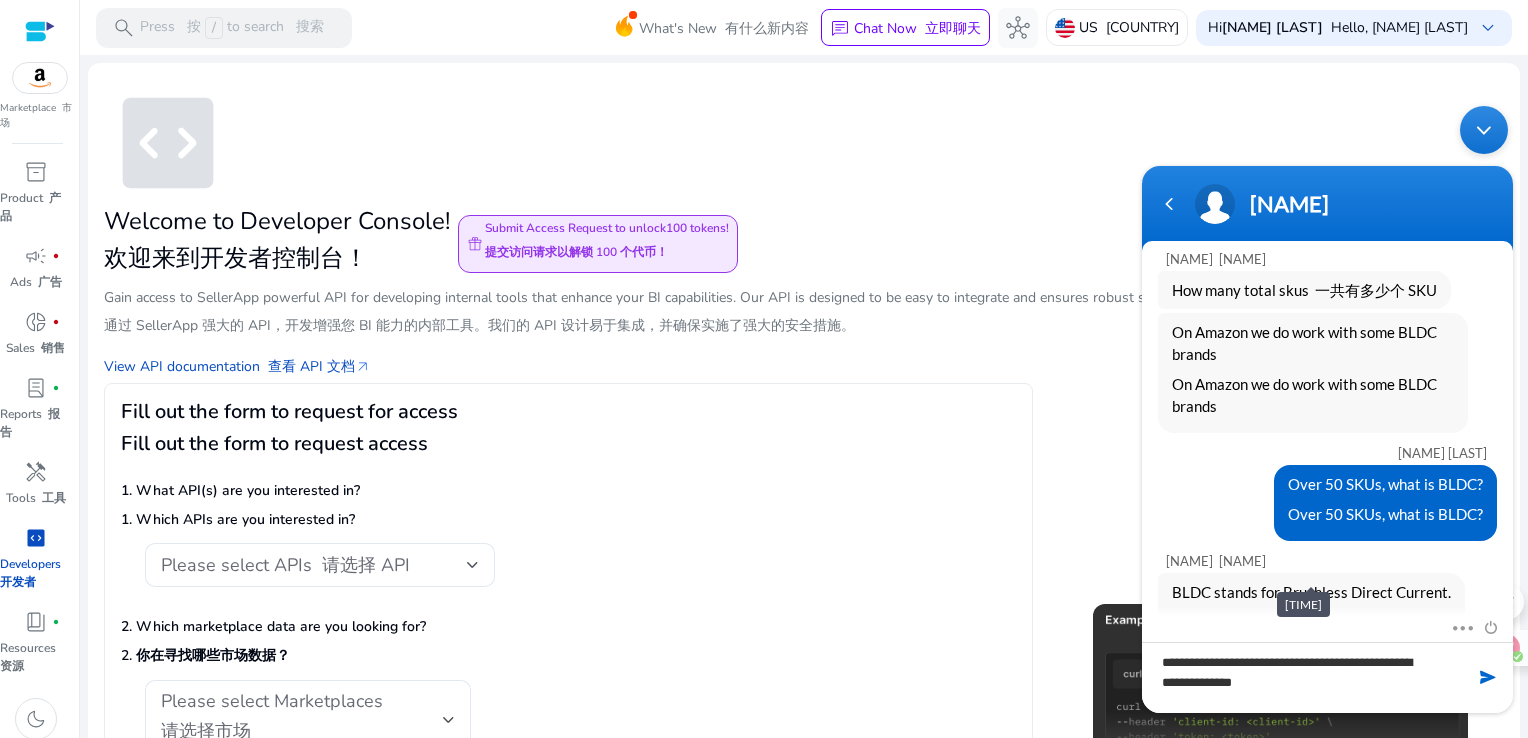 scroll, scrollTop: 2292, scrollLeft: 0, axis: vertical 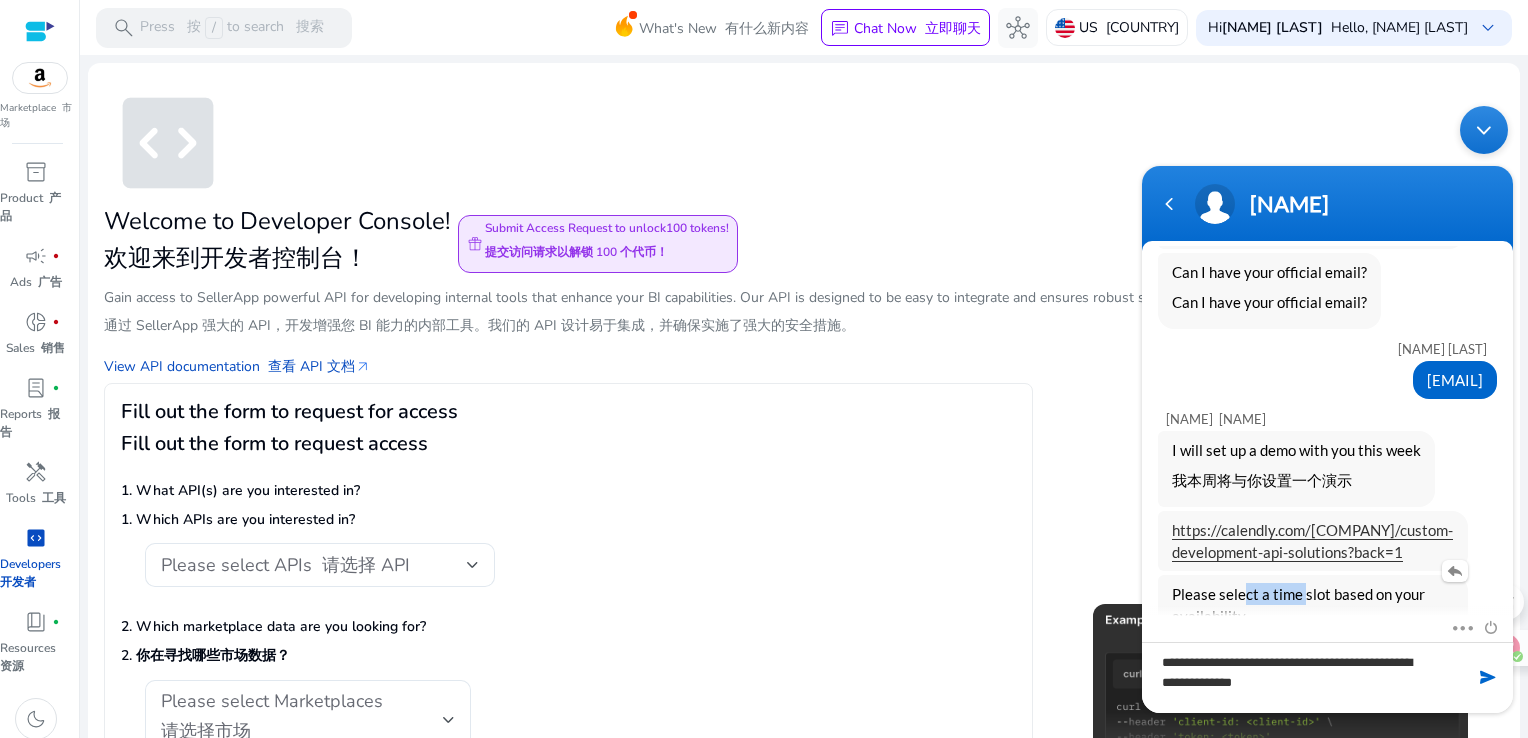 drag, startPoint x: 1299, startPoint y: 539, endPoint x: 1222, endPoint y: 534, distance: 77.16217 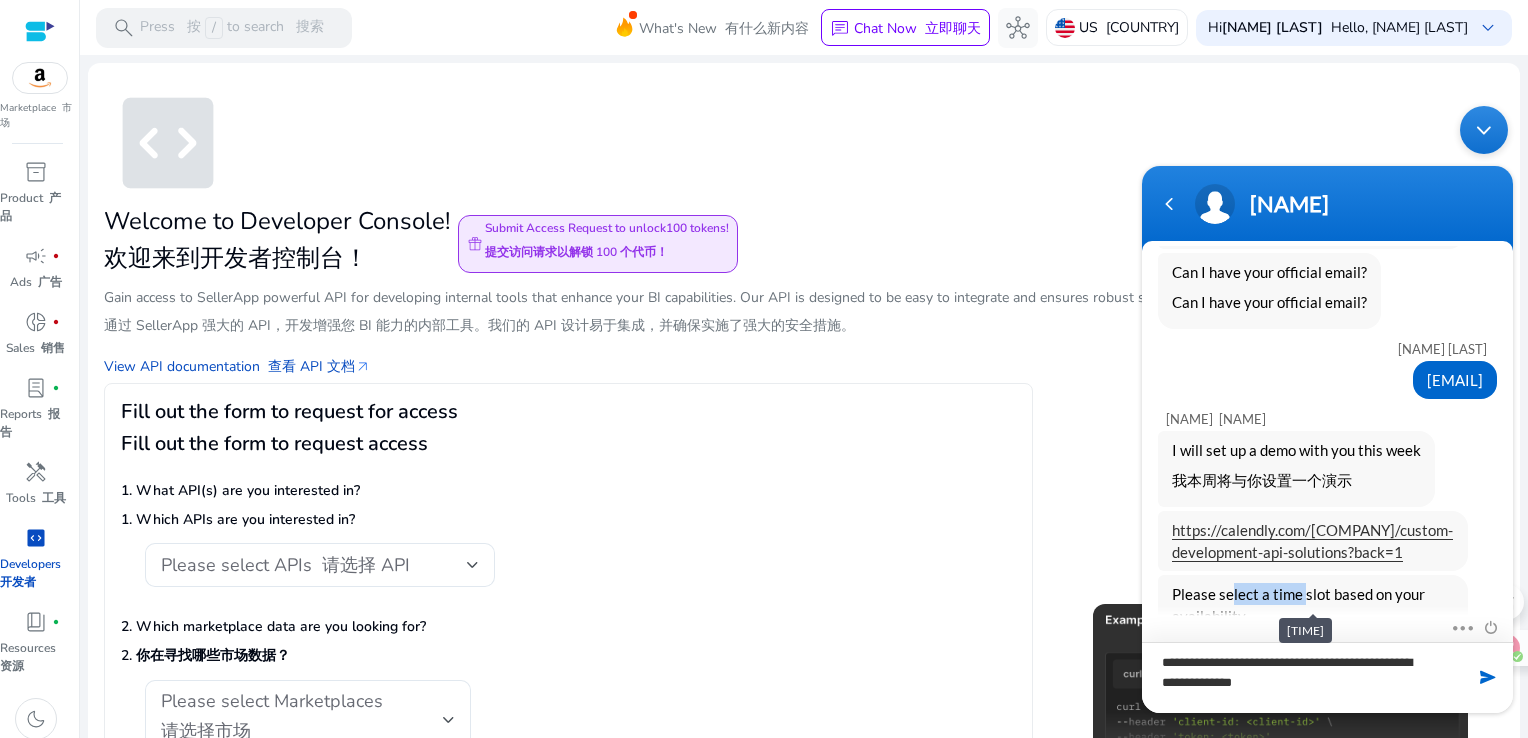 click on "**********" at bounding box center (1327, 676) 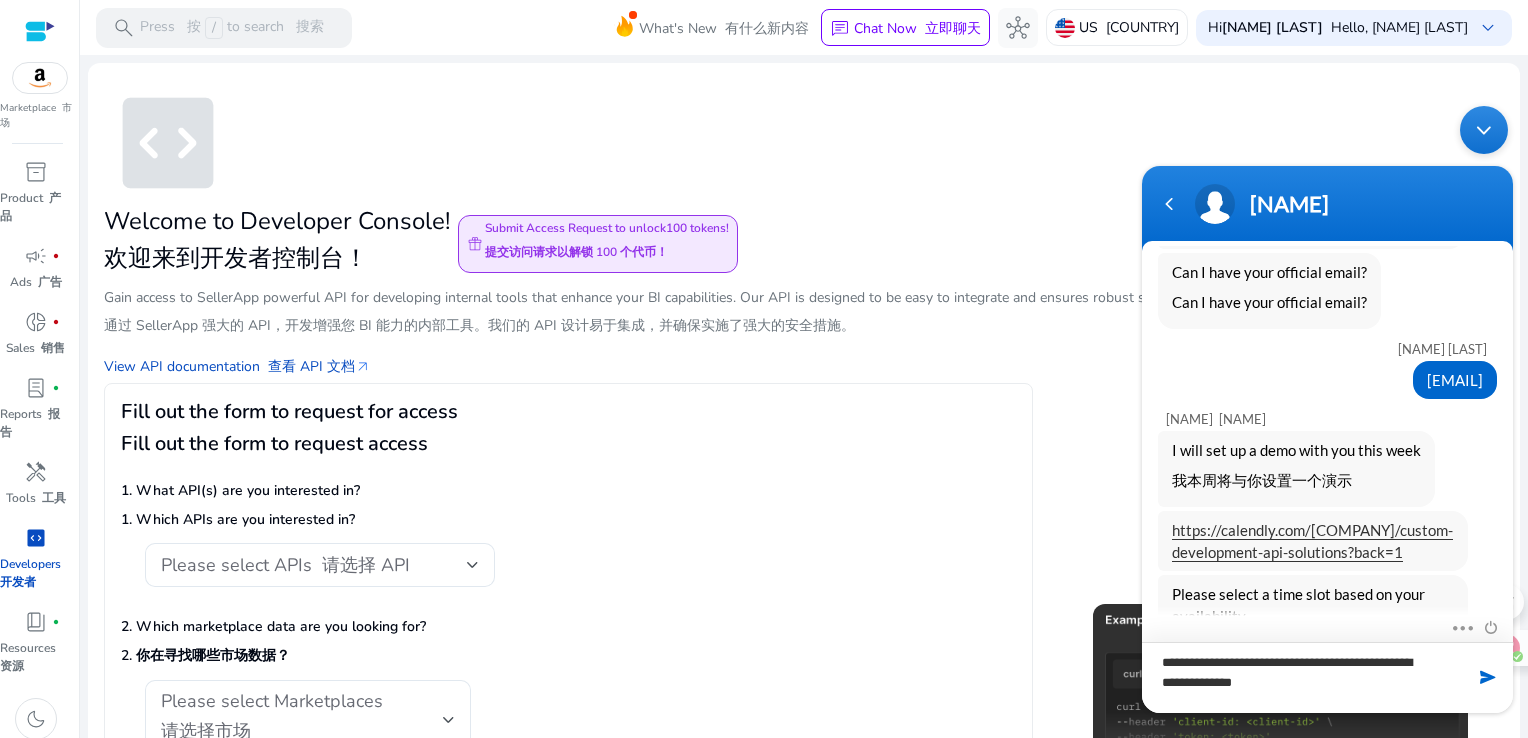 click on "**********" at bounding box center (1327, 676) 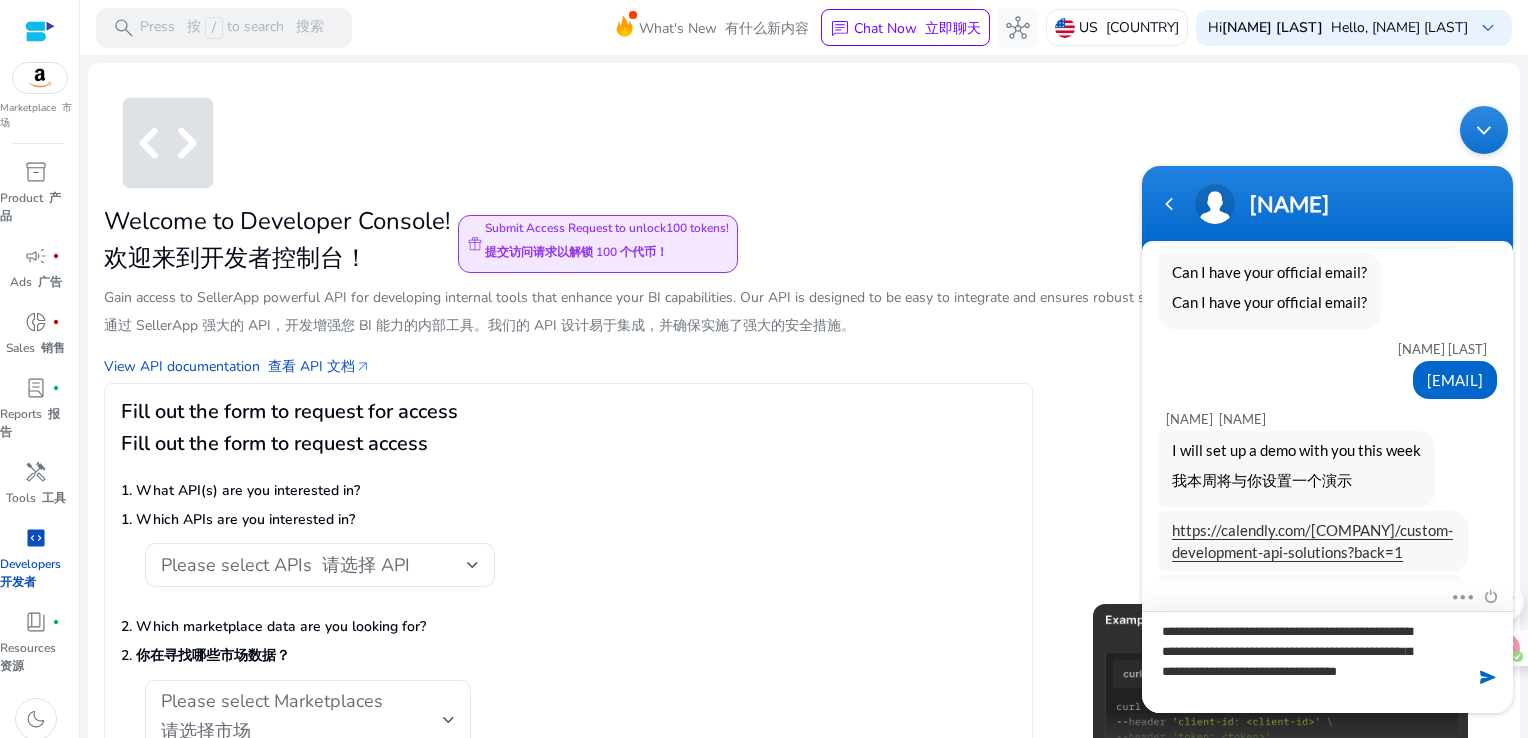 type on "**********" 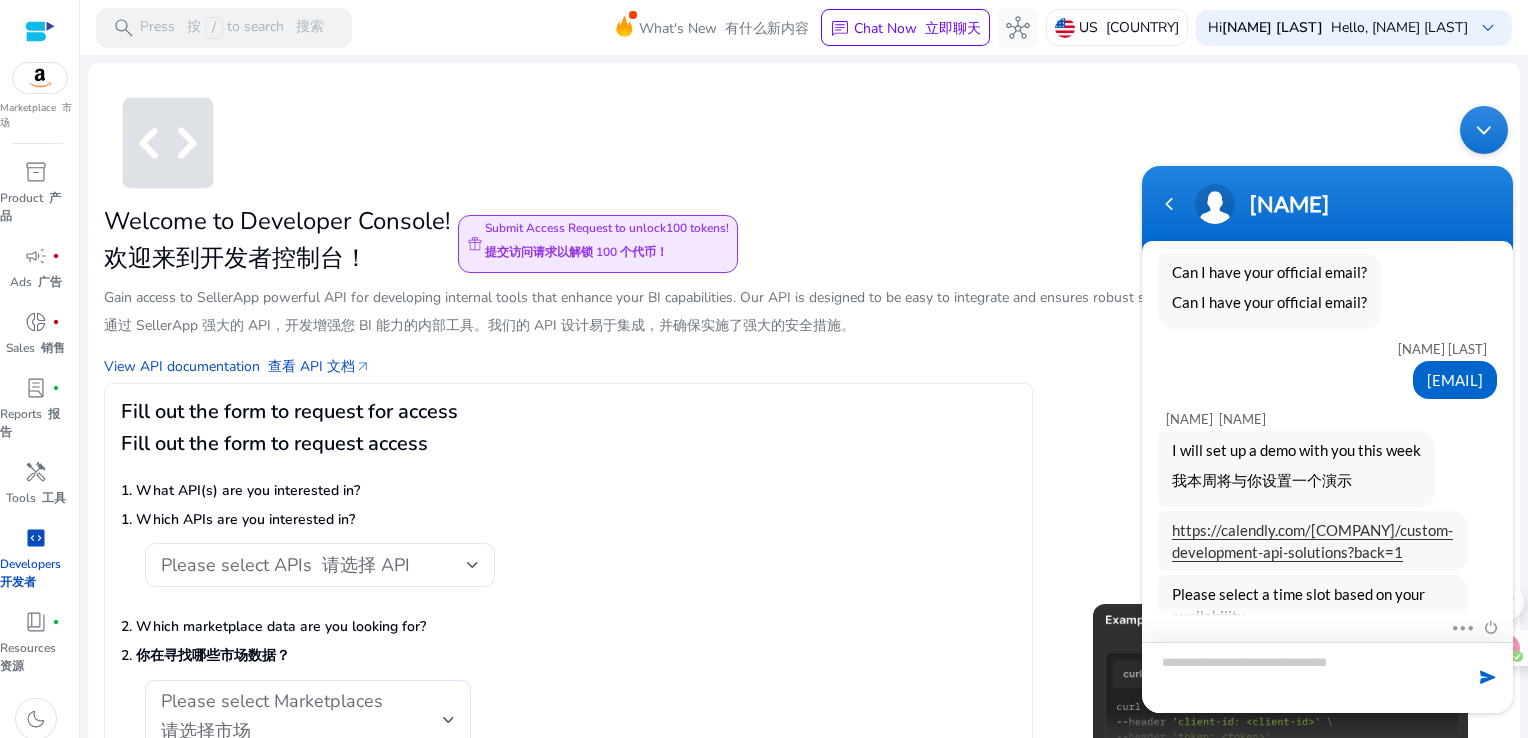 scroll, scrollTop: 2383, scrollLeft: 0, axis: vertical 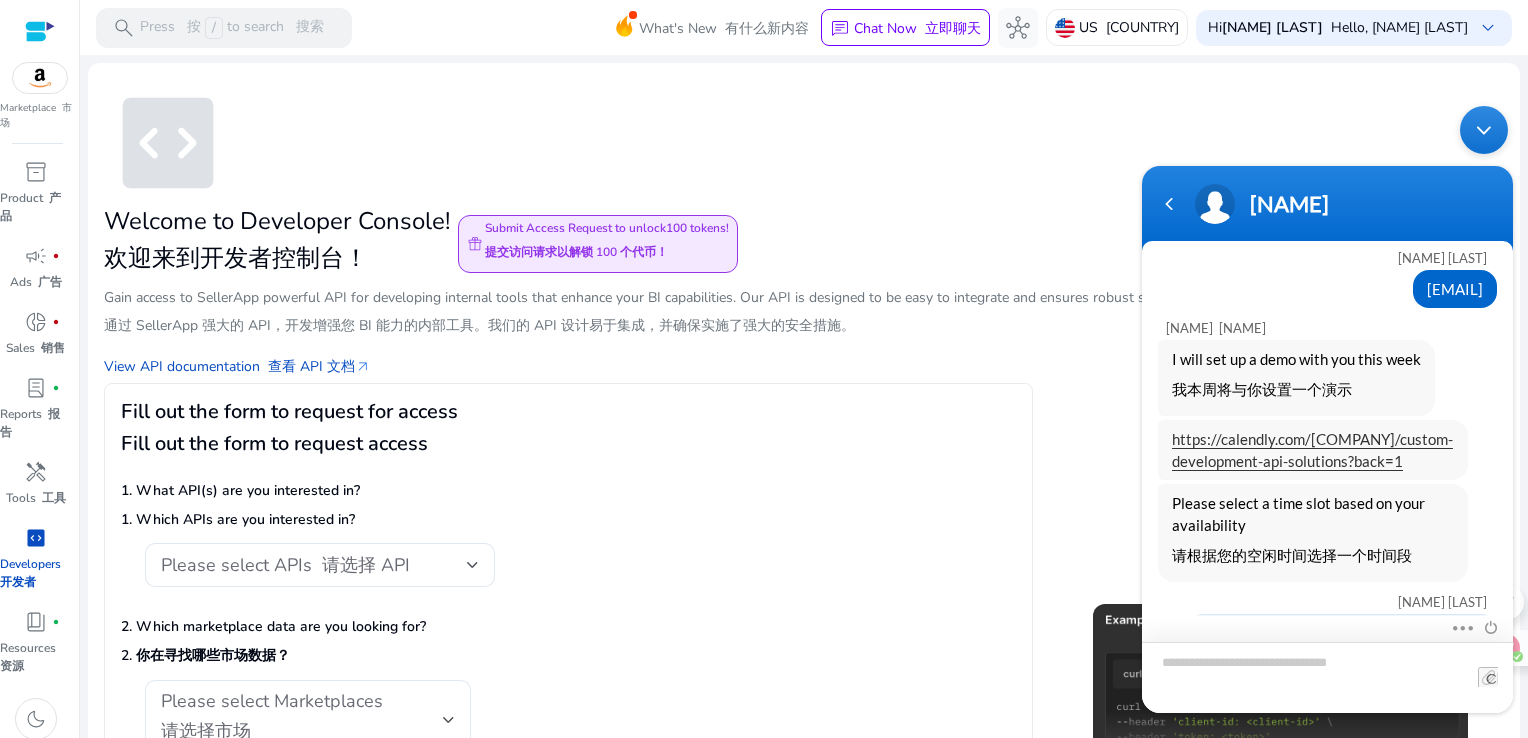 type 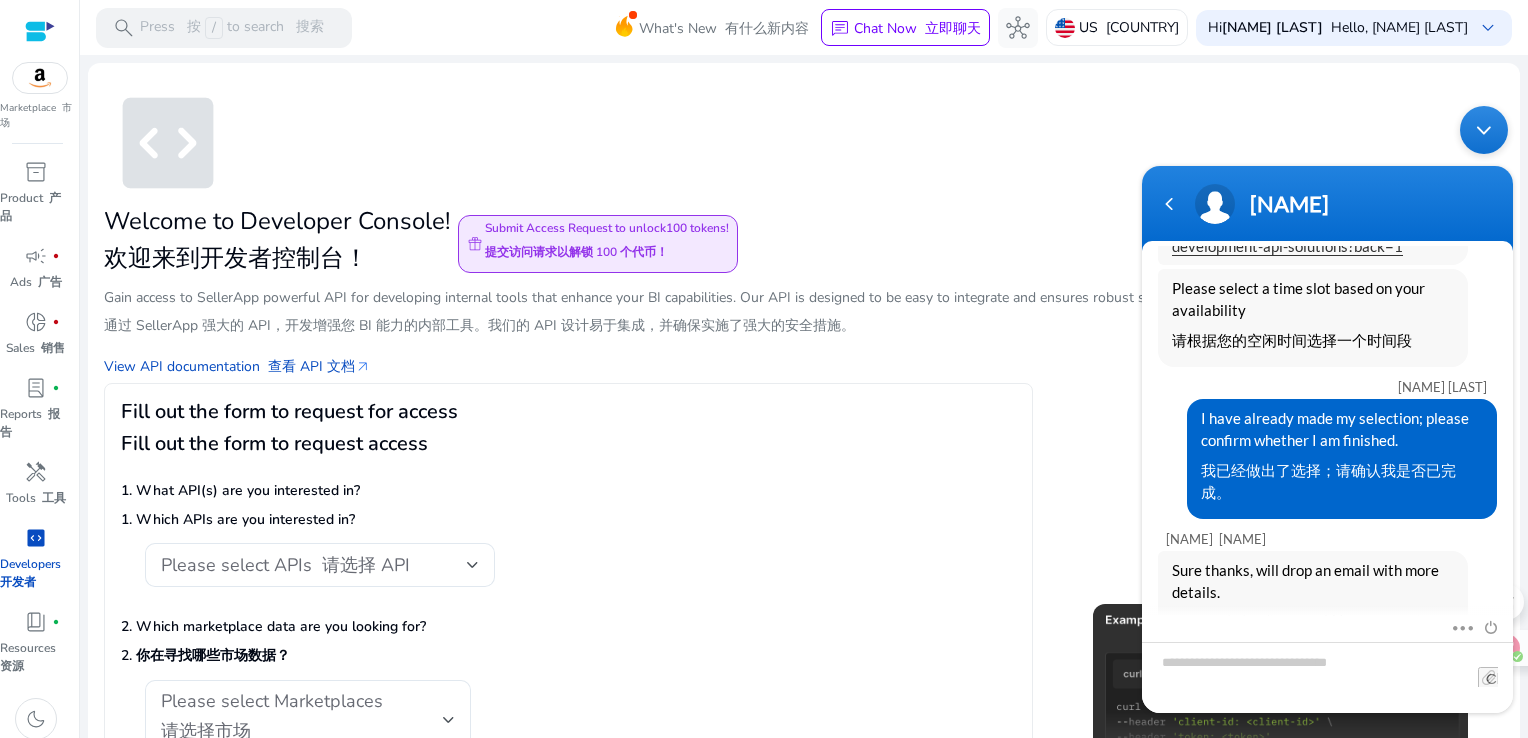 scroll, scrollTop: 2640, scrollLeft: 0, axis: vertical 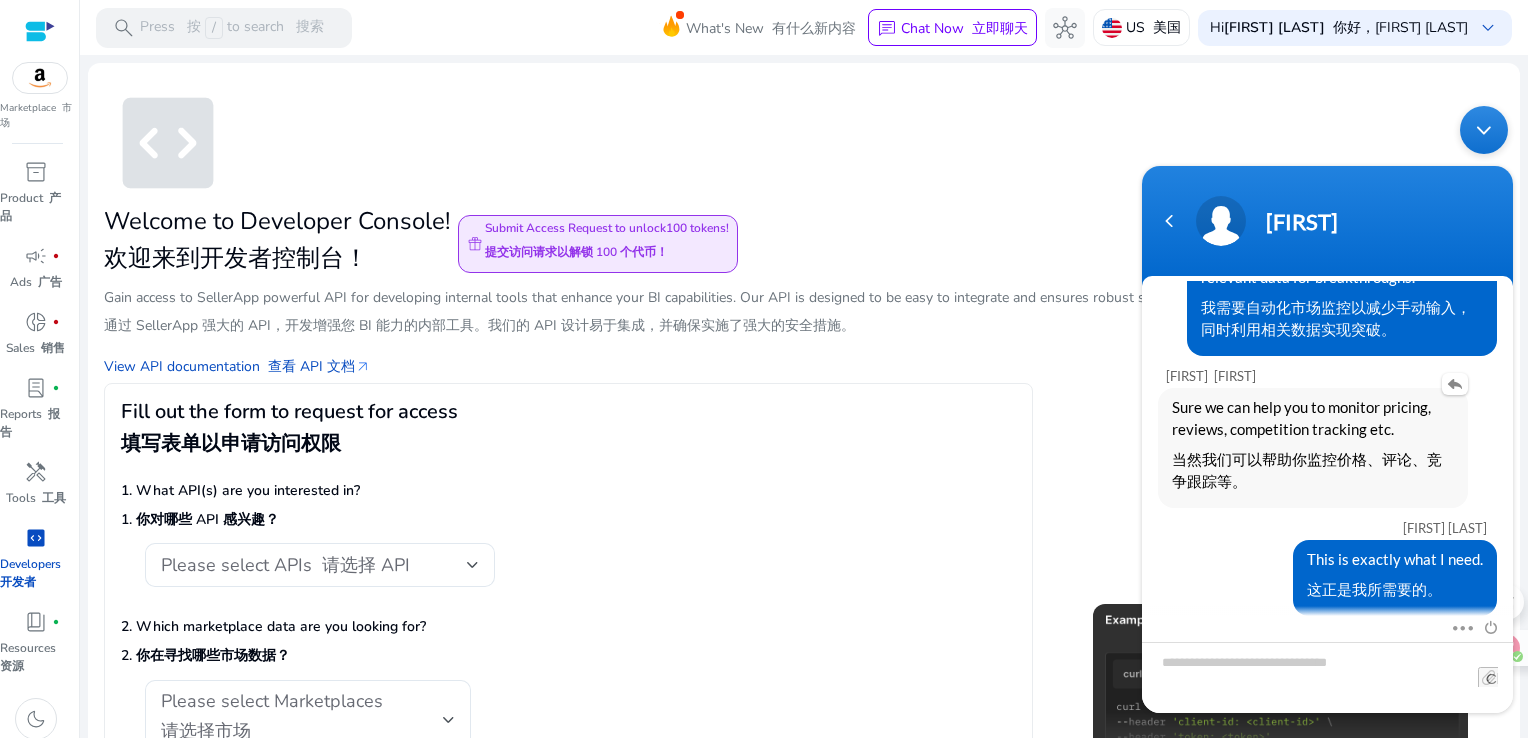 click on "Sure we can help you to monitor pricing, reviews, competition tracking etc. 当然我们可以帮助你监控价格、评论、竞争跟踪等。" at bounding box center [1313, 447] 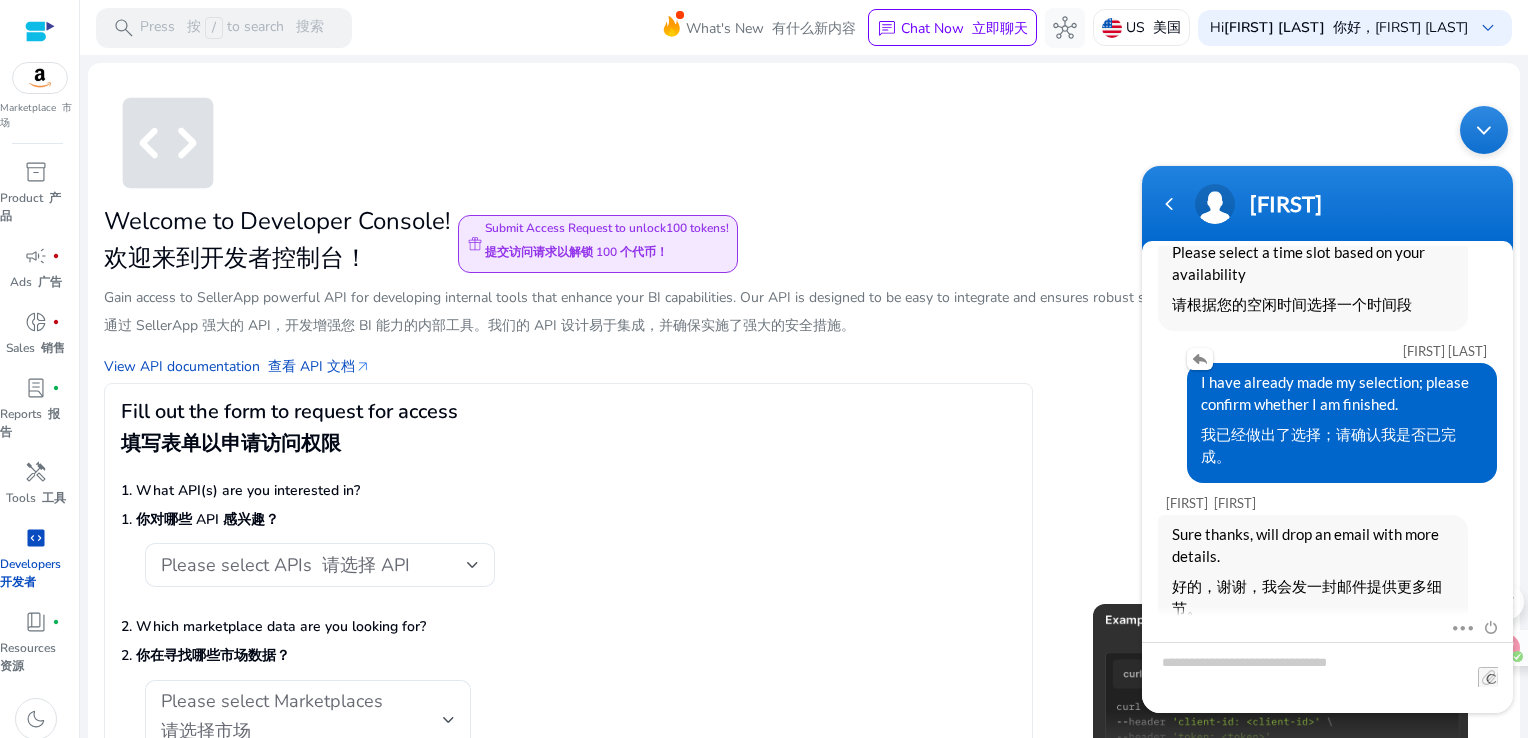 scroll, scrollTop: 2640, scrollLeft: 0, axis: vertical 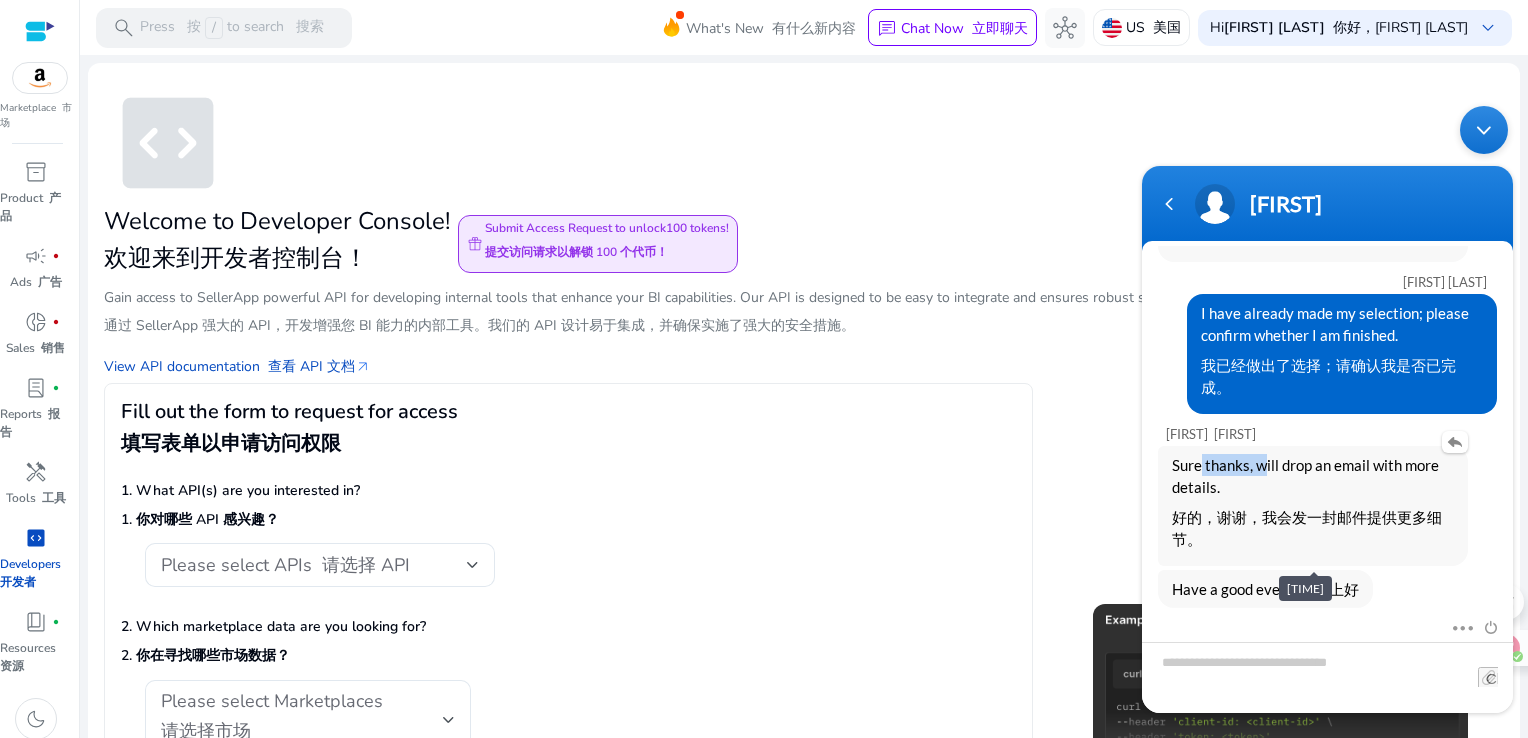 drag, startPoint x: 1228, startPoint y: 466, endPoint x: 1195, endPoint y: 458, distance: 33.955853 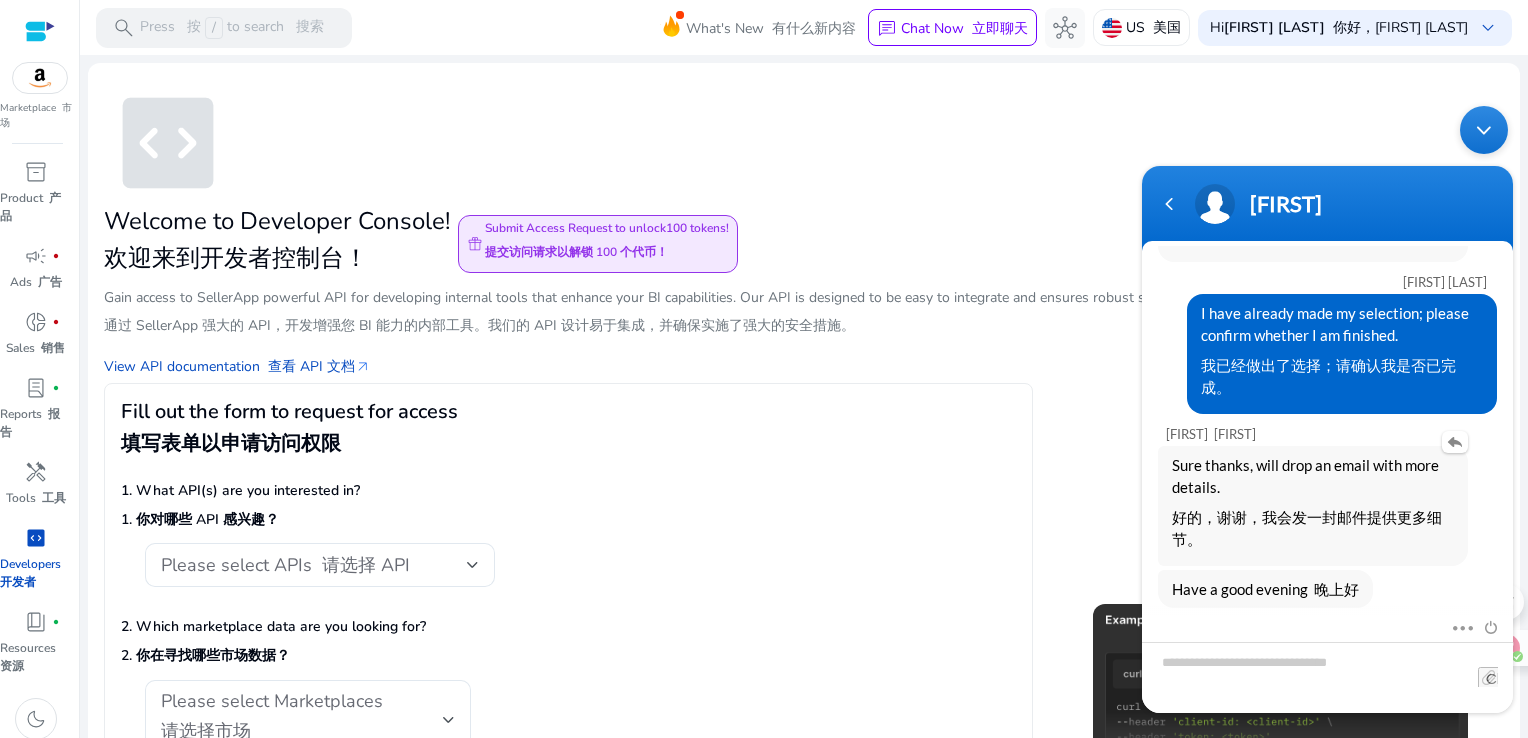 click on "Sure thanks, will drop an email with more details. 好的，谢谢，我会发一封邮件提供更多细节。" at bounding box center (1313, 505) 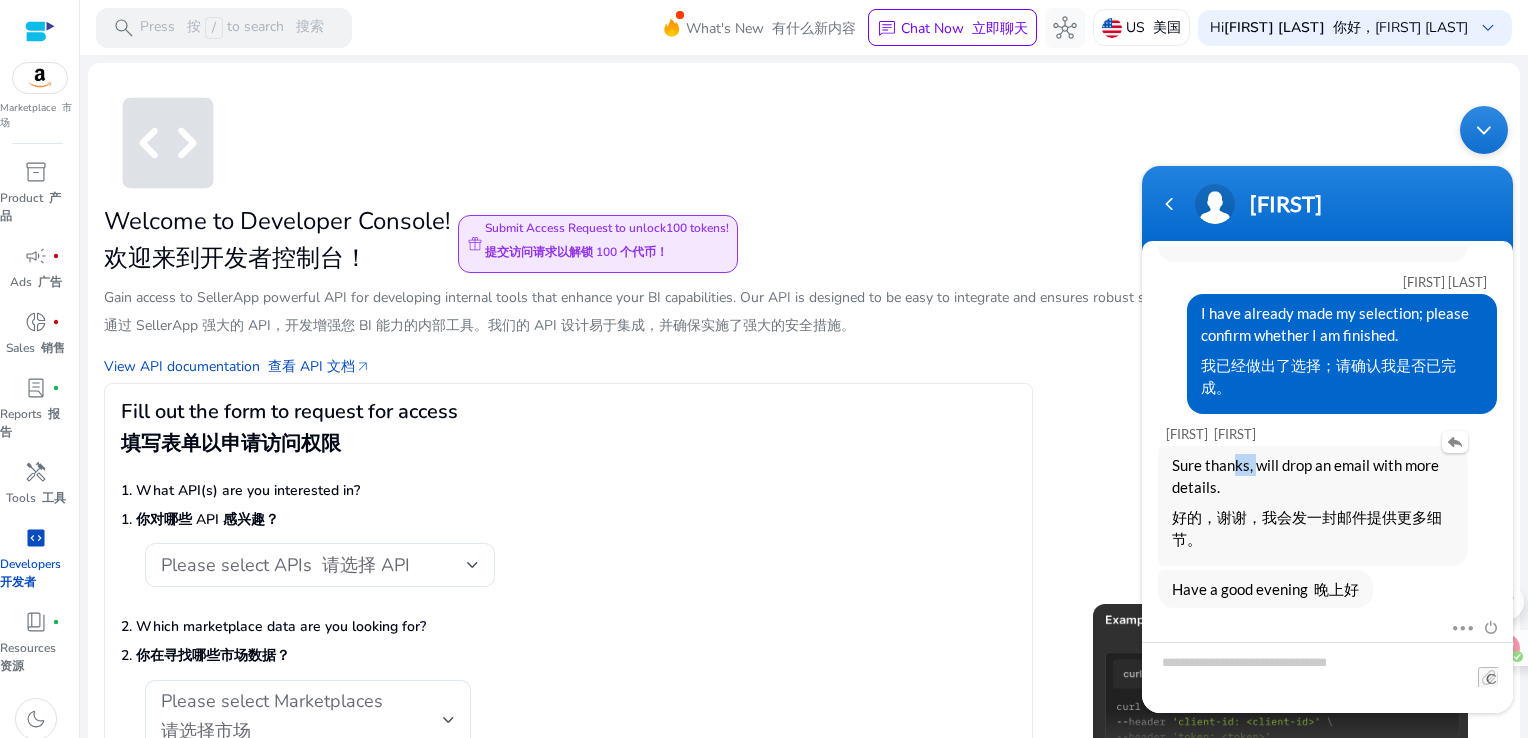 drag, startPoint x: 1251, startPoint y: 466, endPoint x: 1228, endPoint y: 466, distance: 23 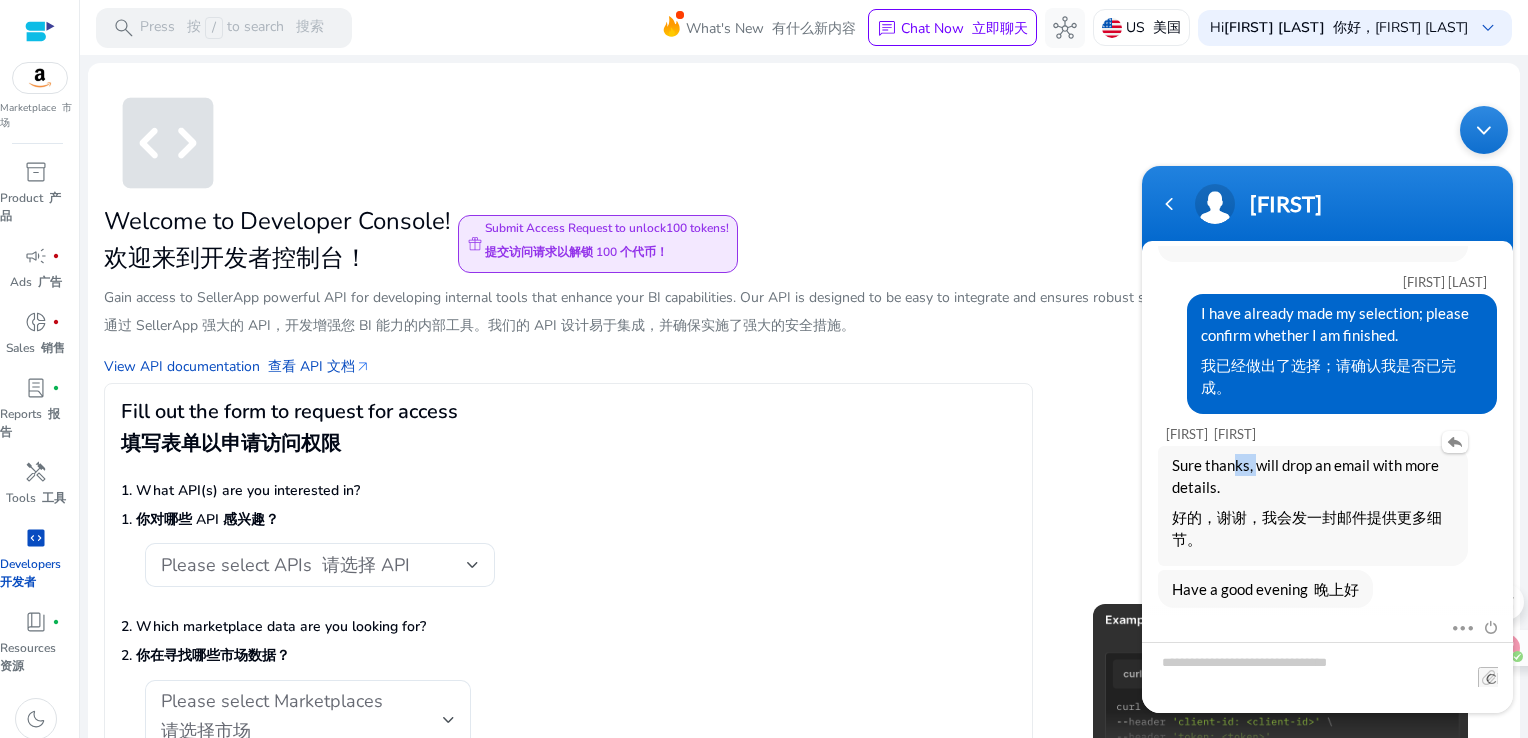 copy on "nks," 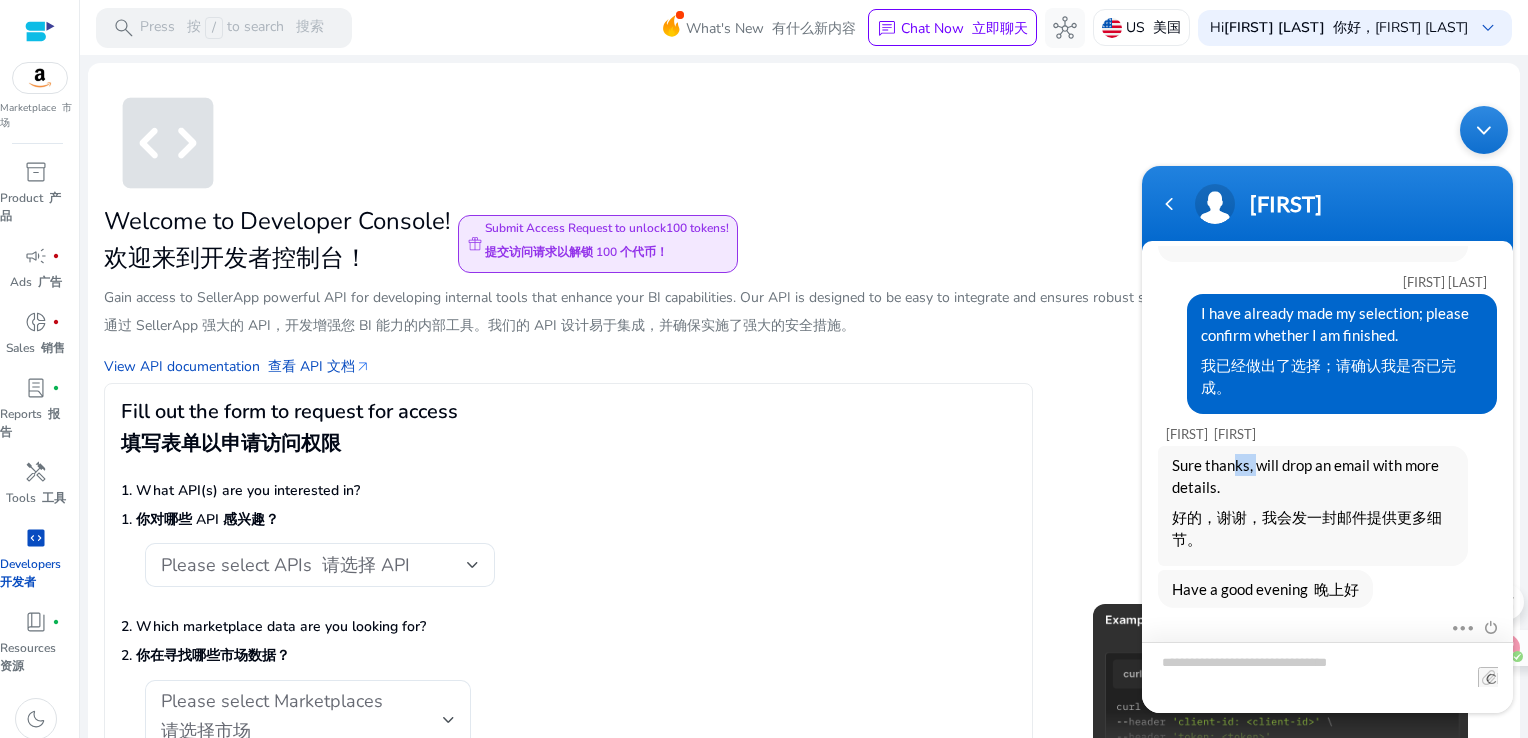 click at bounding box center (1327, 676) 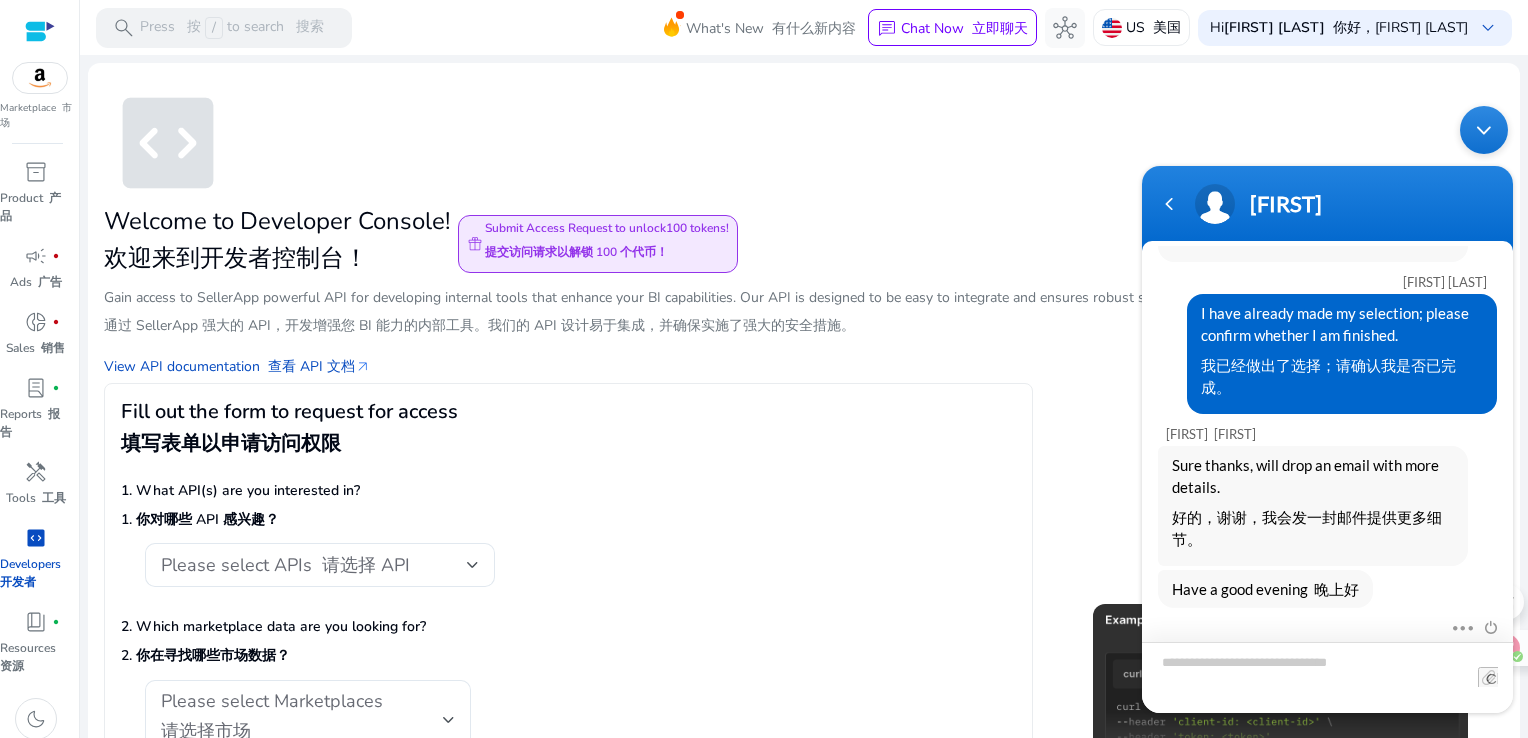 type on "**********" 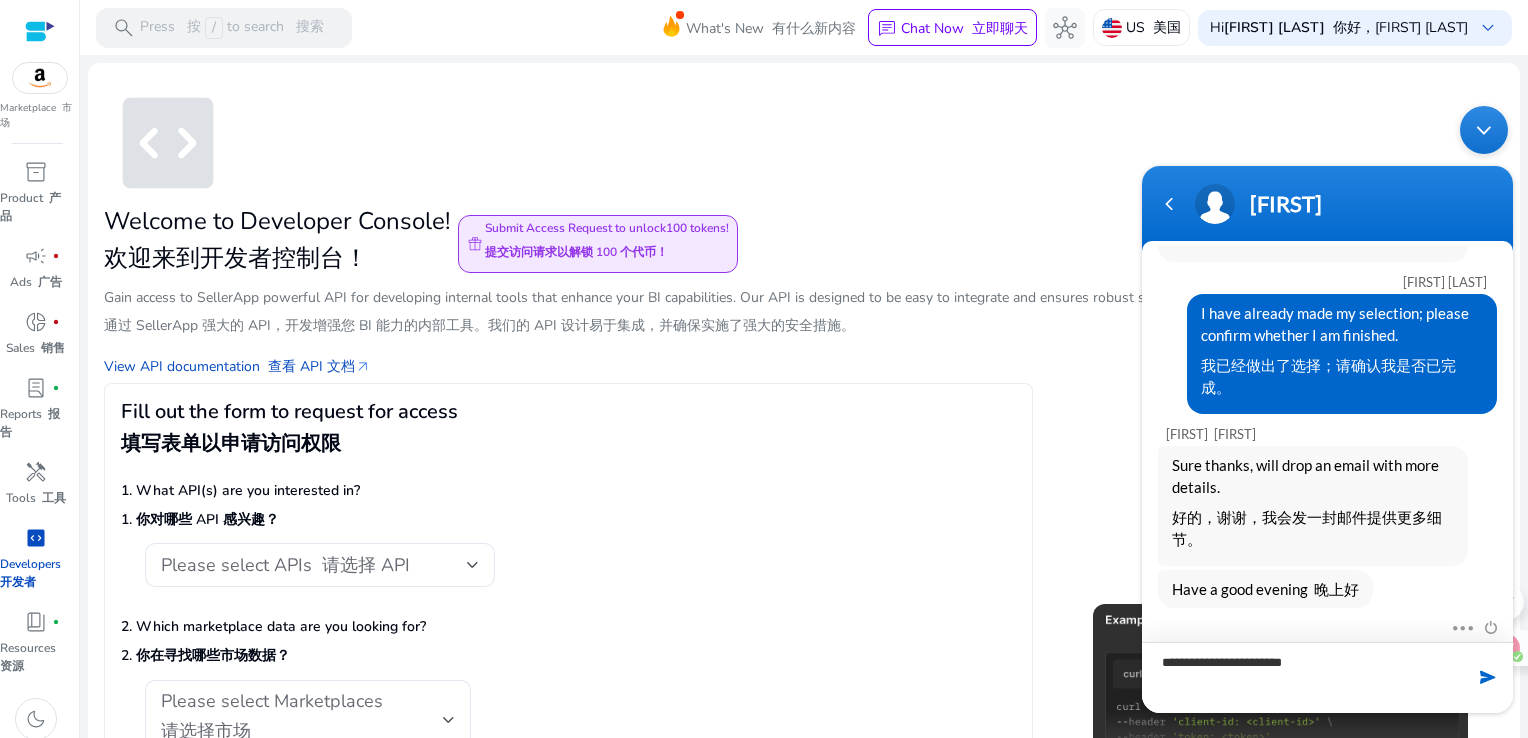 type 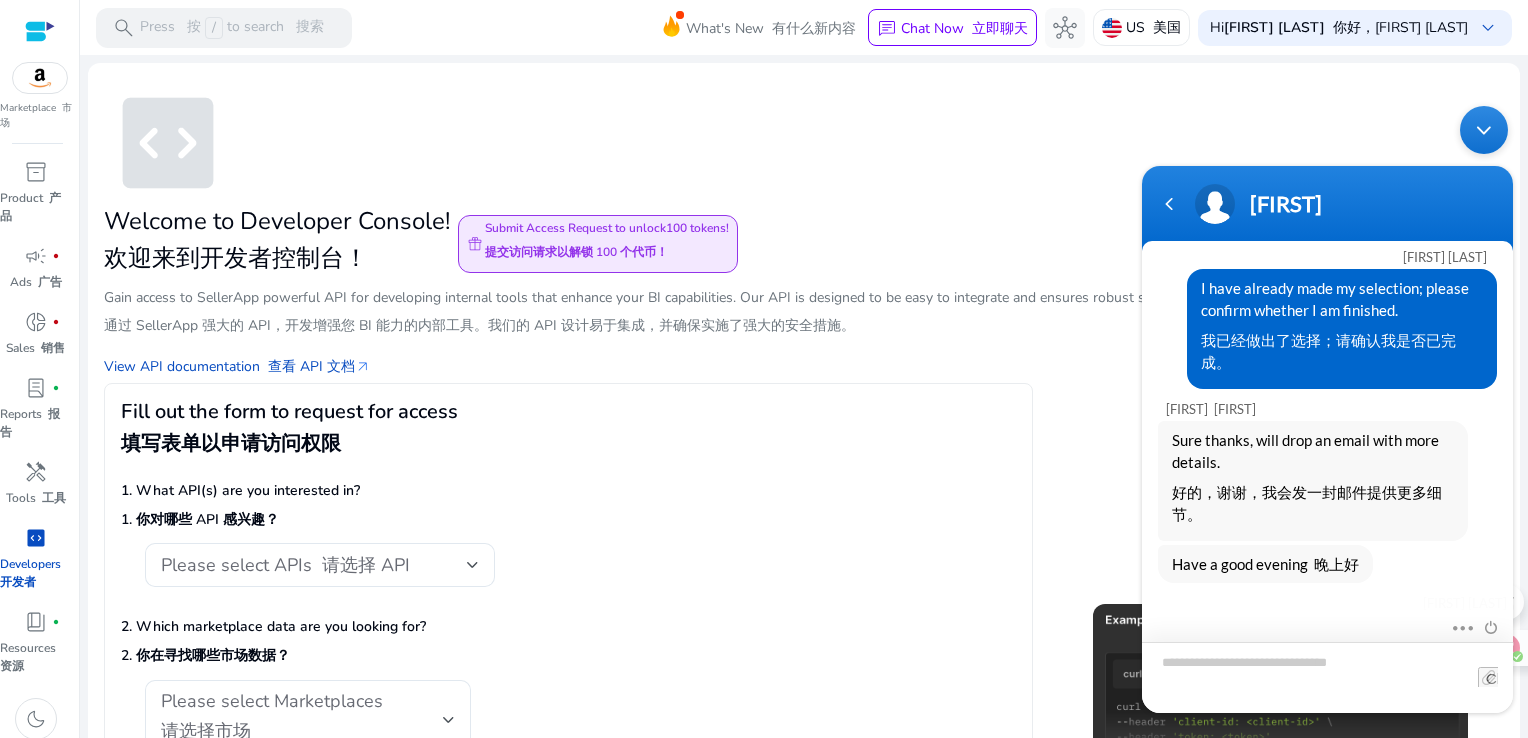 scroll, scrollTop: 2709, scrollLeft: 0, axis: vertical 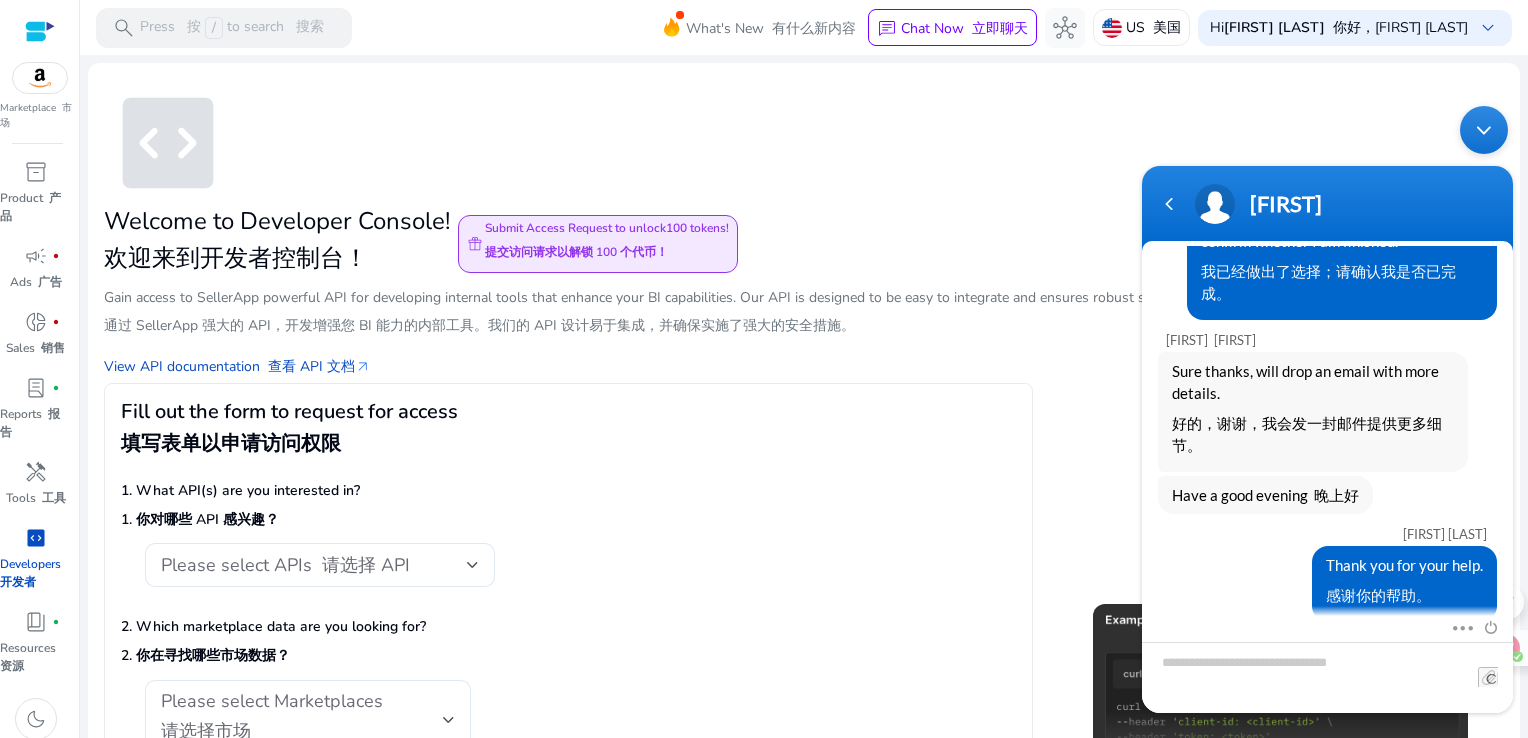 click on "Fill out the form to request for access 填写表单以申请访问权限  1. What API(s) are you interested in?  1. 你对哪些 API 感兴趣？ Please select APIs    请选择 API  2. Which marketplace data are you looking for?  2. 你在寻找哪些市场数据？ Please select Marketplaces 请选择市场  3. How many requests do you expect to make each month?  3. 你每个月预计会发送多少请求？  4. Please share any relevant information  4. 请分享任何相关信息 5. Enter Company Email    5. 输入公司邮箱  Request Access     请求访问" 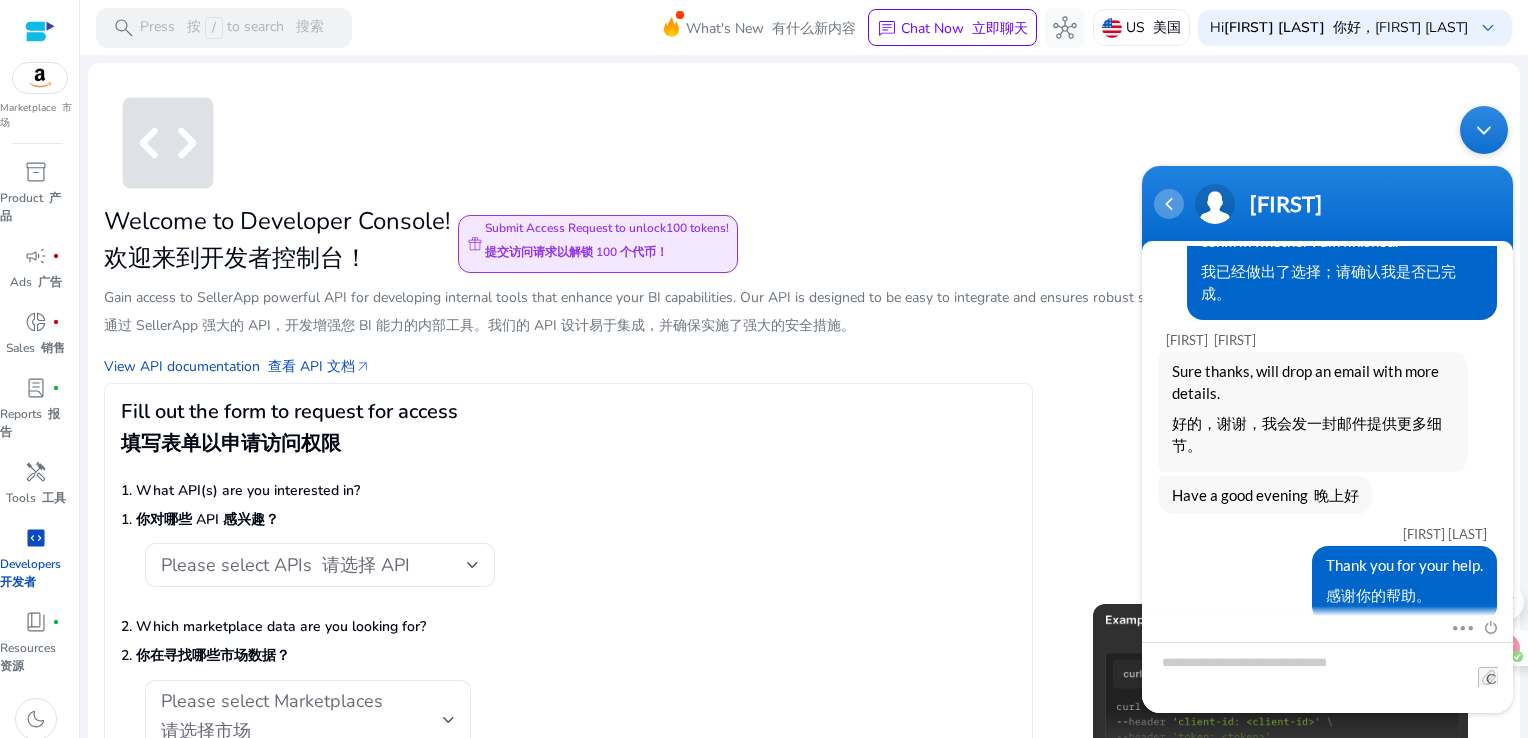 click at bounding box center [1169, 203] 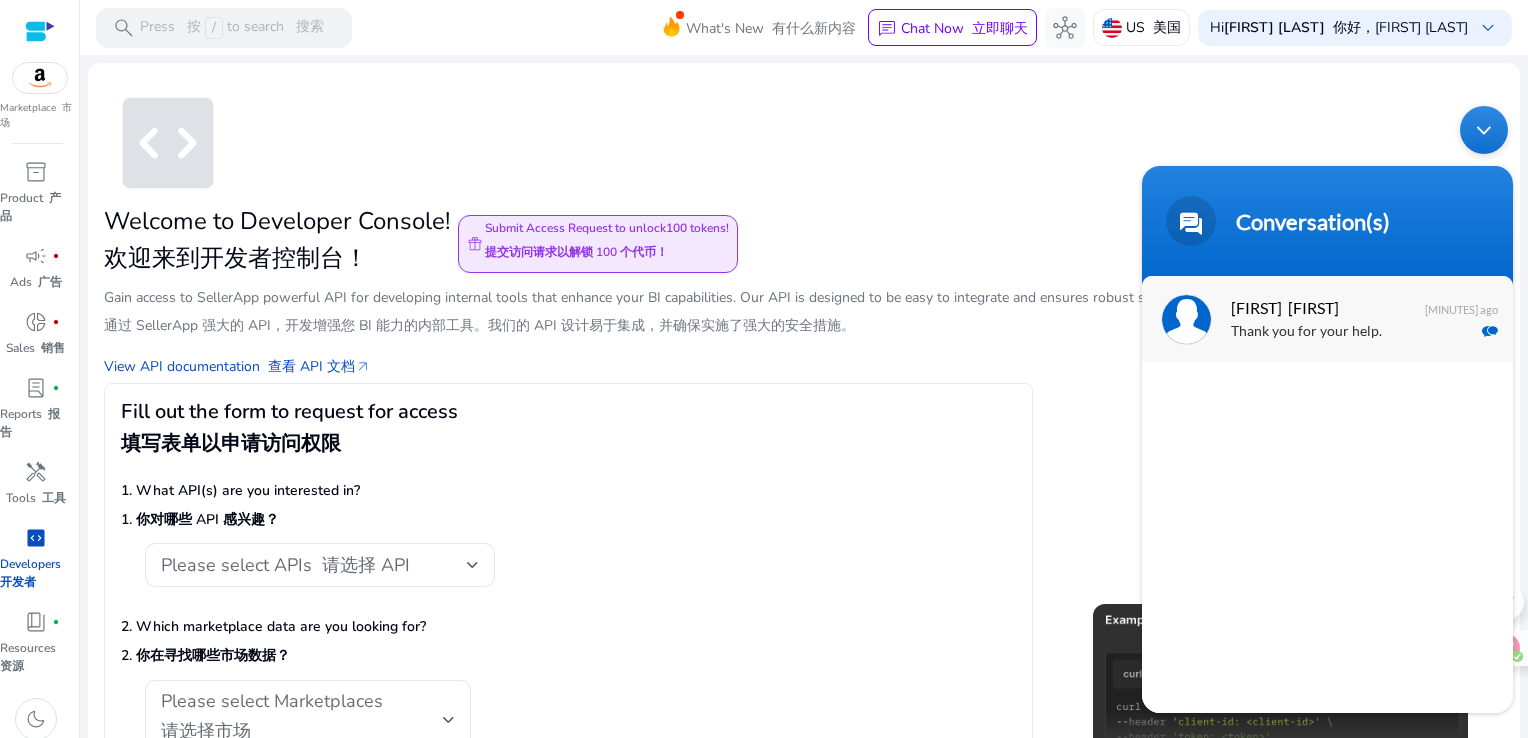 click on "Thank you for your help. 感谢你的帮助。" at bounding box center [1357, 331] 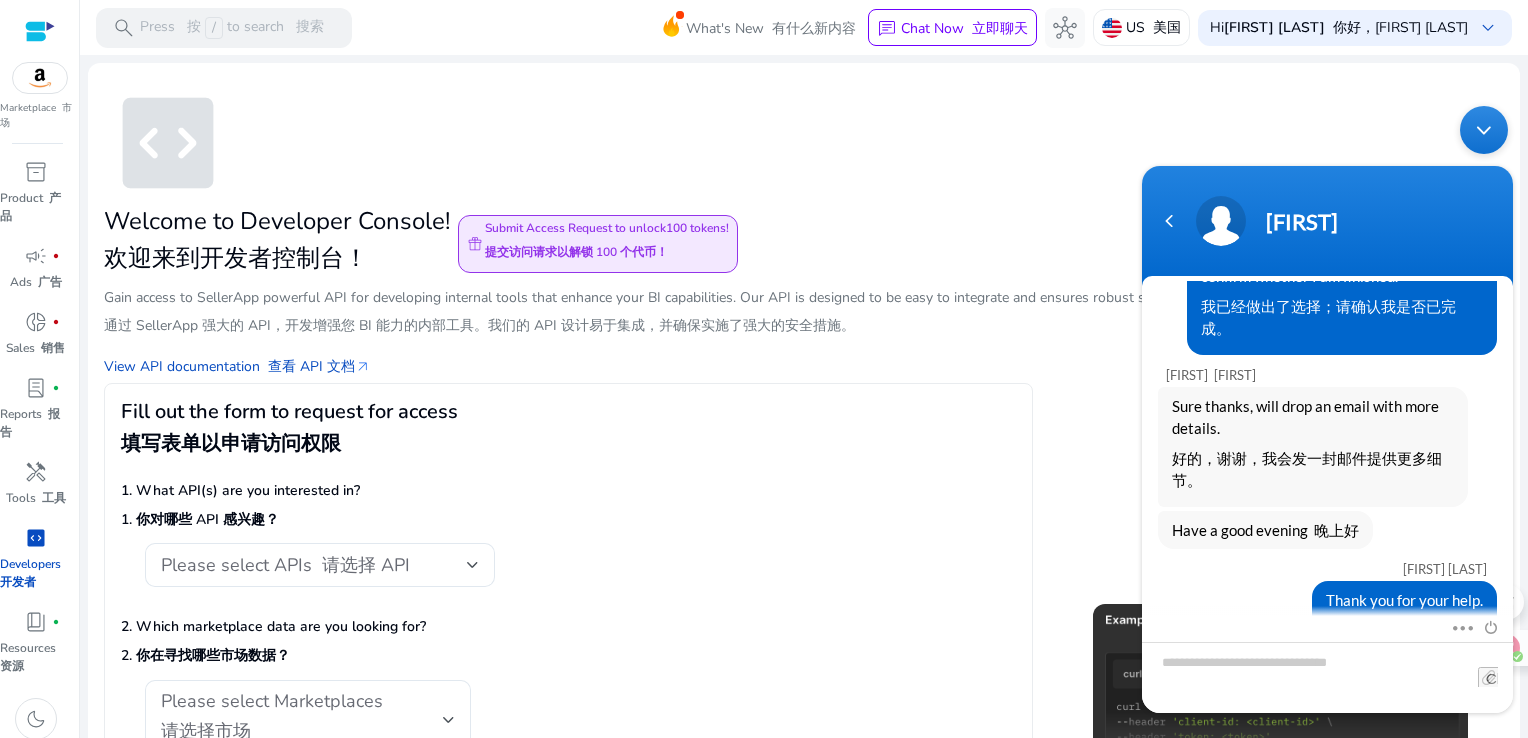click on "Please select APIs    请选择 API" 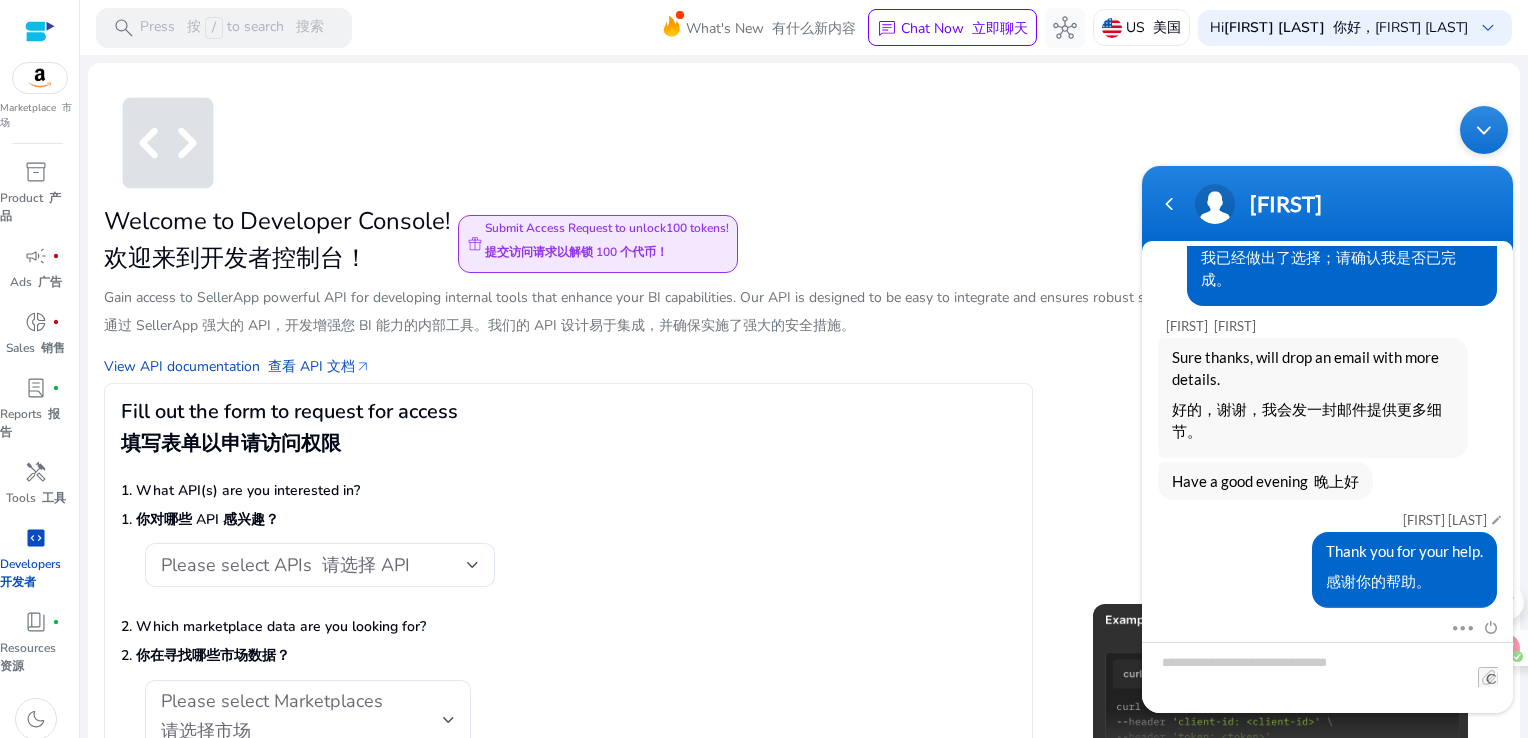 scroll, scrollTop: 2747, scrollLeft: 0, axis: vertical 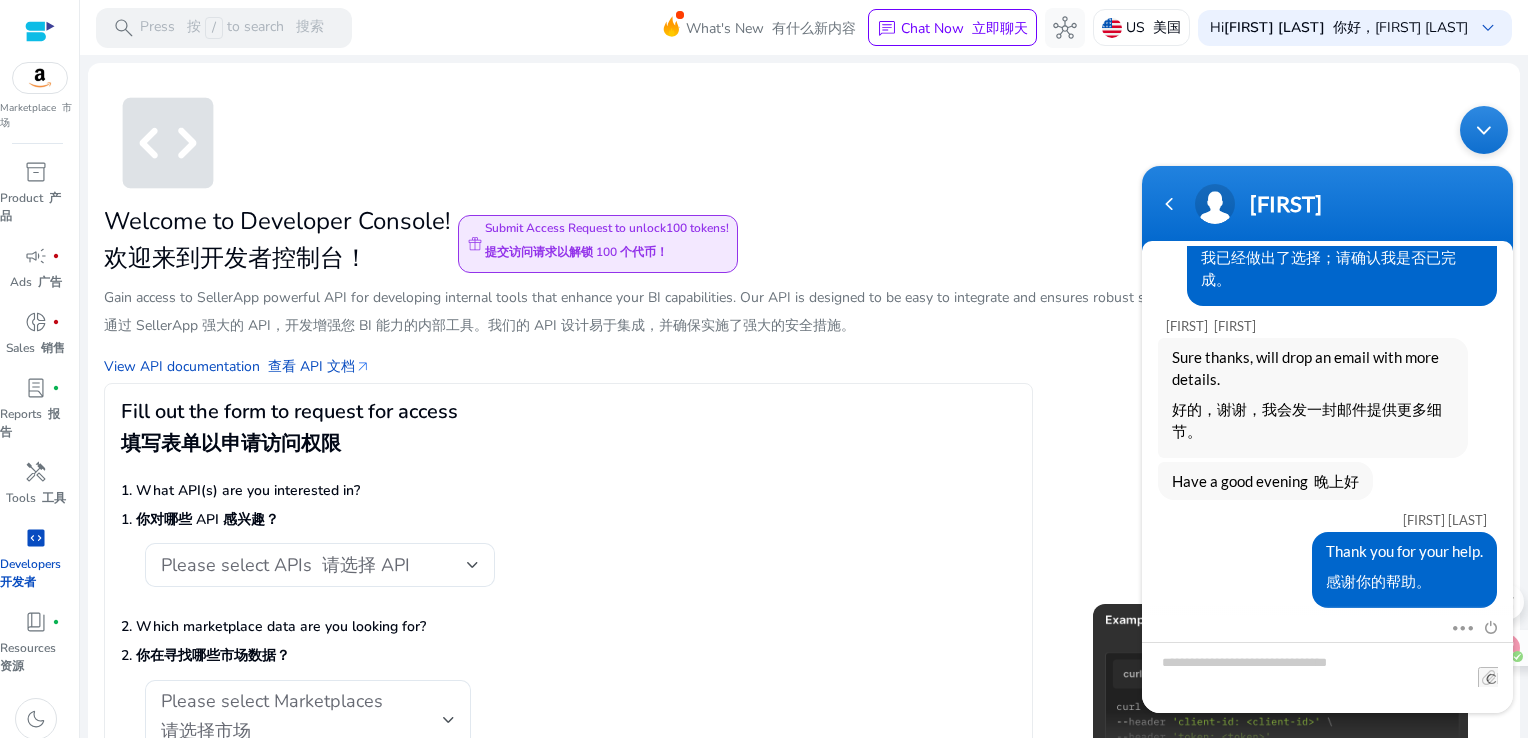 click on "1. What API(s) are you interested in?  1. 你对哪些 API 感兴趣？" 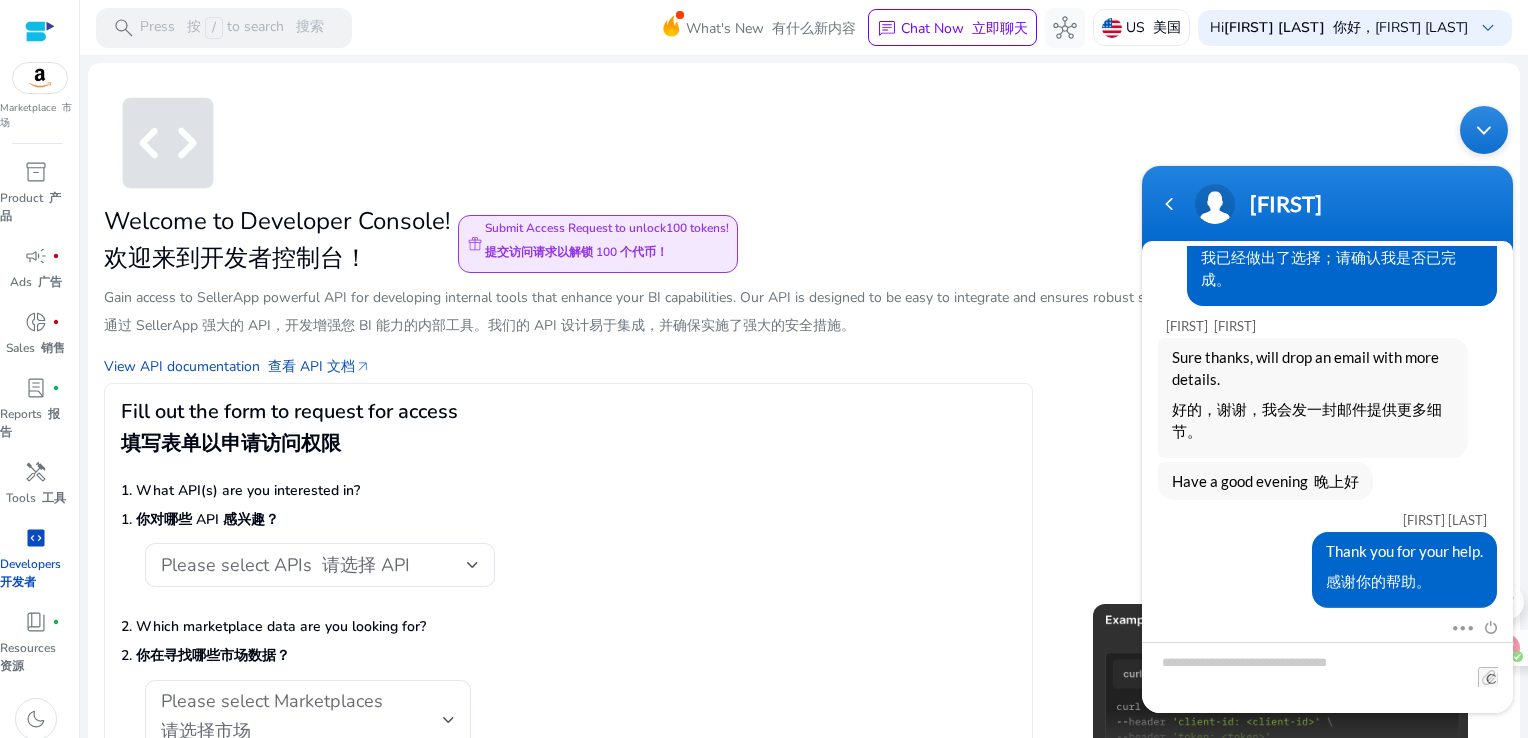 click at bounding box center (1484, 129) 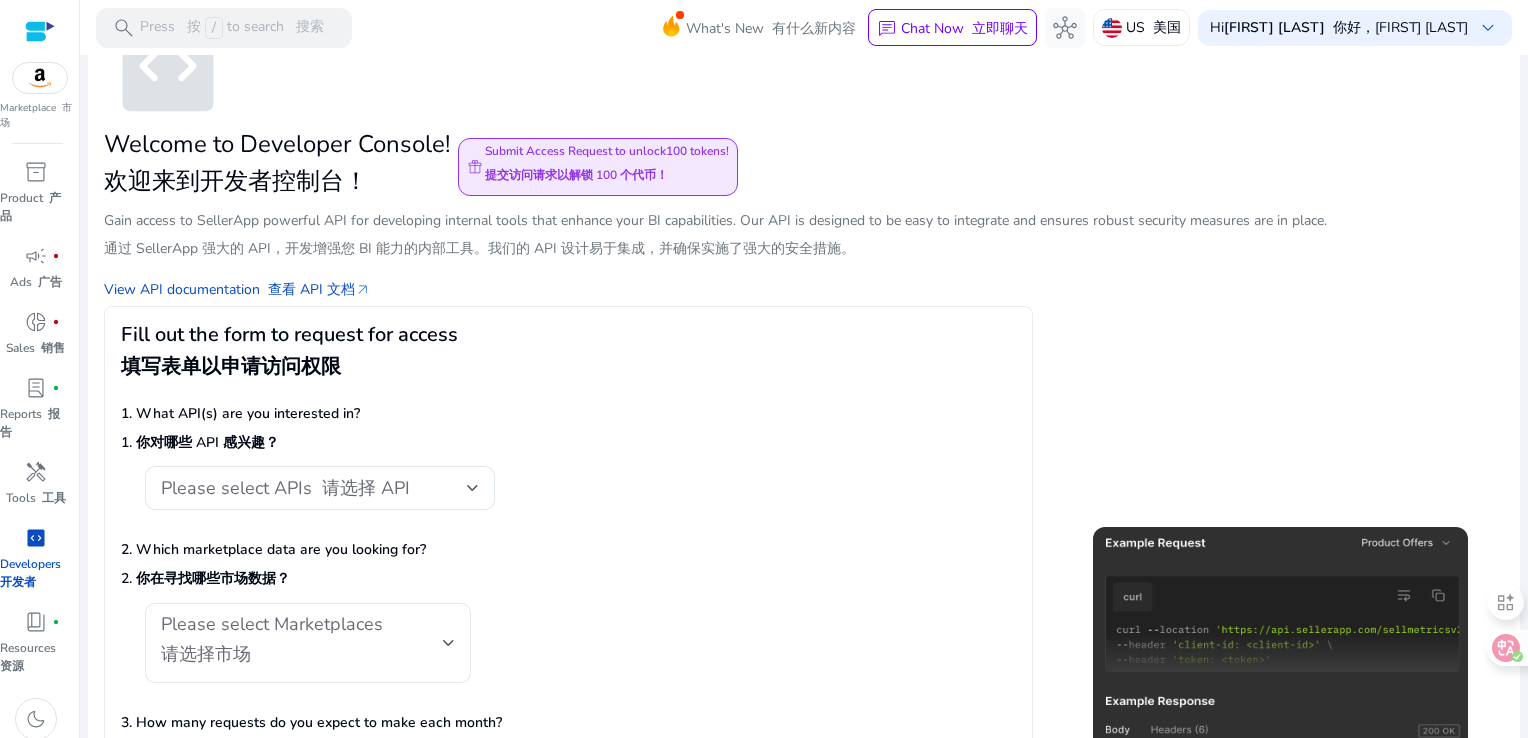 scroll, scrollTop: 0, scrollLeft: 0, axis: both 